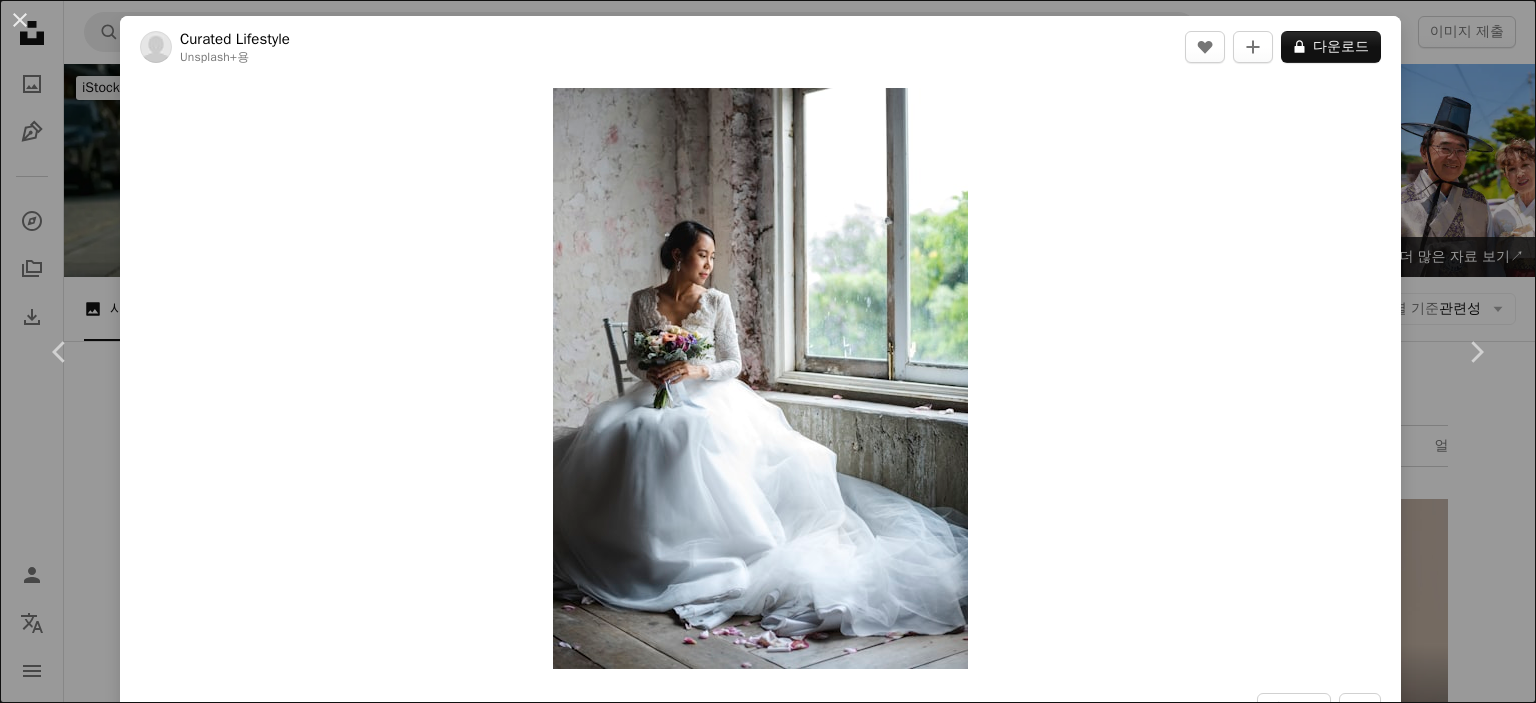 scroll, scrollTop: 12300, scrollLeft: 0, axis: vertical 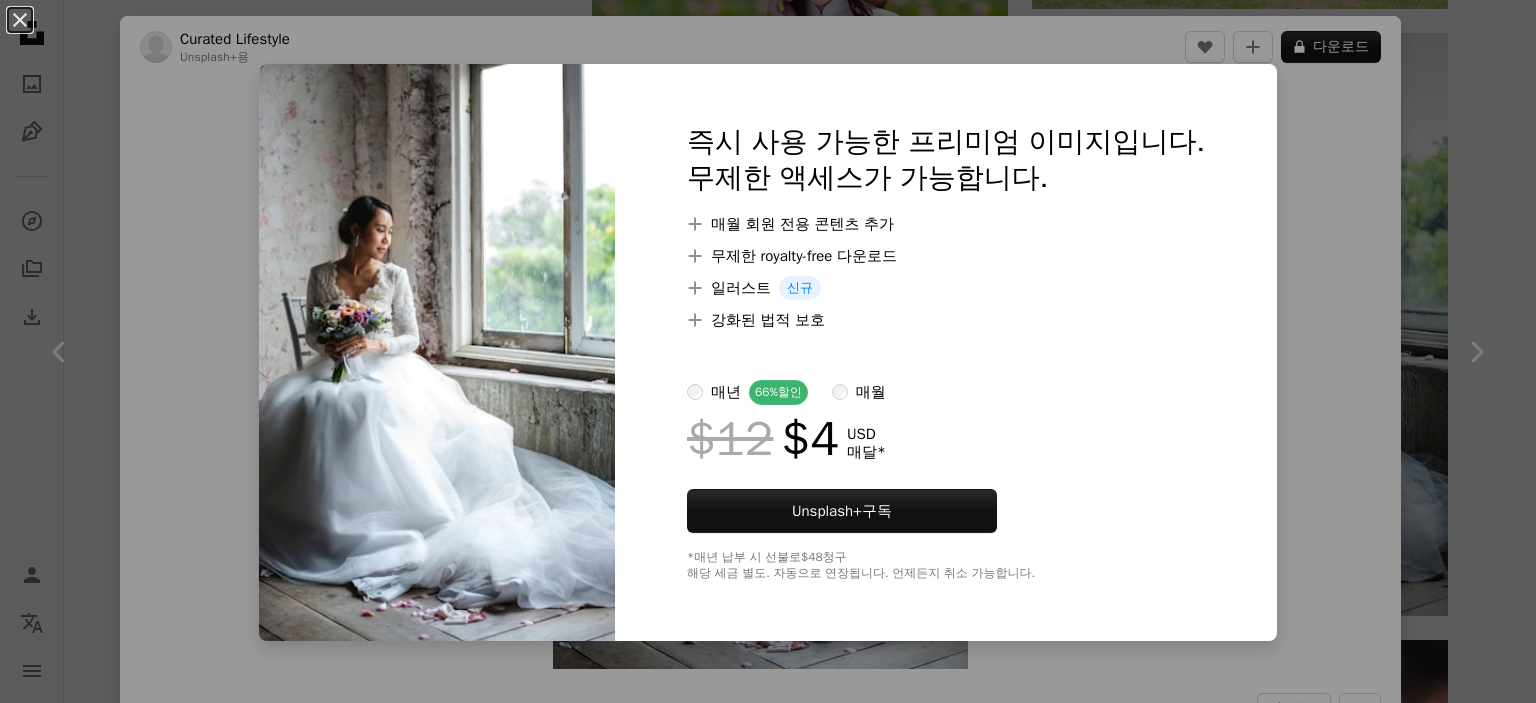 click on "An X shape 즉시 사용 가능한 프리미엄 이미지입니다. 무제한 액세스가 가능합니다. A plus sign 매월 회원 전용 콘텐츠 추가 A plus sign 무제한 royalty-free 다운로드 A plus sign 일러스트  신규 A plus sign 강화된 법적 보호 매년 66%  할인 매월 $12   $4 USD 매달 * Unsplash+  구독 *매년 납부 시 선불로  $48  청구 해당 세금 별도. 자동으로 연장됩니다. 언제든지 취소 가능합니다." at bounding box center [768, 351] 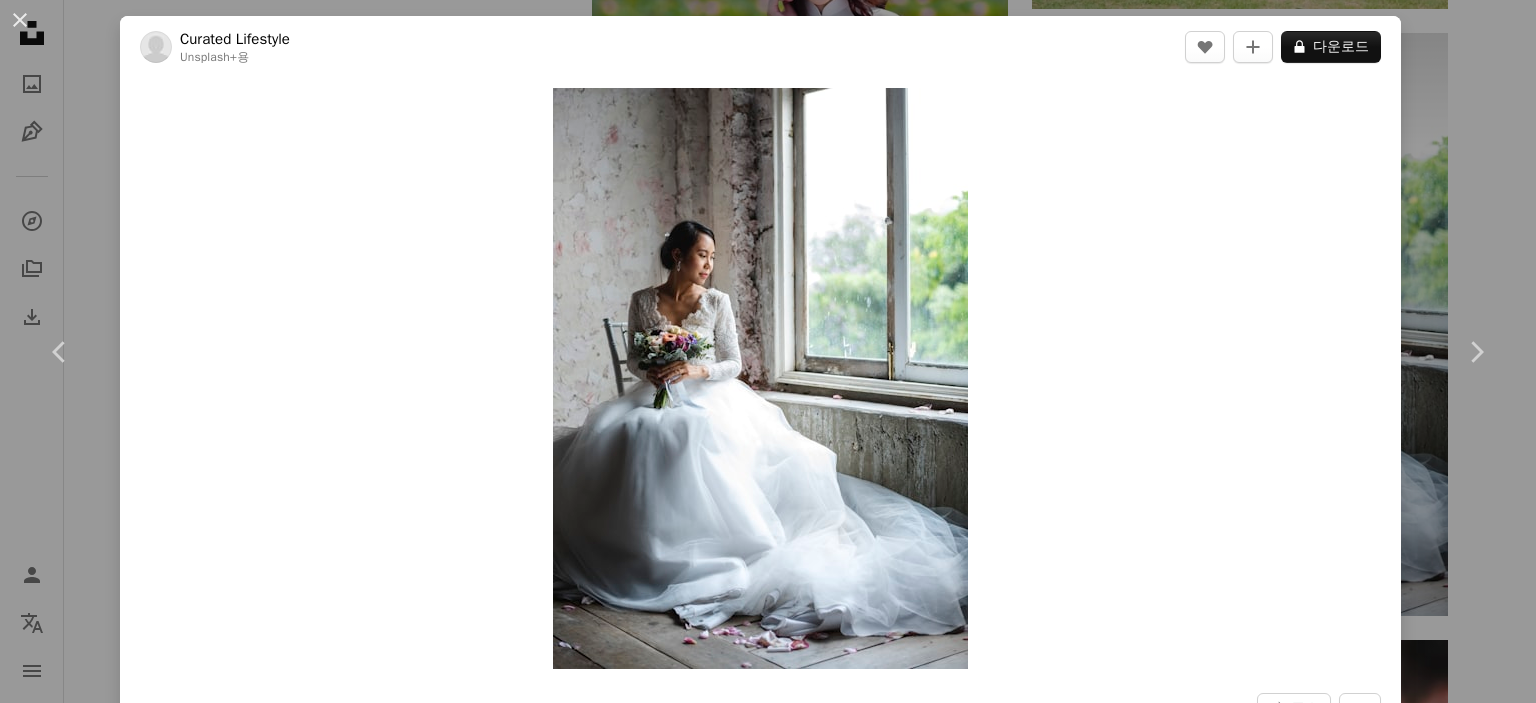 click on "An X shape Chevron left Chevron right Curated Lifestyle Unsplash+ 용 A heart A plus sign A lock 다운로드 Zoom in A forward-right arrow 공유 More Actions Calendar outlined [DATE] 에 게시됨 Camera NIKON CORPORATION, NIKON D810 Safety Unsplash+ 라이선스 에 따른 라이선스 부여 미인 꽃다발 창 행복 꽃다발 기쁨 신부 꽃꽂이 우아 신혼 관련 무료 이미지 이 시리즈의 다른 콘텐츠 Plus sign for Unsplash+ Plus sign for Unsplash+ Plus sign for Unsplash+ 관련 이미지 Plus sign for Unsplash+ A heart A plus sign [LAST] Unsplash+ 용 A lock 다운로드 Plus sign for Unsplash+ A heart A plus sign [LAST] [LAST] Unsplash+ 용 A lock 다운로드 Plus sign for Unsplash+ A heart A plus sign [LAST] [LAST] Unsplash+ 용 A lock 다운로드 Plus sign for Unsplash+ A heart A plus sign [LAST] [LAST] Unsplash+ 용 A lock 다운로드 Plus sign for Unsplash+ A heart" at bounding box center (768, 351) 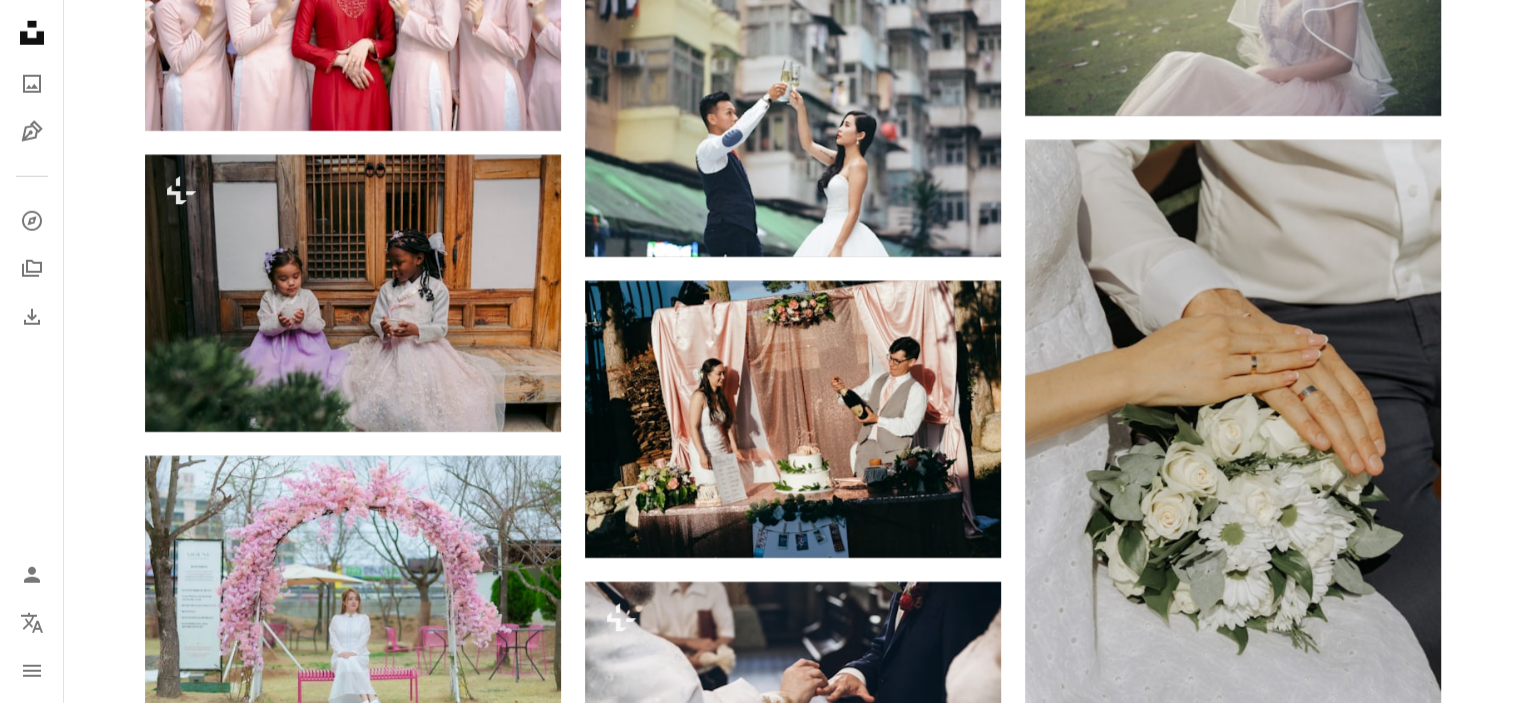 scroll, scrollTop: 13100, scrollLeft: 0, axis: vertical 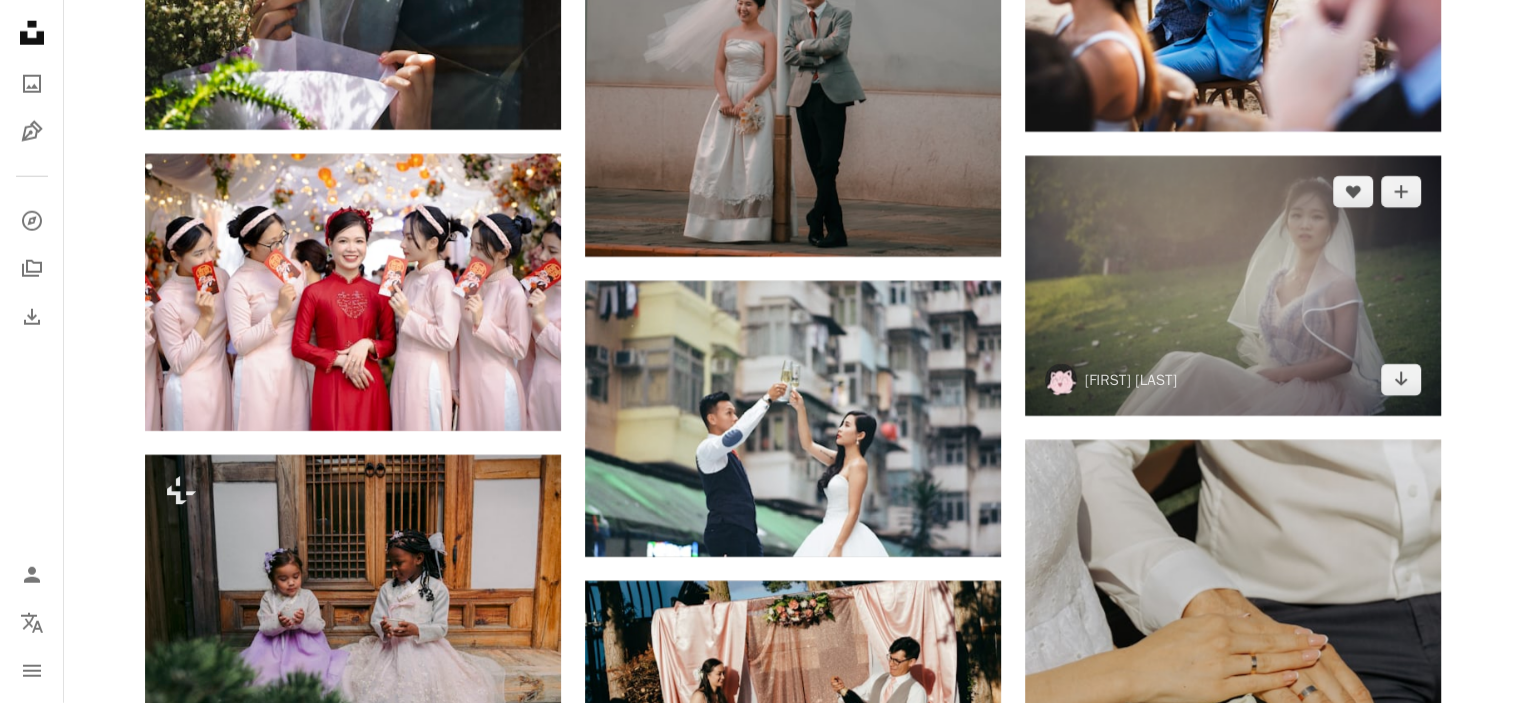 click at bounding box center (1233, 286) 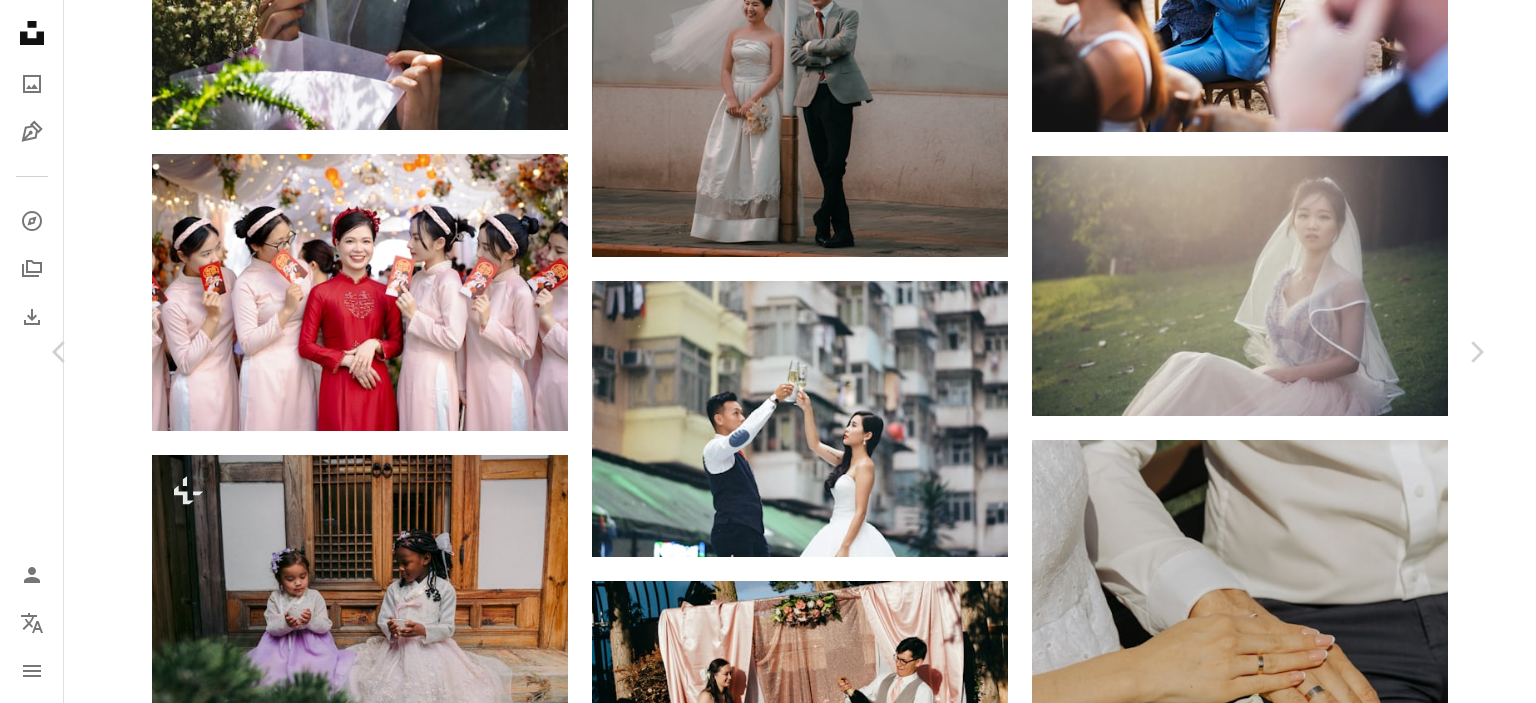 click on "An X shape Chevron left Chevron right [LAST] [LAST] [LAST]_[LAST] A heart A plus sign 무료 다운로드 Chevron down Zoom in 조회수 305,535 다운로드 720 A forward-right arrow 공유 Info icon 정보 More Actions Calendar outlined [DATE] 에 게시됨 Safety Unsplash 라이선스 하에서 무료로 사용 가능 사람의 유행 결혼식 회색 여성 의류 의복 웨딩 드레스 가운 이브닝 드레스 베일 가운 퍼블릭 도메인 이미지 iStock에서 프리미엄 관련 이미지 찾아보기  |  코드 UNSPLASH20로 20% 할인 혜택 받기 iStock에서 더 많은 자료 보기  ↗ 관련 이미지 A heart A plus sign [LAST] [LAST] [LAST] 고용 가능 A checkmark inside of a circle Arrow pointing down A heart A plus sign [LAST] [LAST] Arrow pointing down A heart A plus sign [LAST] [LAST] 고용 가능 A checkmark inside of a circle Arrow pointing down A heart A plus sign [LAST] [LAST] Arrow pointing down Plus sign for Unsplash+ A heart A plus sign [LAST] [LAST] Unsplash+ 용 용" at bounding box center [768, 4532] 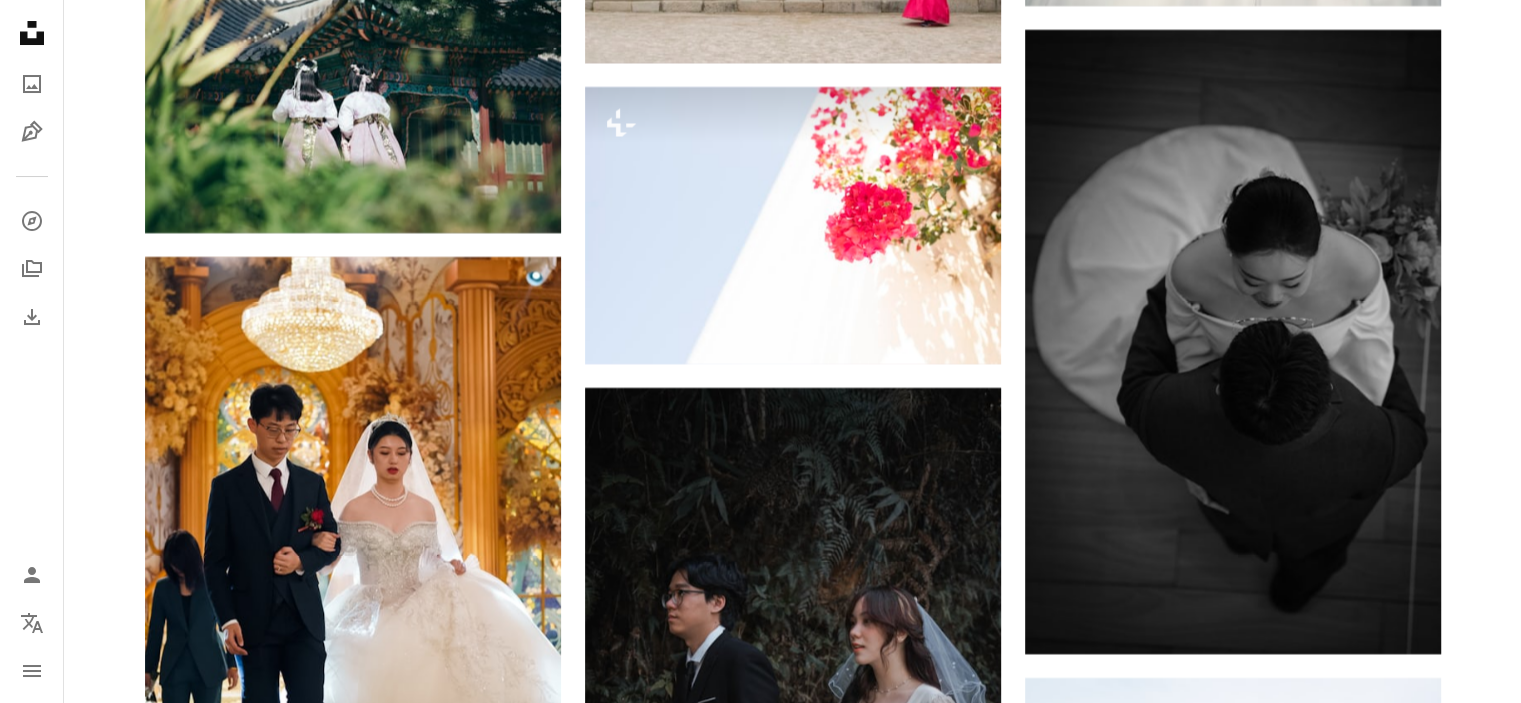 scroll, scrollTop: 15700, scrollLeft: 0, axis: vertical 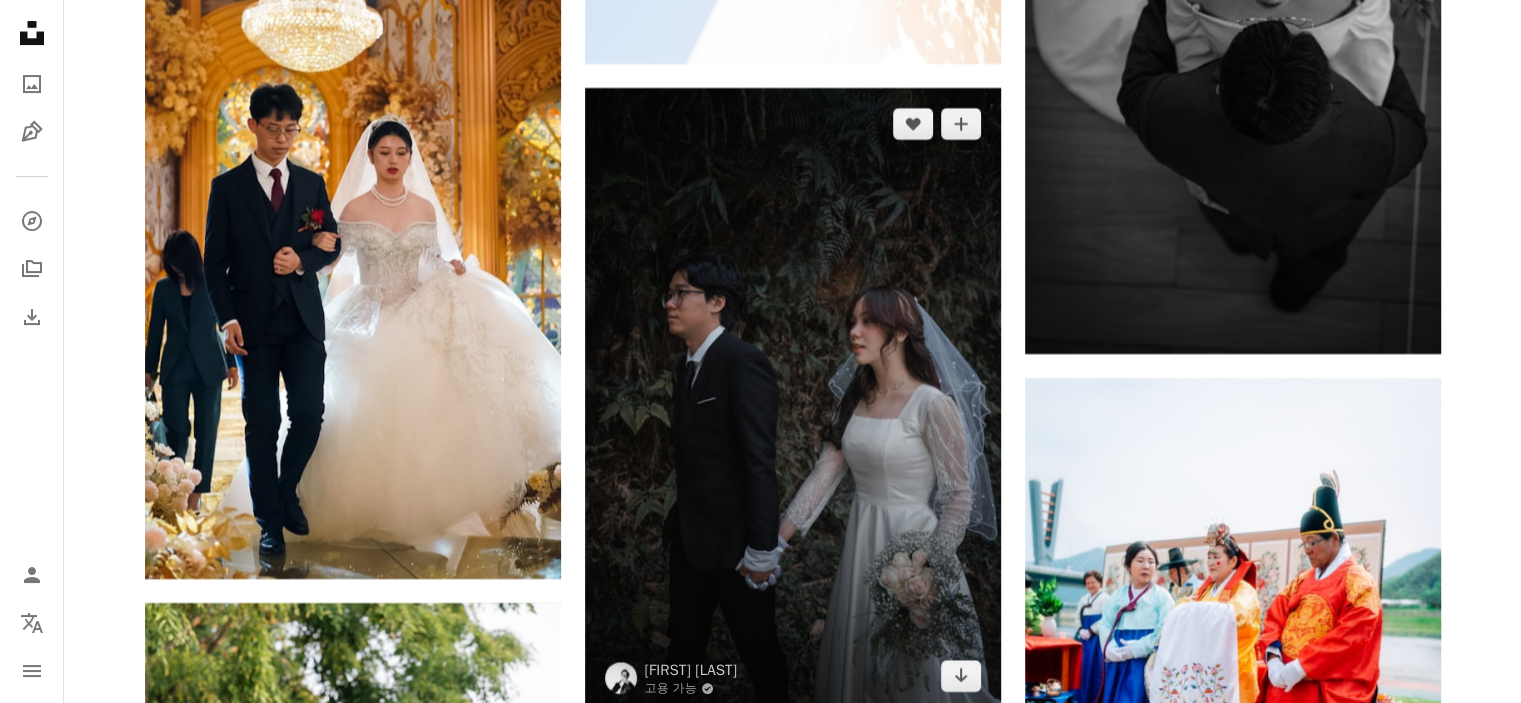 click at bounding box center [793, 400] 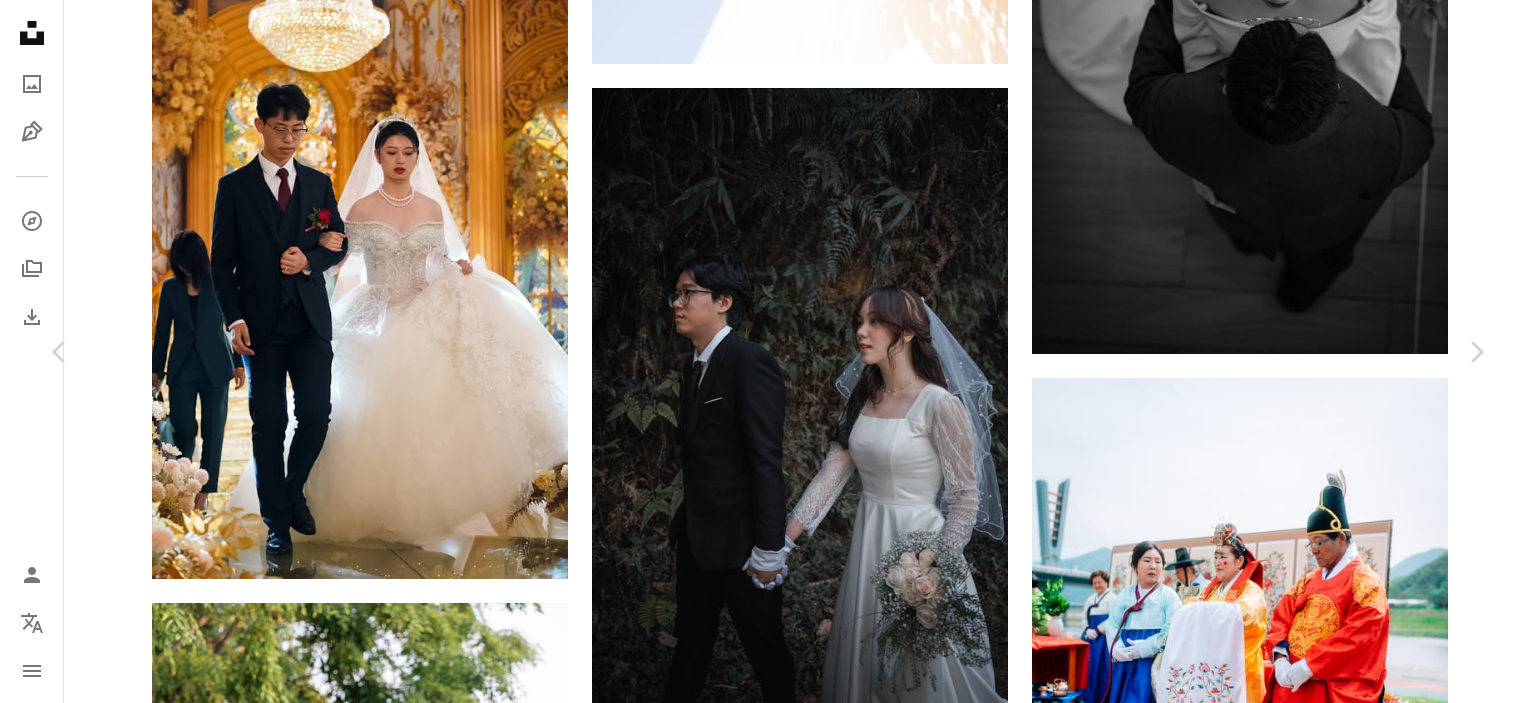 click on "무료 다운로드" at bounding box center (1290, 4431) 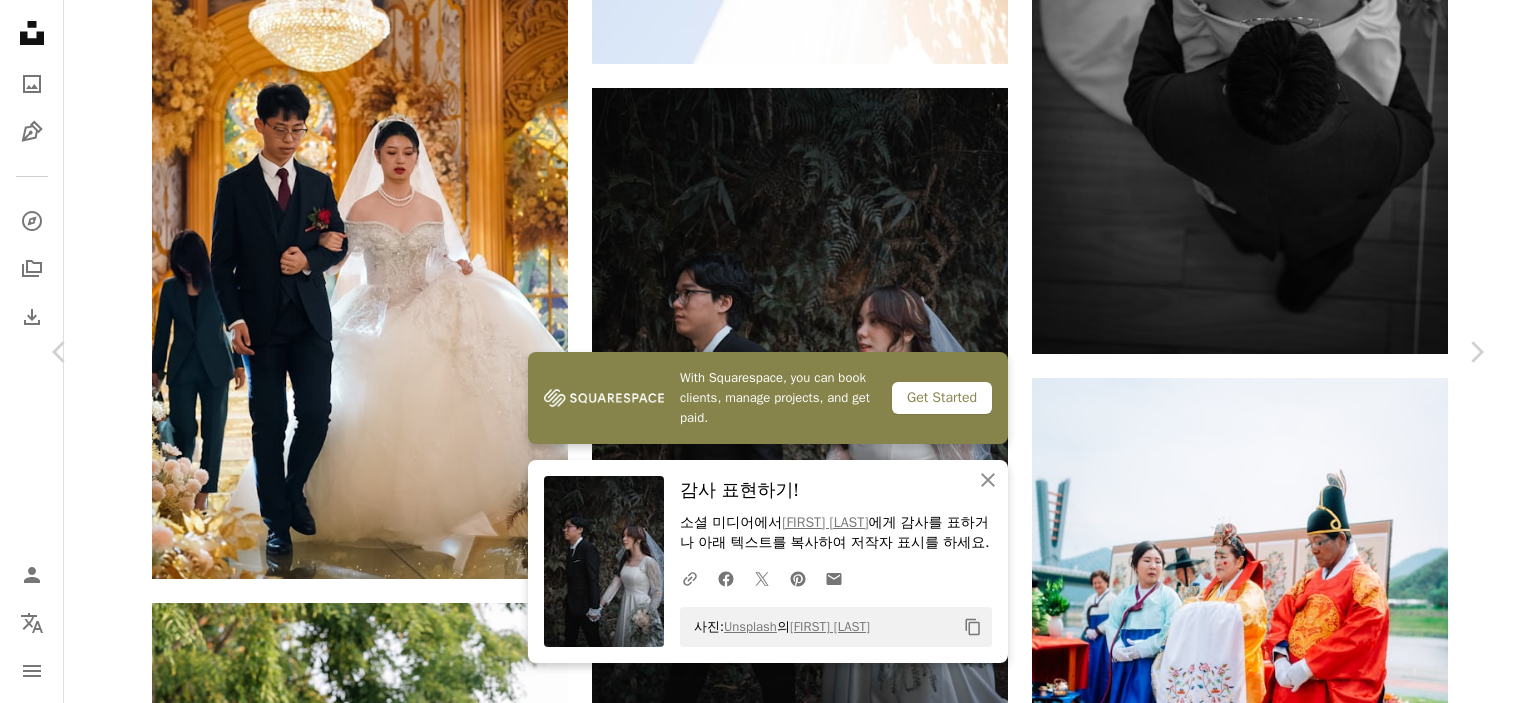 click on "An X shape Chevron left Chevron right With Squarespace, you can book clients, manage projects, and get paid. Get Started An X shape 닫기 감사 표현하기! 소셜 미디어에서  Thái An 에게 감사를 표하거나 아래 텍스트를 복사하여 저작자 표시를 하세요. A URL sharing icon (chains) Facebook icon X (formerly Twitter) icon Pinterest icon An envelope 사진:  Unsplash 의 Thái An
Copy content Thái An 고용 가능 A checkmark inside of a circle A heart A plus sign 무료 다운로드 Chevron down Zoom in 조회수 248,457 다운로드 3,016 A forward-right arrow 공유 Info icon 정보 More Actions Calendar outlined 2022년 6월 20일 에 게시됨 Camera SONY, ILCE-7 Safety Unsplash 라이선스 하에서 무료로 사용 가능 여자 검정 사람의 유행 식물 결혼식 회색 여성 의류 의복 양복 액세서리 액세서리 웨딩 드레스 넥타이 가운 턱시도 베일 가운 배경 iStock에서 프리미엄 관련 이미지 찾아보기  |   ↗ 용" at bounding box center (768, 4735) 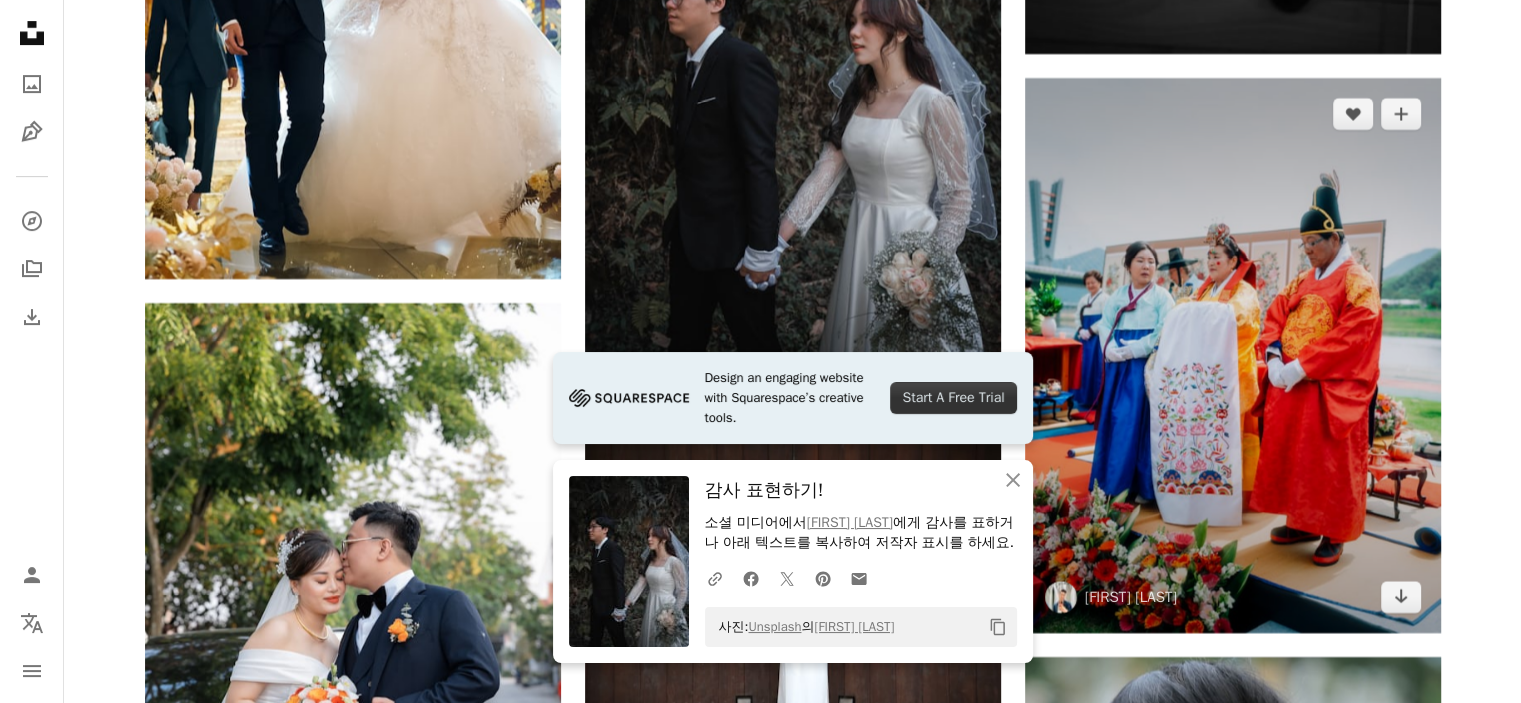 scroll, scrollTop: 16400, scrollLeft: 0, axis: vertical 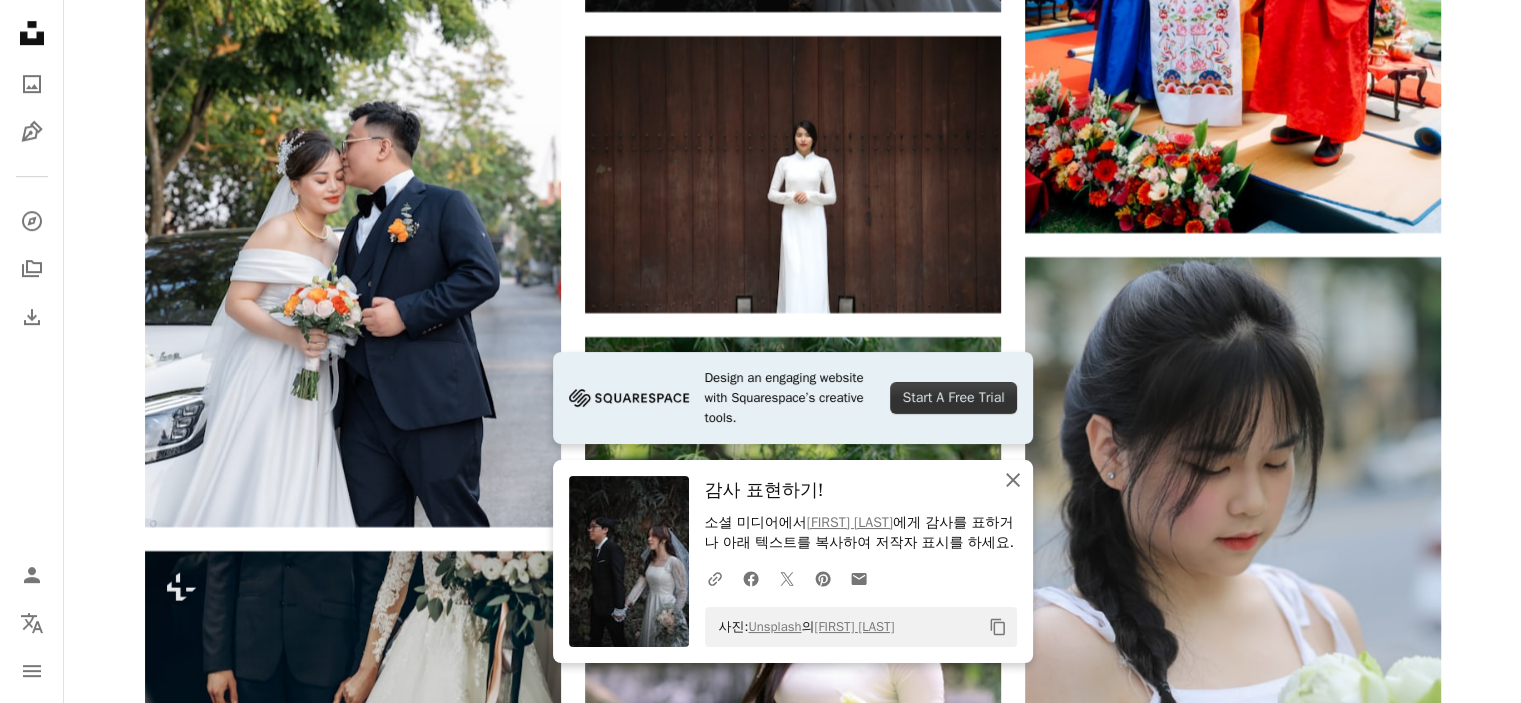 click 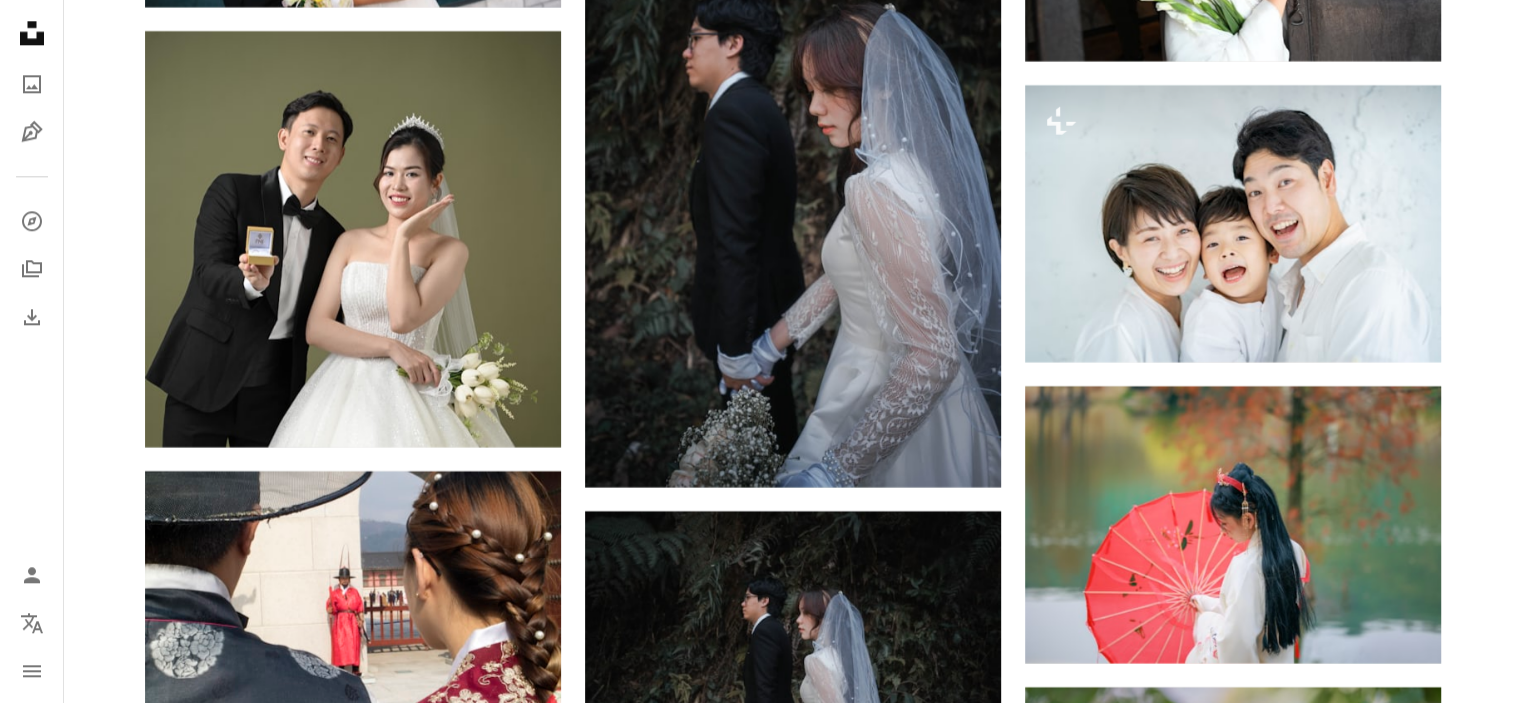 scroll, scrollTop: 17600, scrollLeft: 0, axis: vertical 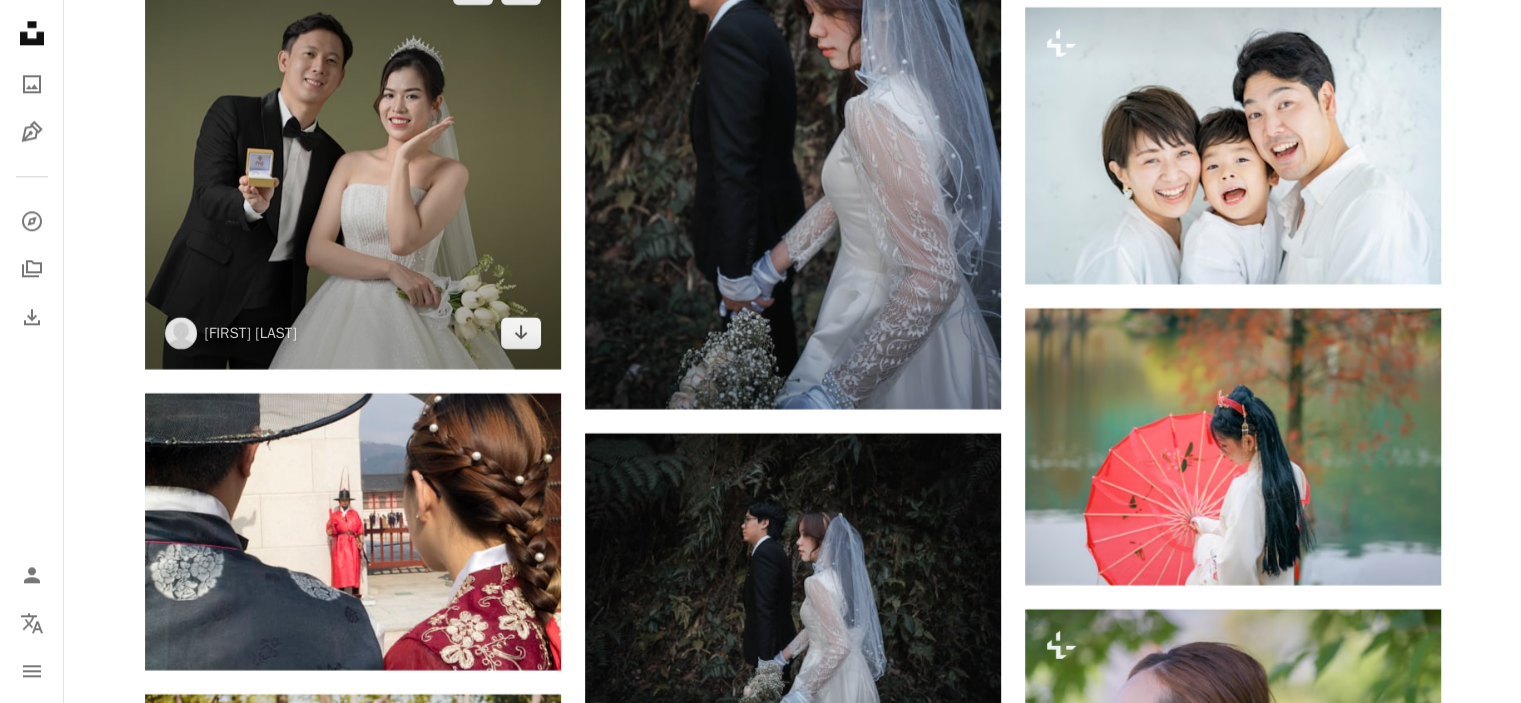 click at bounding box center (353, 161) 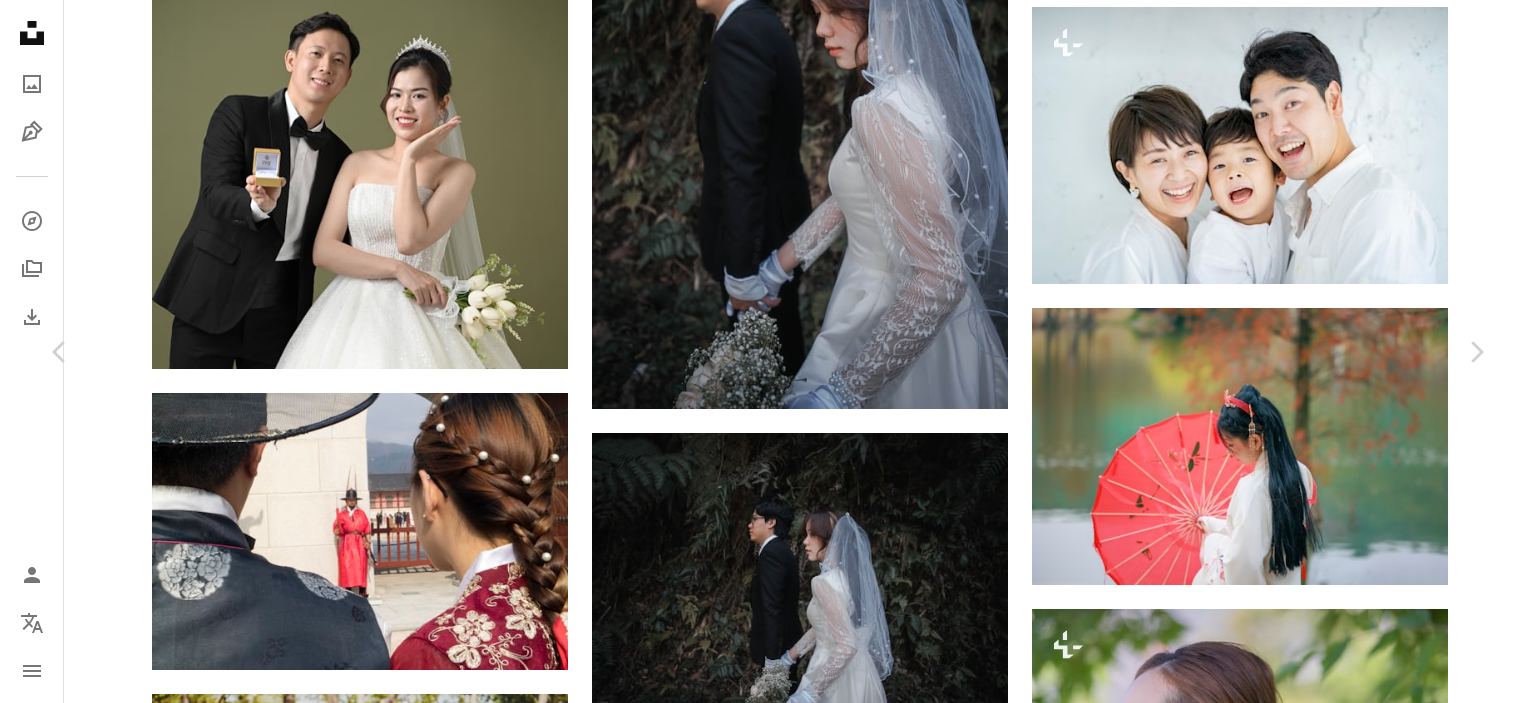 click on "무료 다운로드" at bounding box center [1290, 5903] 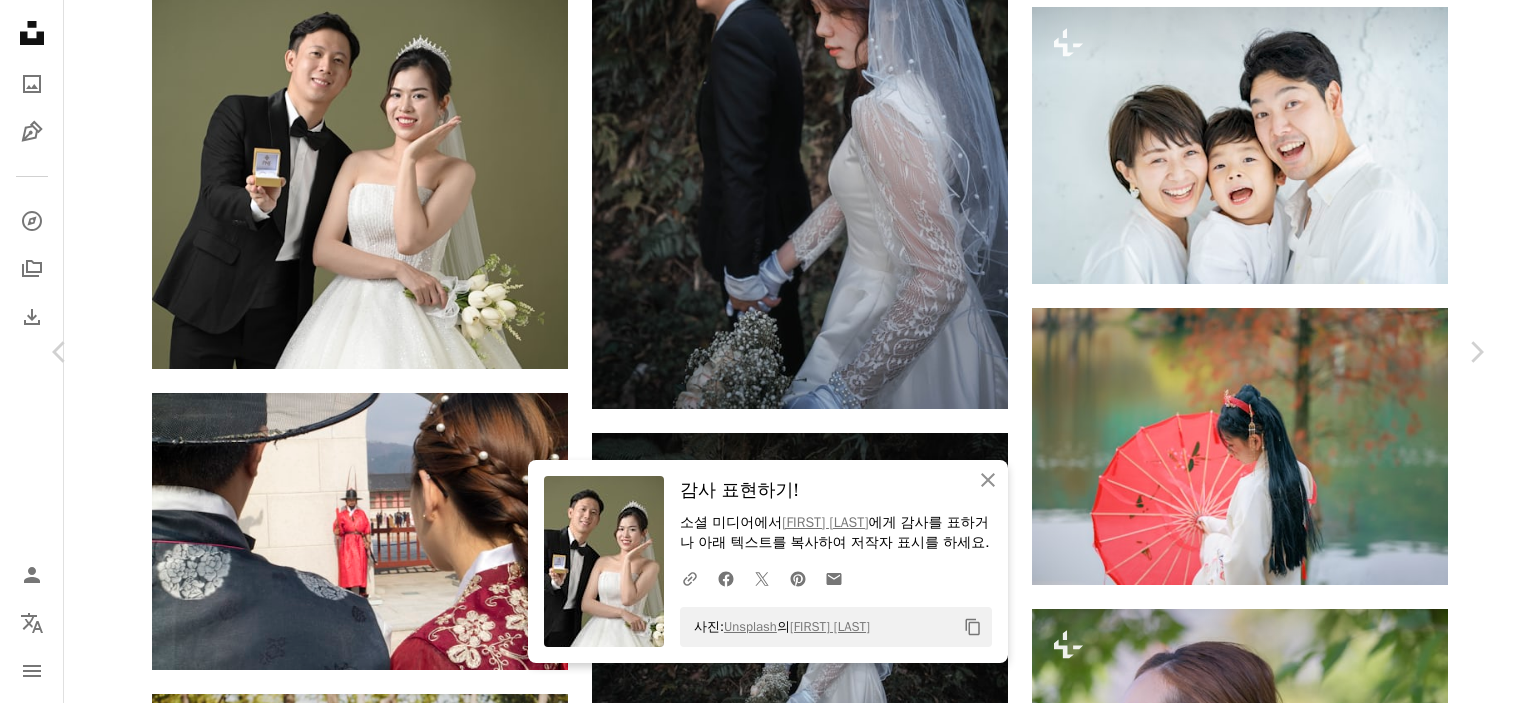click on "An X shape Chevron left Chevron right An X shape 닫기 감사 표현하기! 소셜 미디어에서  Hai Nam 에게 감사를 표하거나 아래 텍스트를 복사하여 저작자 표시를 하세요. A URL sharing icon (chains) Facebook icon X (formerly Twitter) icon Pinterest icon An envelope 사진:  Unsplash 의 Hai Nam
Copy content Hai Nam deskcorvn A heart A plus sign 무료 다운로드 Chevron down Zoom in 조회수 5,874 다운로드 39 A forward-right arrow 공유 Info icon 정보 More Actions Calendar outlined 2024년 7월 9일 에 게시됨 Safety Unsplash 라이선스 하에서 무료로 사용 가능 여자 초상 남자 사람의 유행 사람 사진 얼굴 결혼식 회색 여성 성인 사진술 보석류 남성 문자 메시지 드레스 문서 양복 신부 무료 사진 iStock에서 프리미엄 관련 이미지 찾아보기  |  코드 UNSPLASH20로 20% 할인 혜택 받기 iStock에서 더 많은 자료 보기  ↗ 관련 이미지 A heart A plus sign Địa Cầu Nhân A heart" at bounding box center [768, 6207] 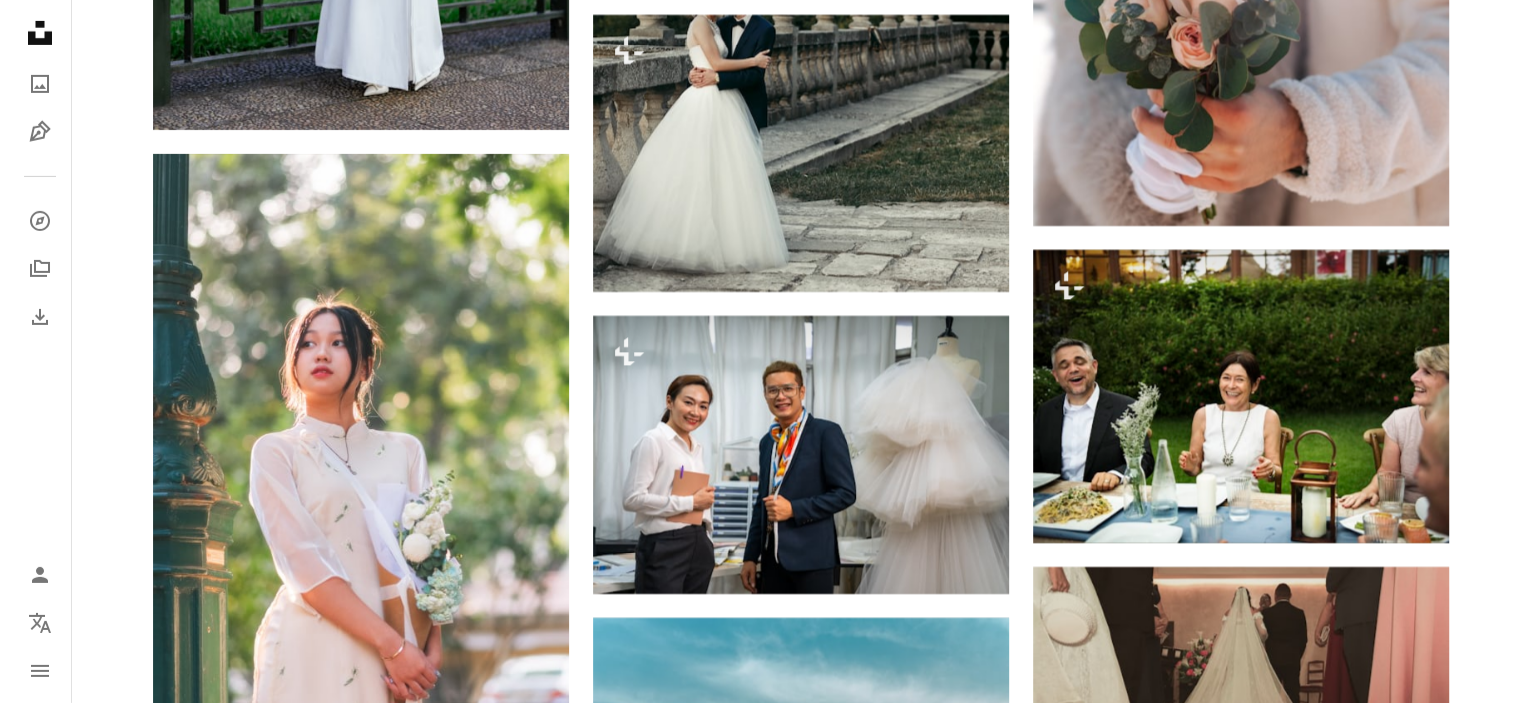 scroll, scrollTop: 29700, scrollLeft: 0, axis: vertical 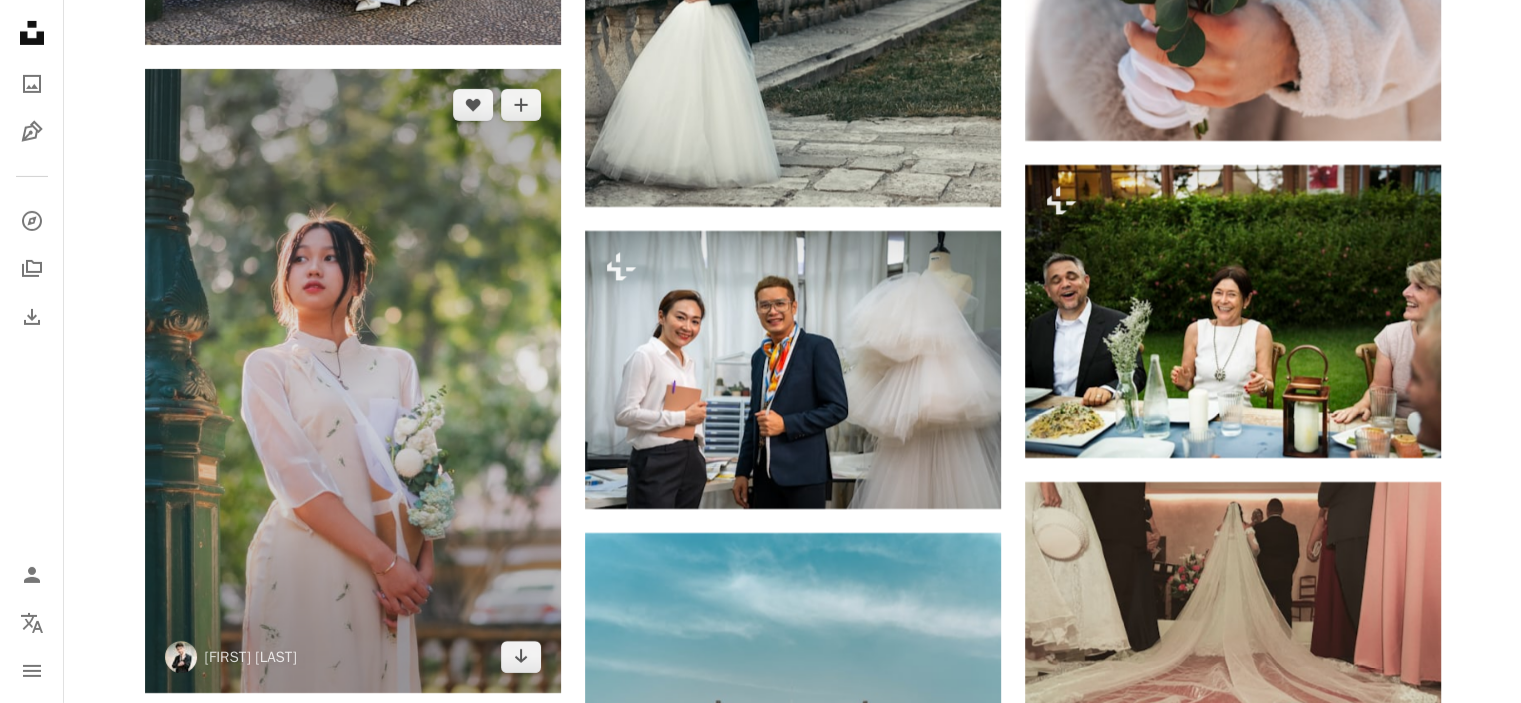 click at bounding box center [353, 380] 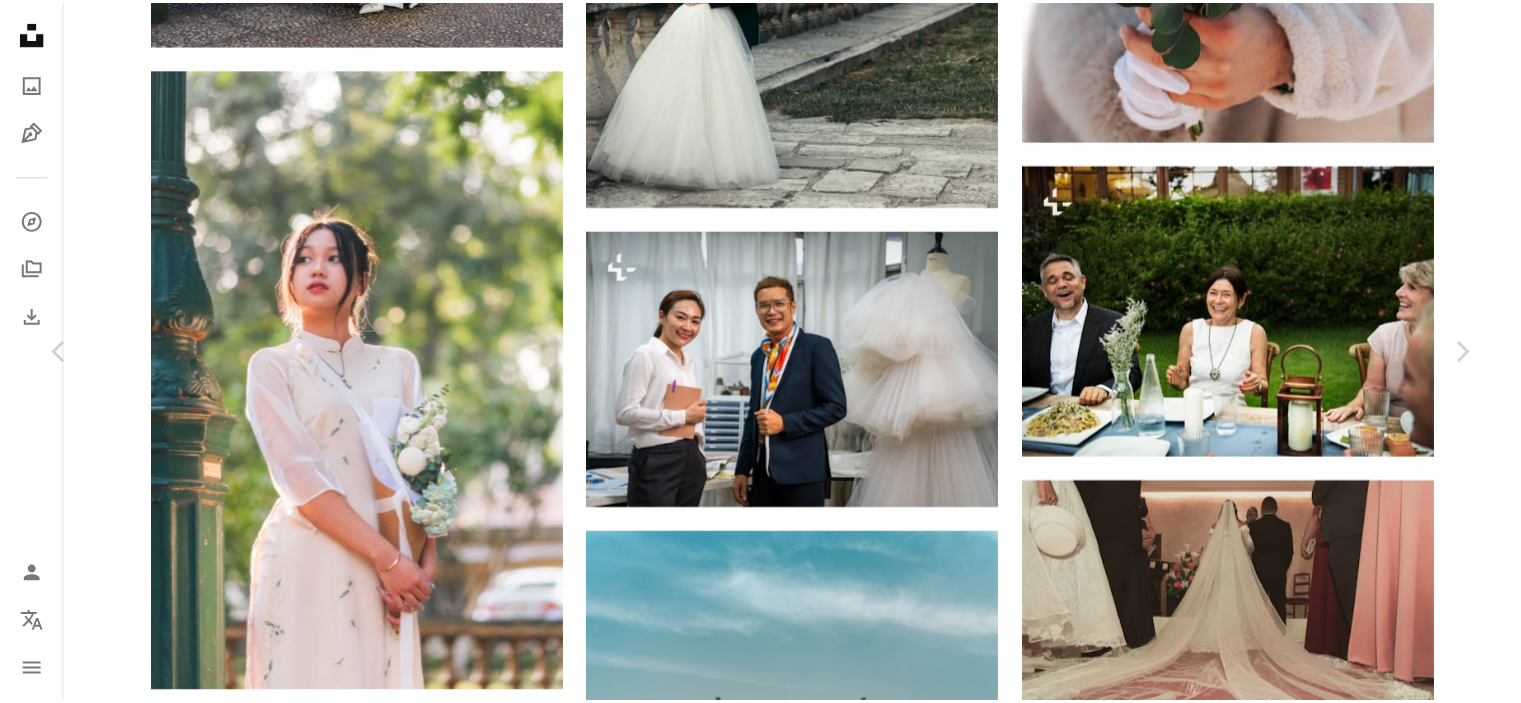 scroll, scrollTop: 2100, scrollLeft: 0, axis: vertical 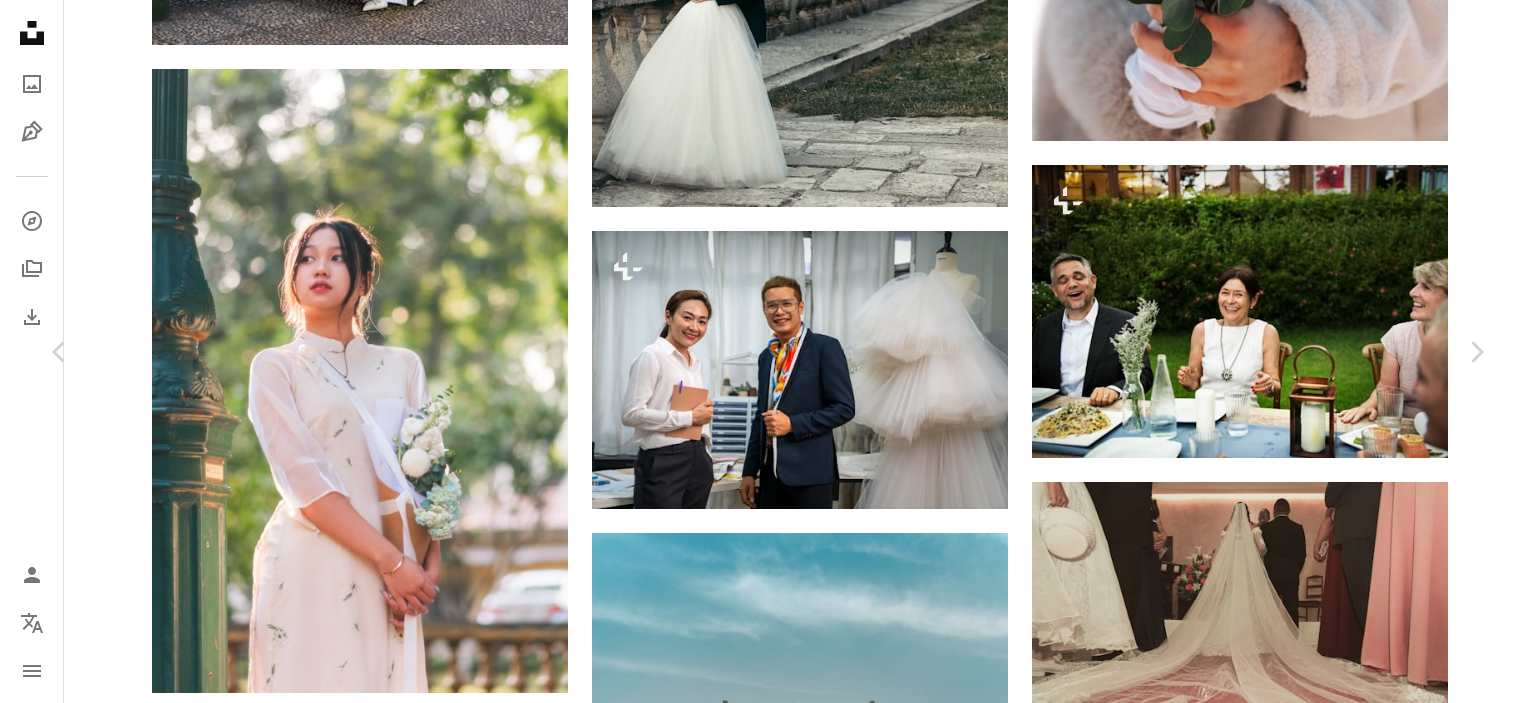 click on "An X shape Chevron left Chevron right Khoa Lê kkhoalee A heart A plus sign 무료 다운로드 Chevron down Zoom in 조회수 11,389 다운로드 103 A forward-right arrow 공유 Info icon 정보 More Actions Calendar outlined 2023년 2월 26일 에 게시됨 Camera NIKON CORPORATION, NIKON D750 Safety Unsplash 라이선스 하에서 무료로 사용 가능 꽃 여자 유행 얼굴 결혼식 여성 성인 행복한 미소 머리 드레스 꽃다발 아가씨 머리 꽃꽂이 웨딩 드레스 가운 검은 머리 소매 정장 착용 배경 iStock에서 프리미엄 관련 이미지 찾아보기  |  코드 UNSPLASH20로 20% 할인 혜택 받기 iStock에서 더 많은 자료 보기  ↗ 관련 이미지 A heart A plus sign Khoa Lê Arrow pointing down Plus sign for Unsplash+ A heart A plus sign Getty Images Unsplash+ 용 A lock 다운로드 A heart A plus sign Natali Hordiiuk 고용 가능 A checkmark inside of a circle Arrow pointing down Plus sign for Unsplash+ A heart A plus sign A. C. Unsplash+ 용 A lock" at bounding box center [768, 4785] 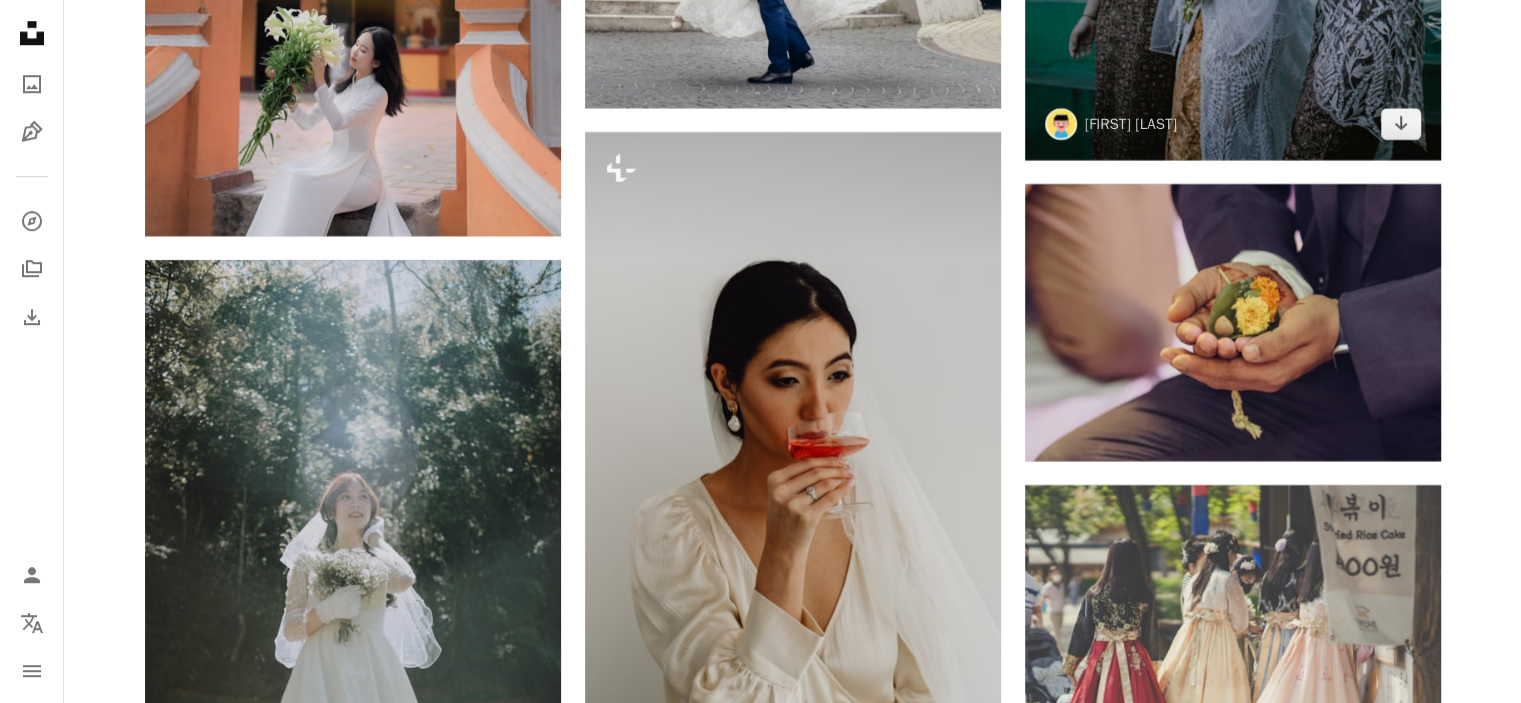 scroll, scrollTop: 32300, scrollLeft: 0, axis: vertical 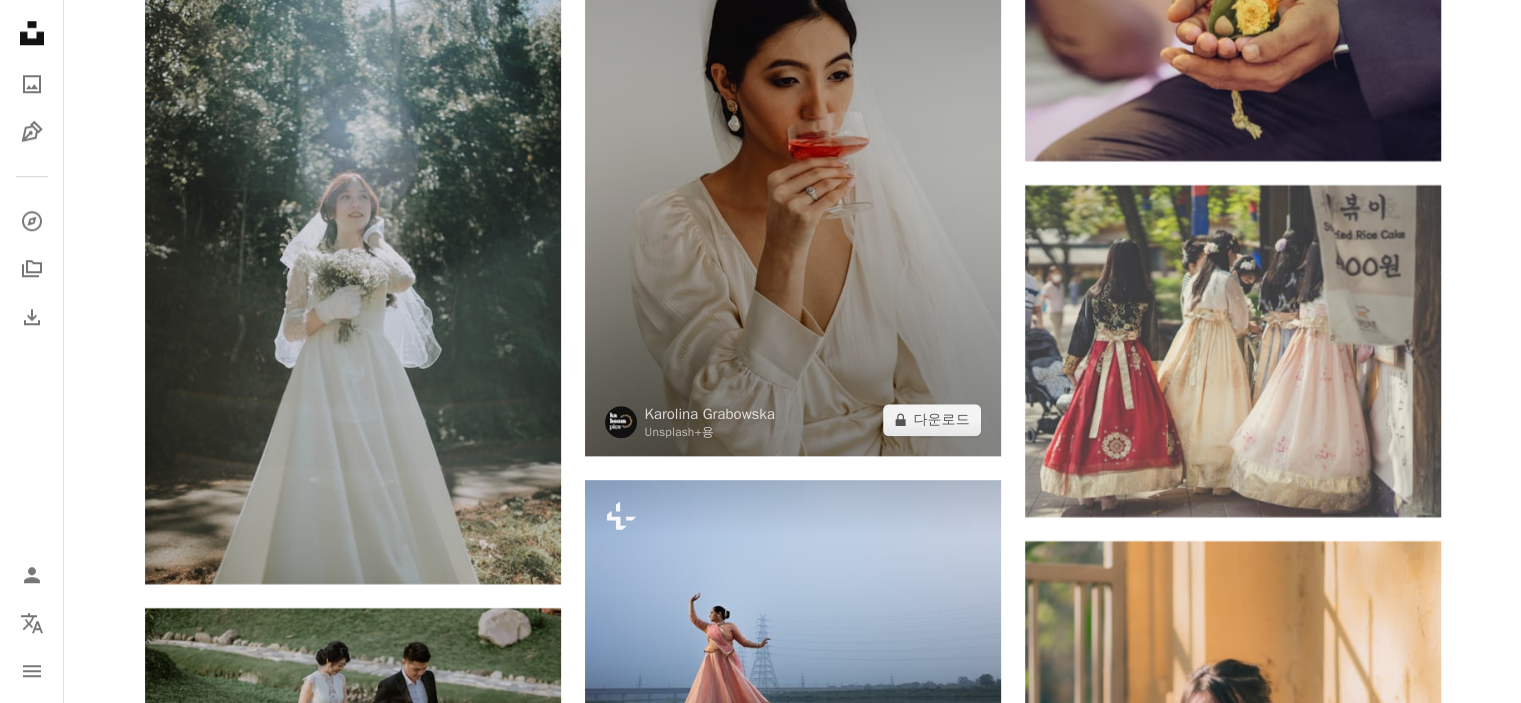 click at bounding box center [793, 144] 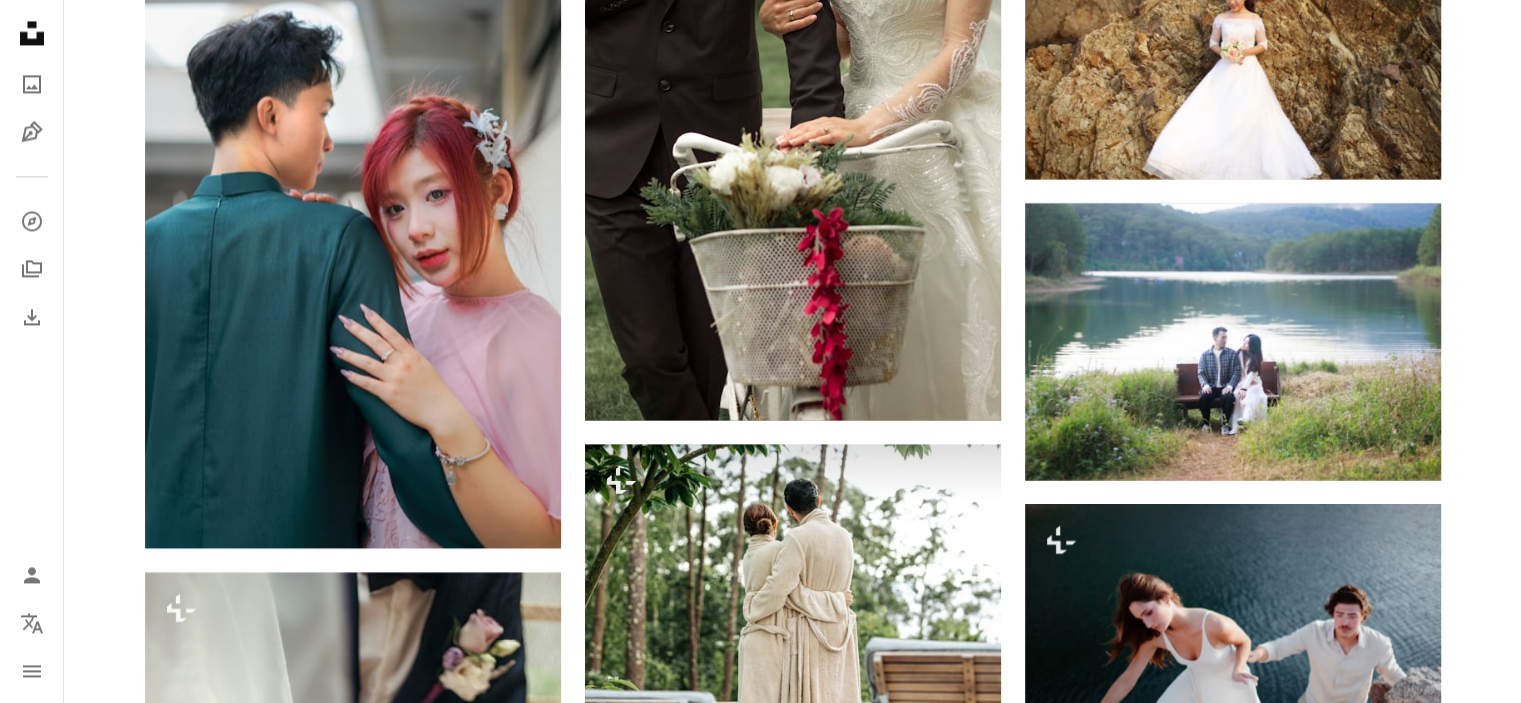scroll, scrollTop: 33500, scrollLeft: 0, axis: vertical 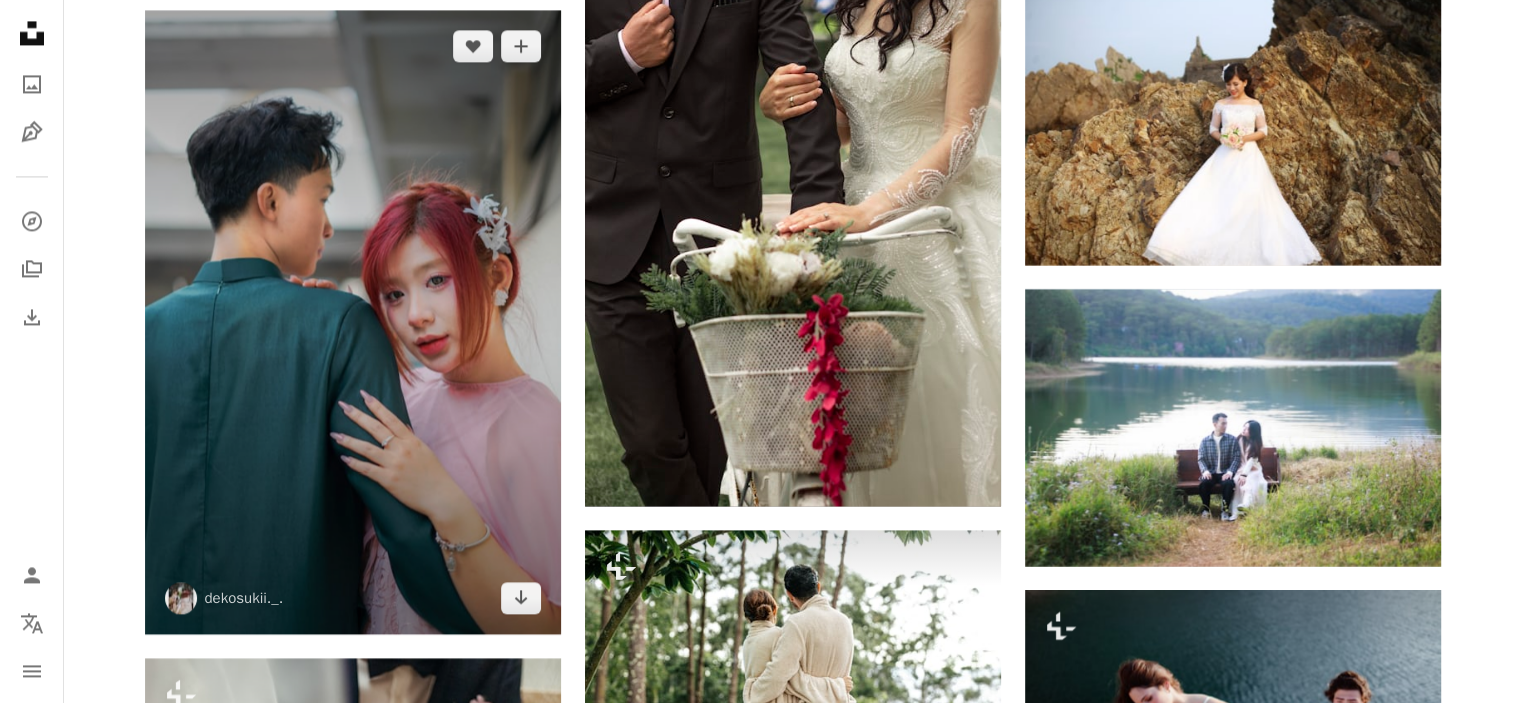 click at bounding box center [353, 322] 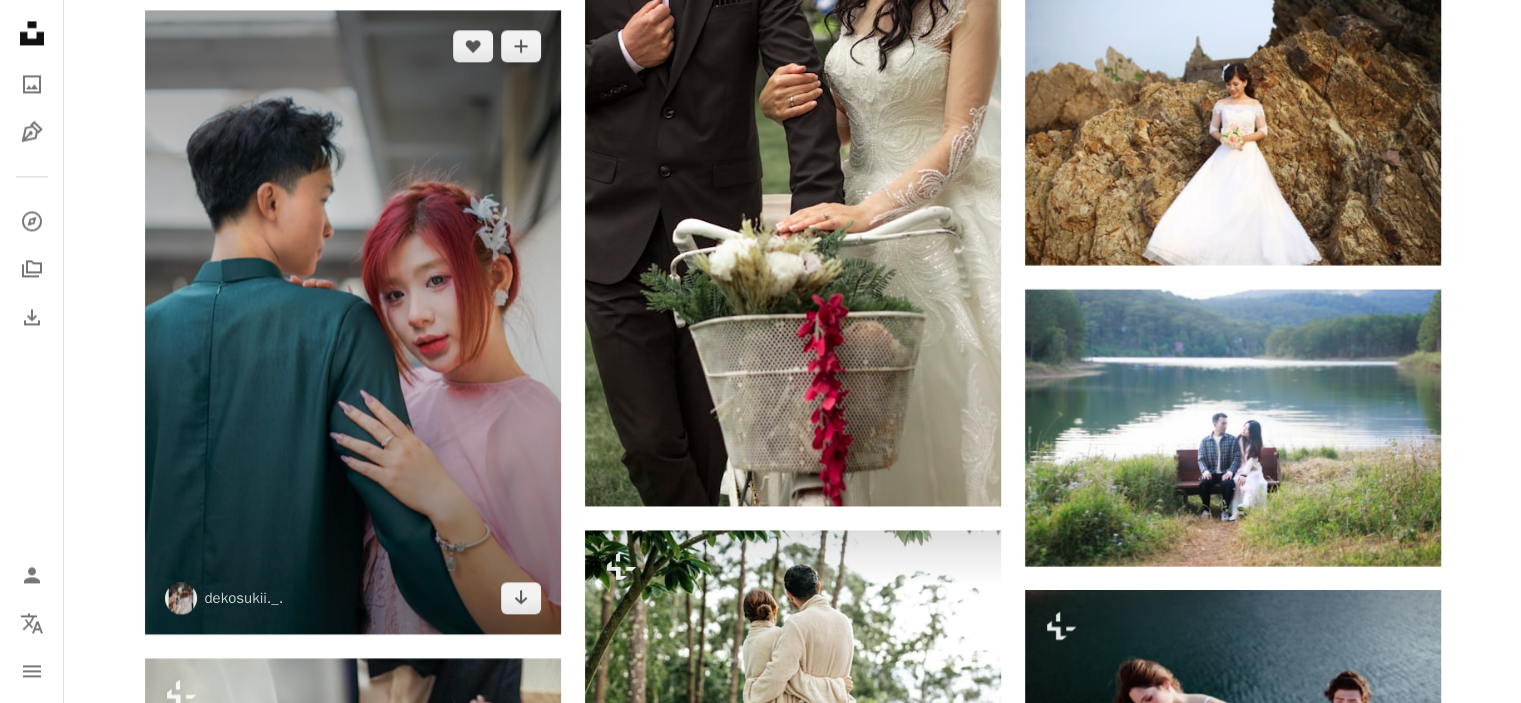 click at bounding box center (353, 322) 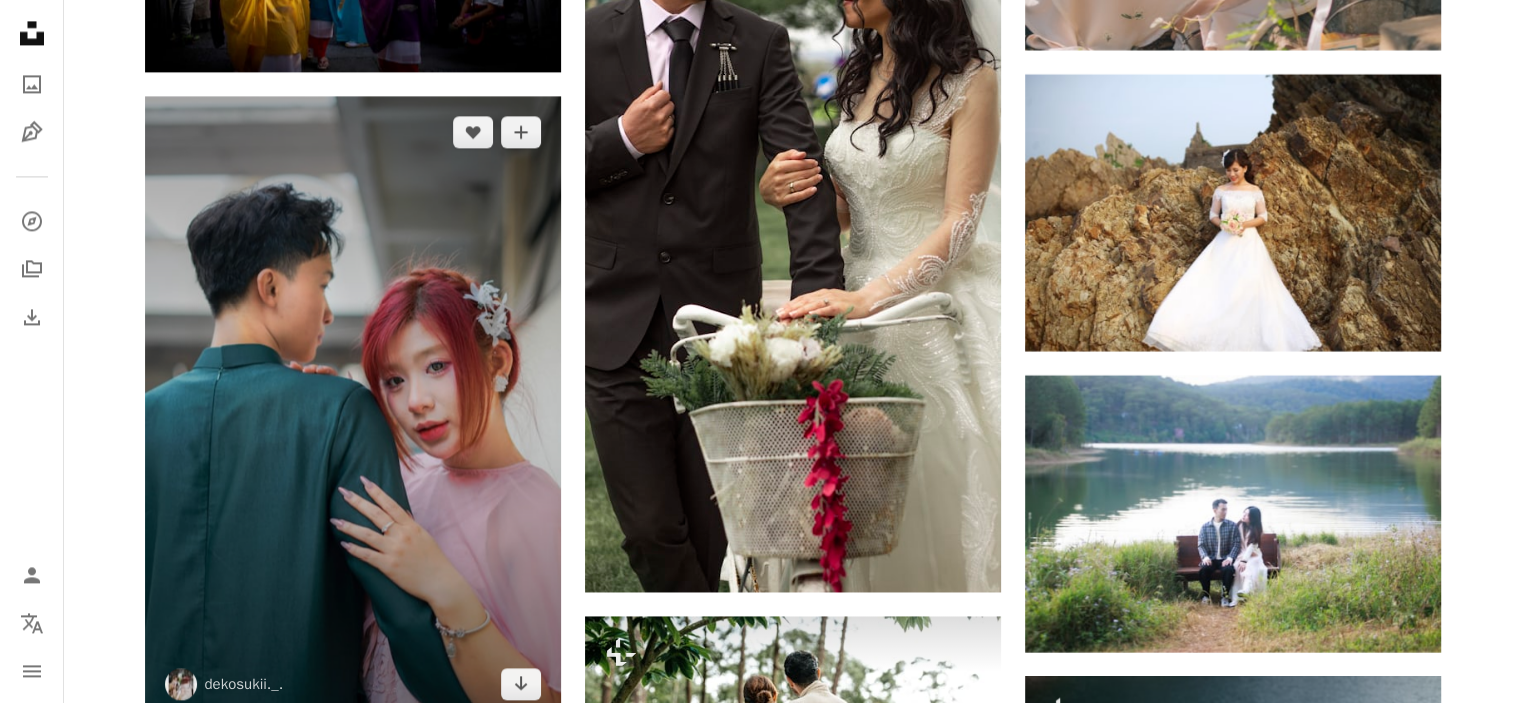 scroll, scrollTop: 33300, scrollLeft: 0, axis: vertical 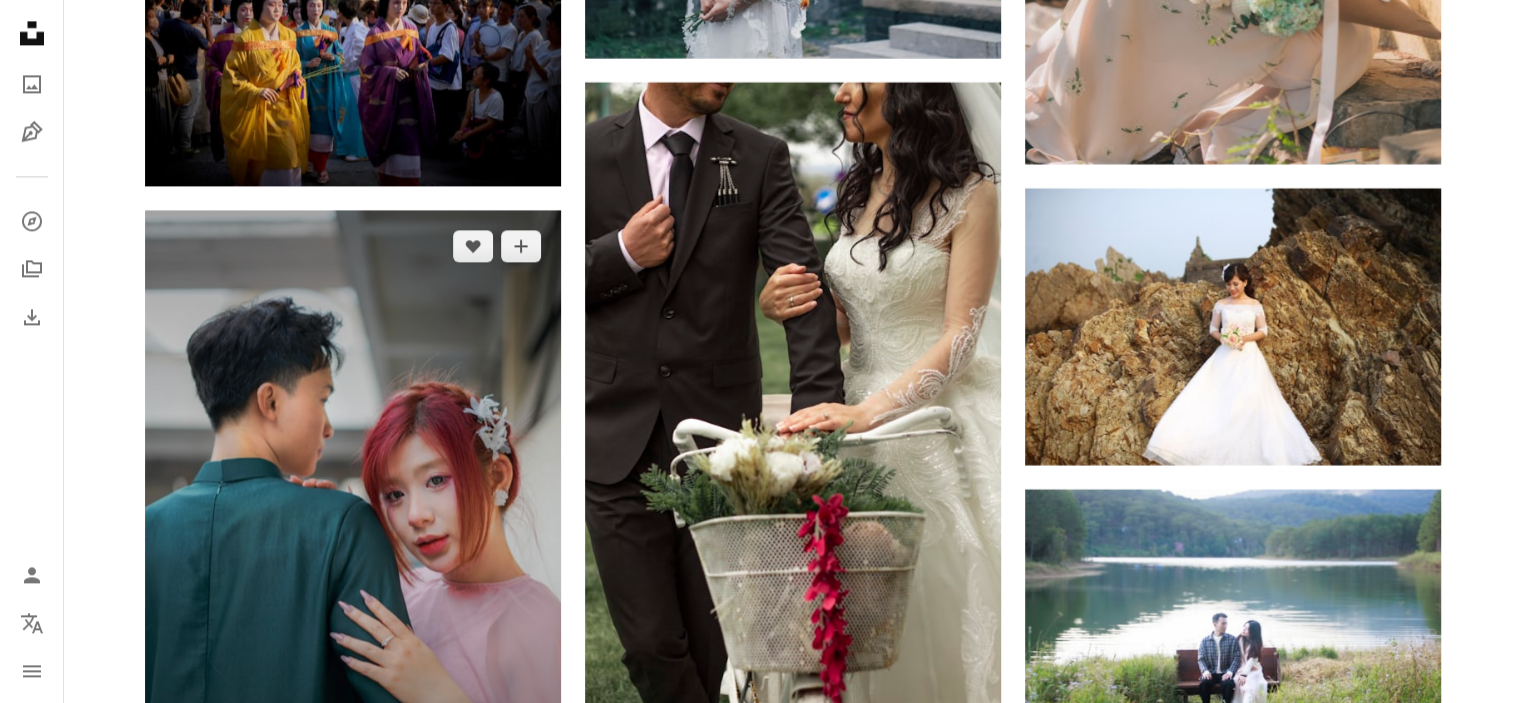 click at bounding box center [353, 522] 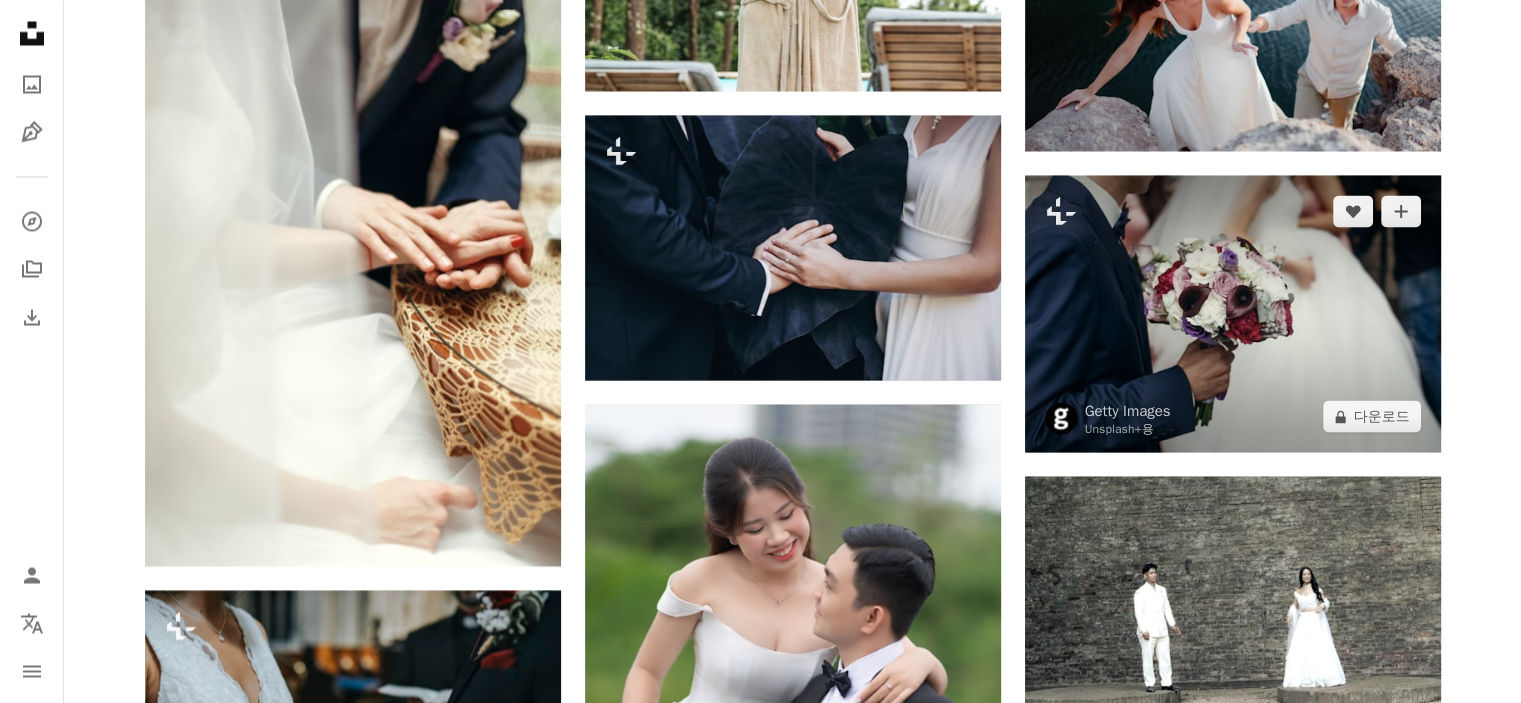 scroll, scrollTop: 34300, scrollLeft: 0, axis: vertical 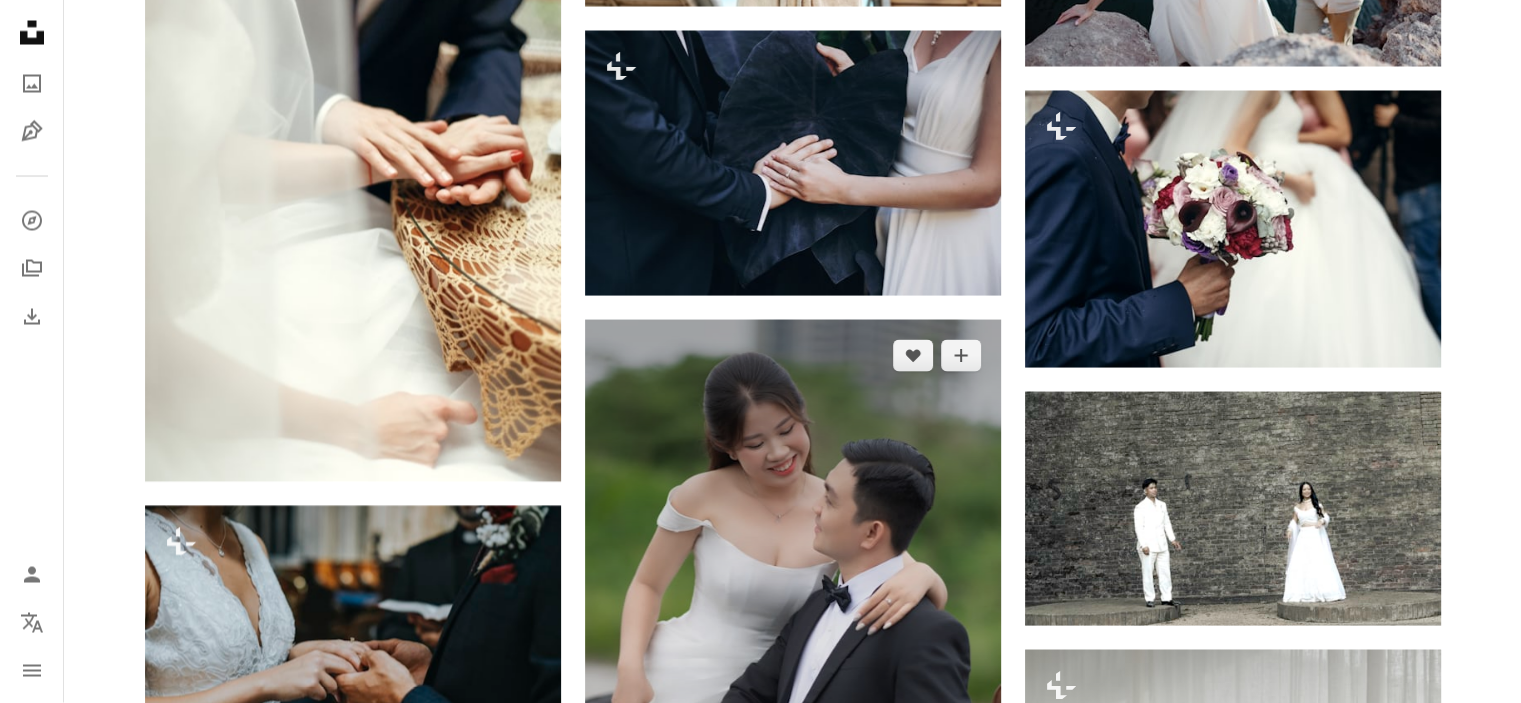 click at bounding box center (793, 632) 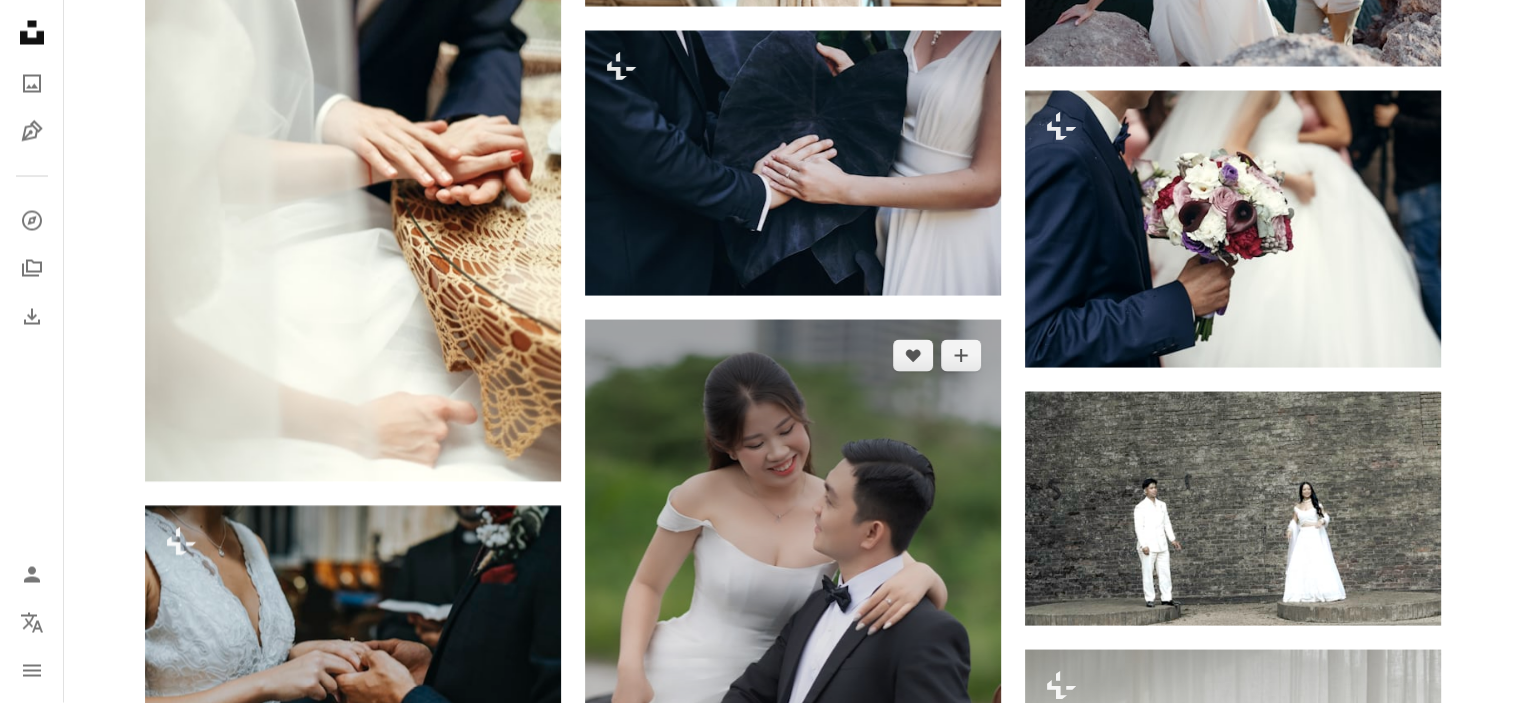 scroll, scrollTop: 34600, scrollLeft: 0, axis: vertical 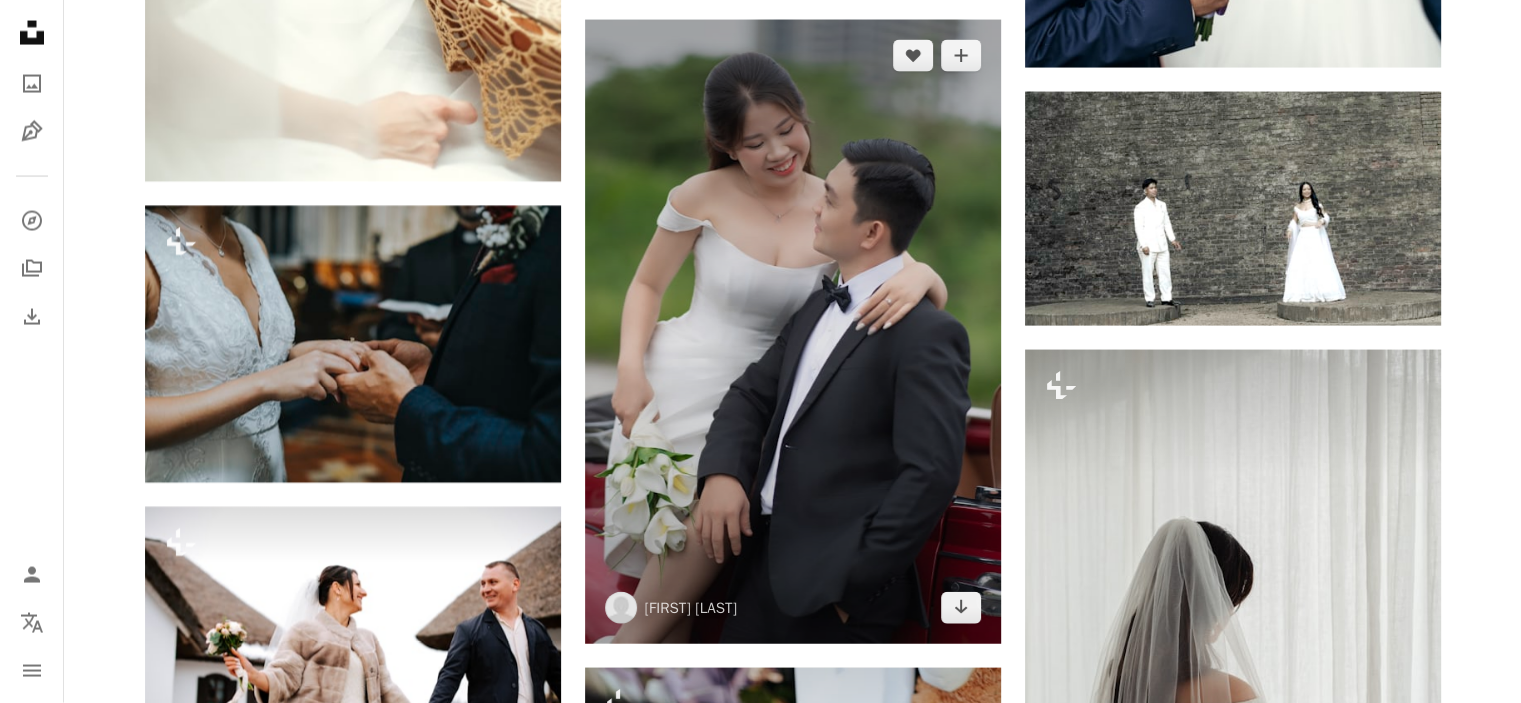 click at bounding box center [793, 332] 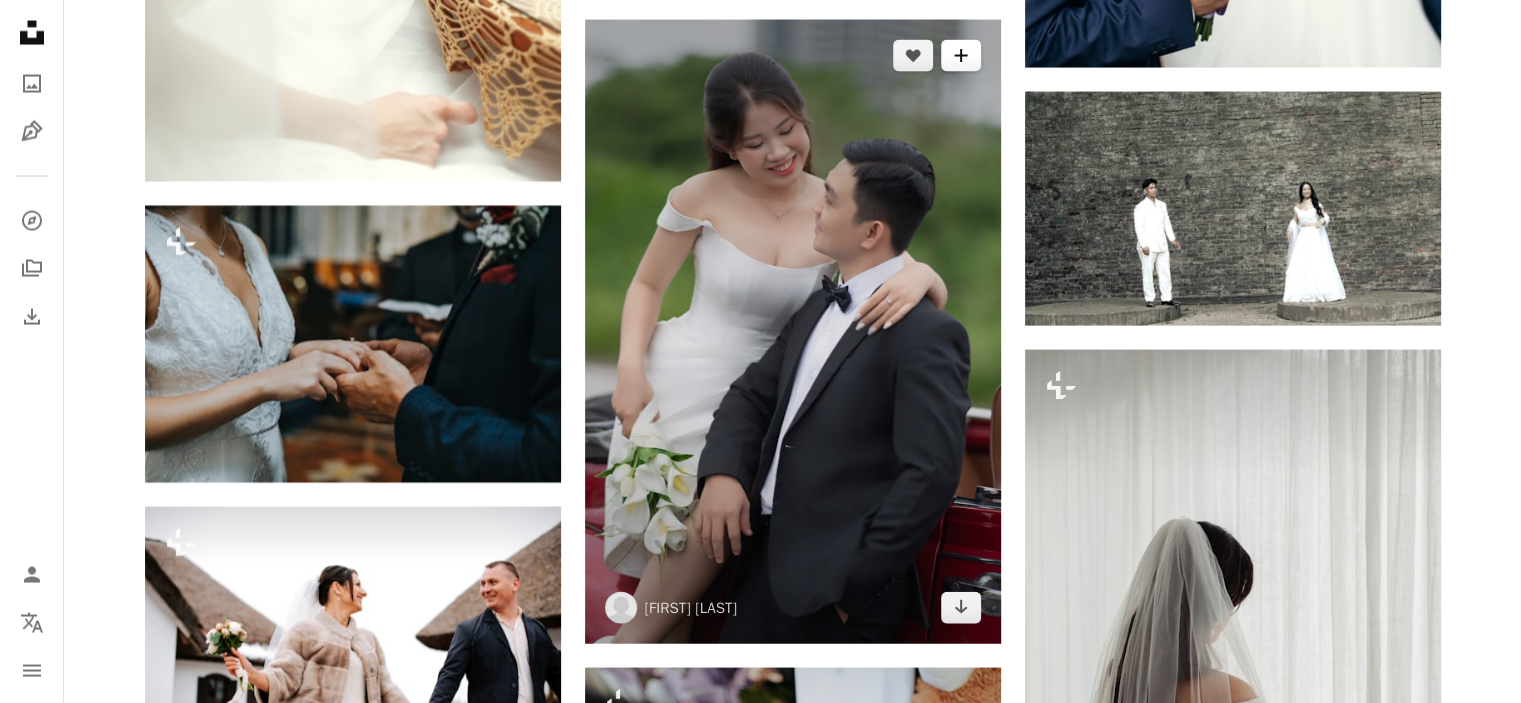 click on "A plus sign" 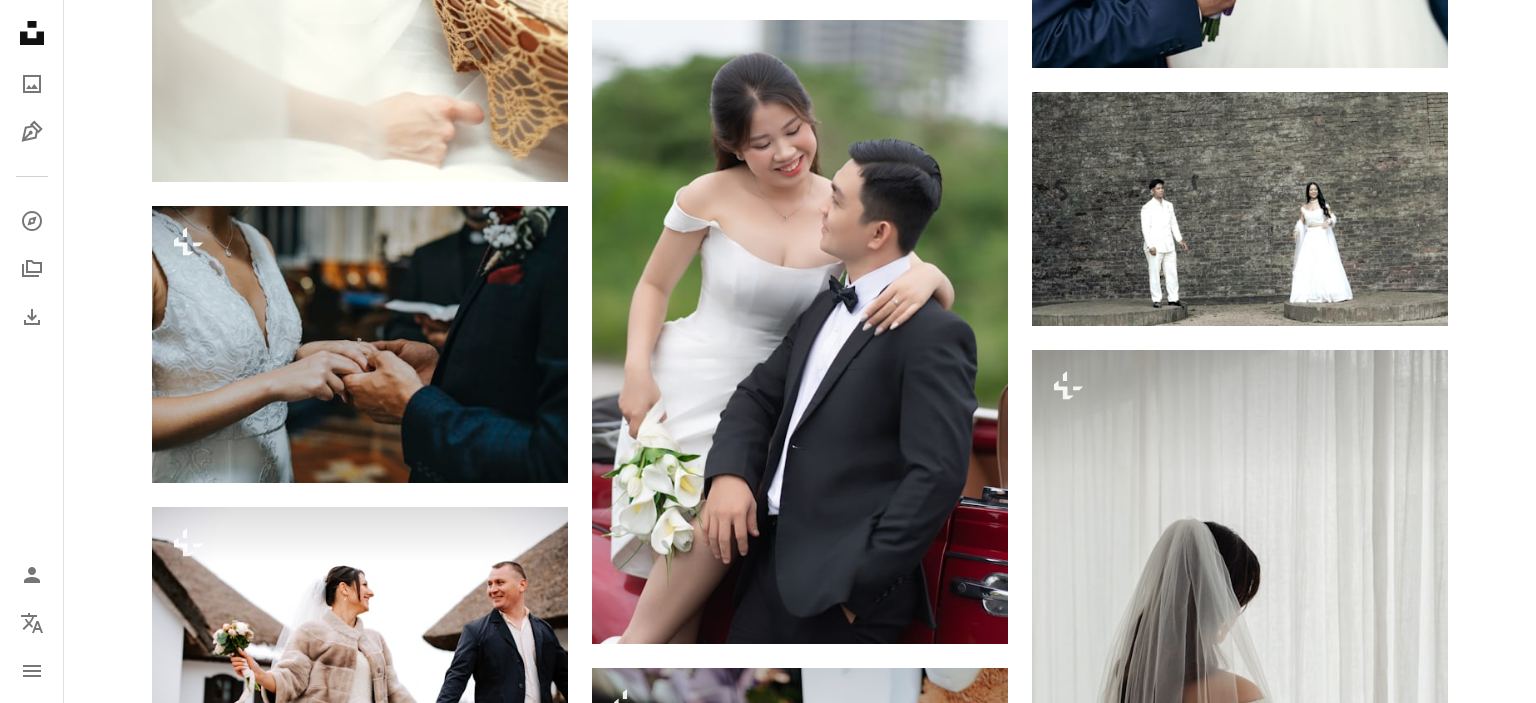 click on "Unsplash 가입 이미 계정이 있으세요?  로그인 이름 성 이메일 사용자 이름  (문자, 숫자 및 밑줄만 사용 가능) 암호  (최소 8자) 가입 가입하는 경우, 귀하는  이용약관  및  개인정보 취급방침 에 동의하는 것입니다." at bounding box center (908, 3296) 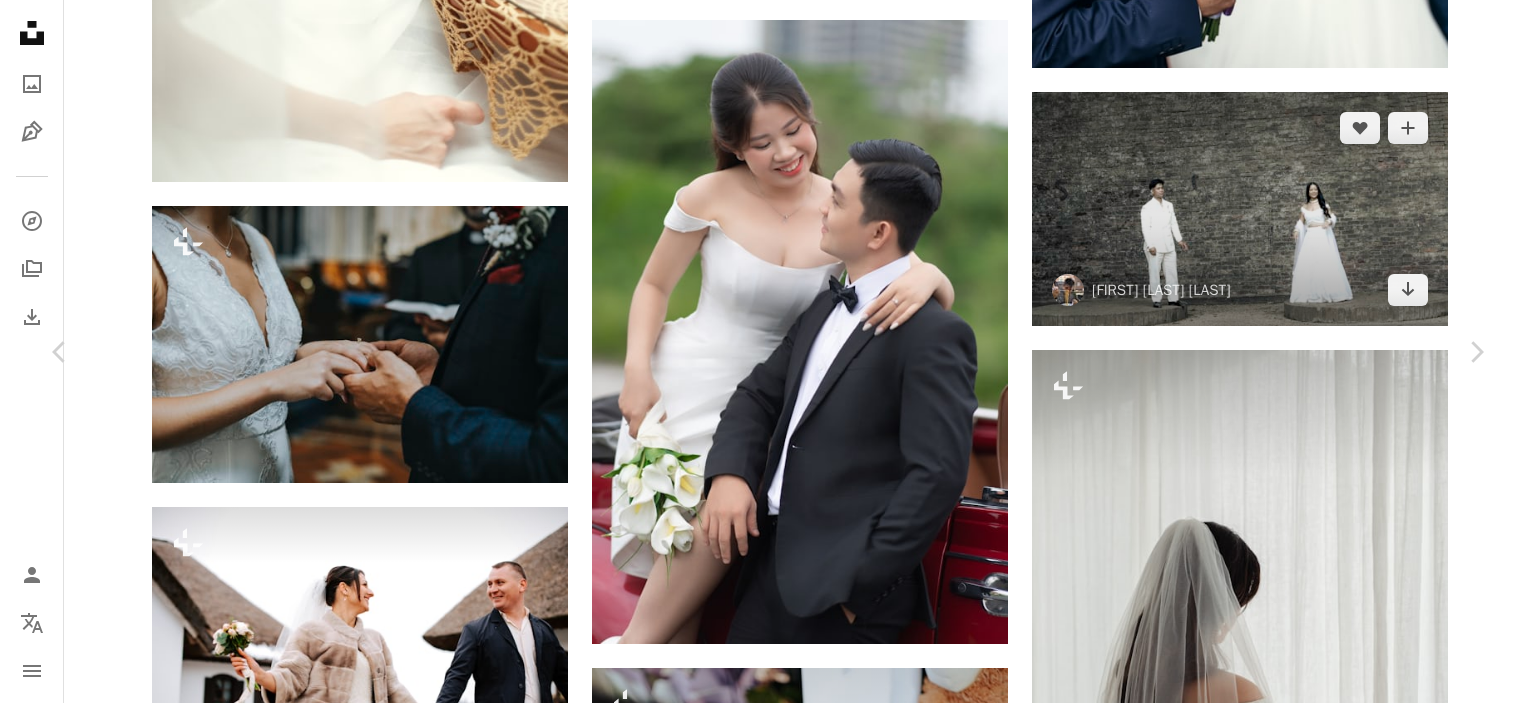 drag, startPoint x: 1483, startPoint y: 183, endPoint x: 1412, endPoint y: 198, distance: 72.56721 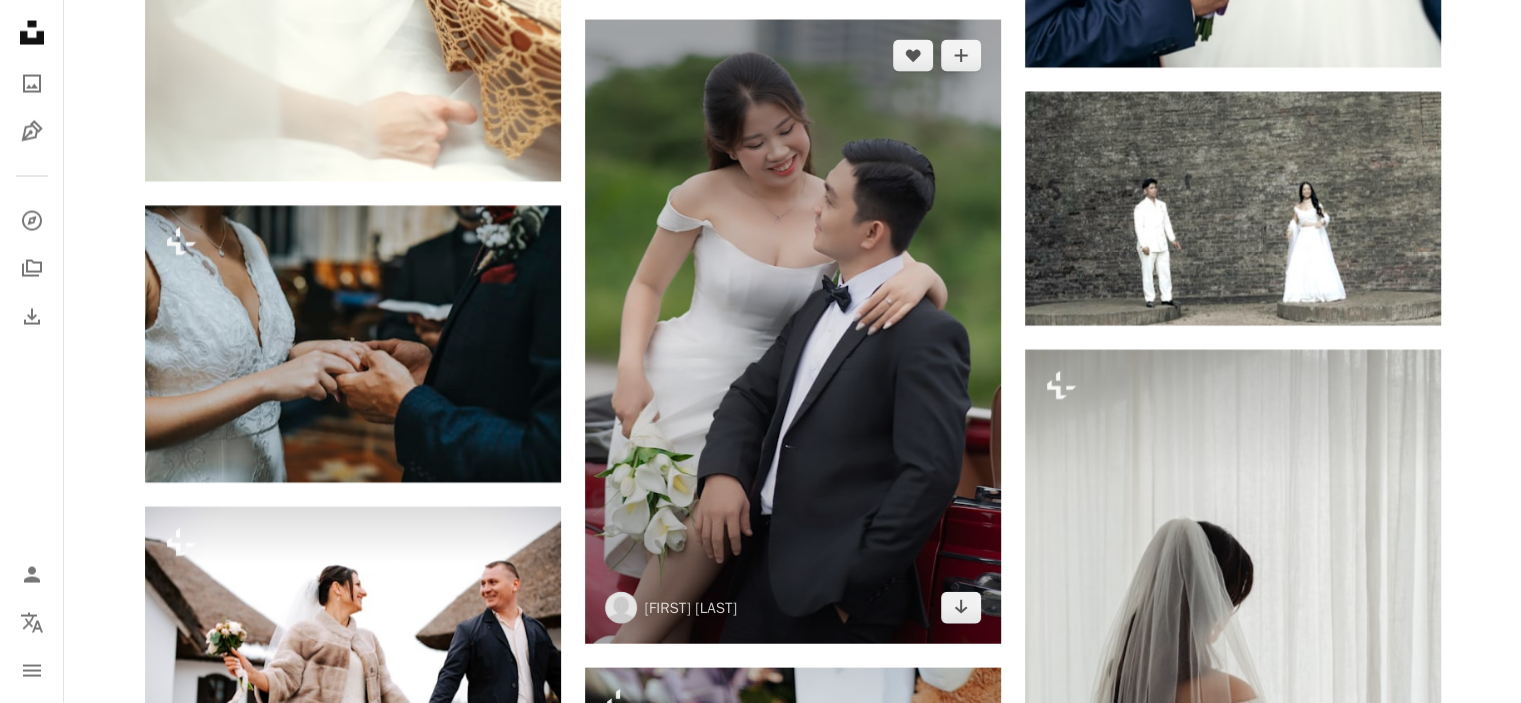 click at bounding box center (793, 332) 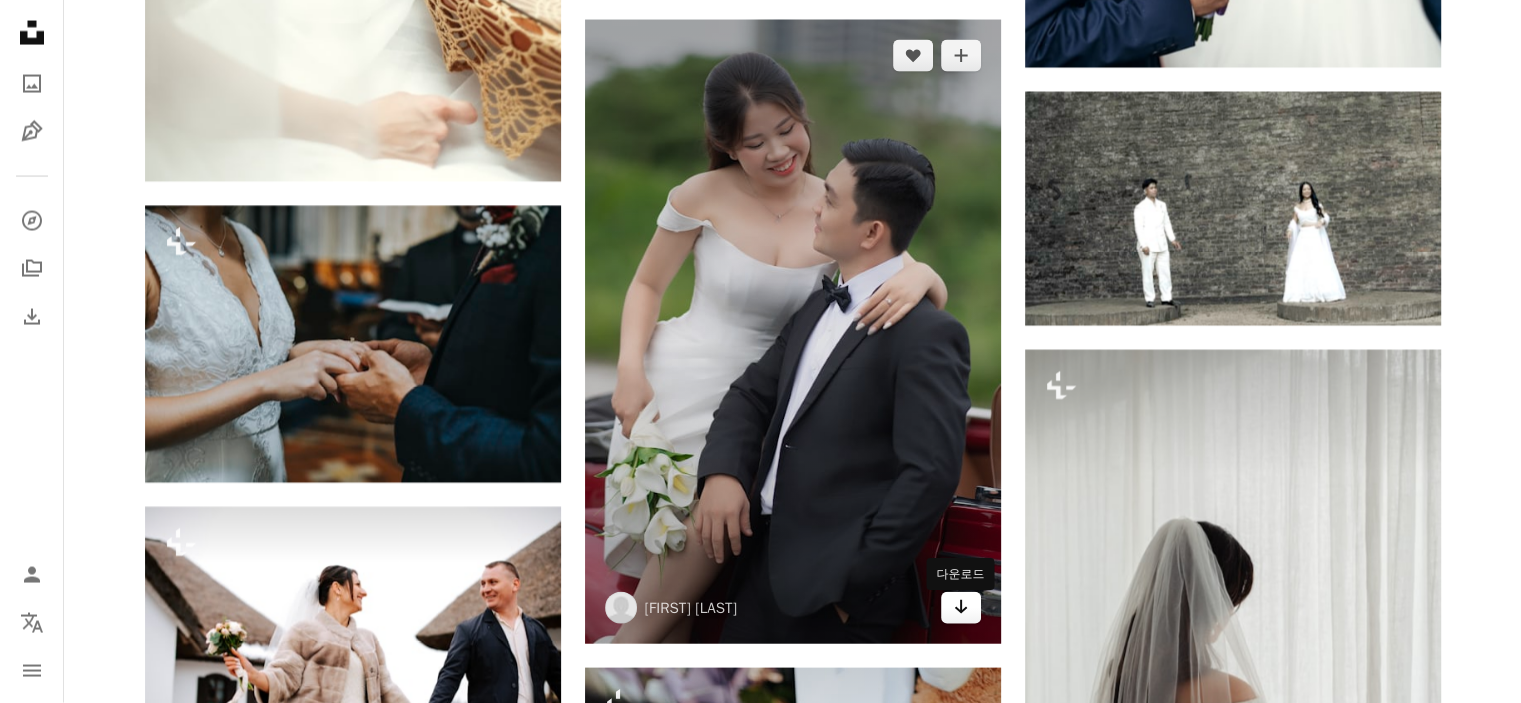 click on "Arrow pointing down" at bounding box center [961, 608] 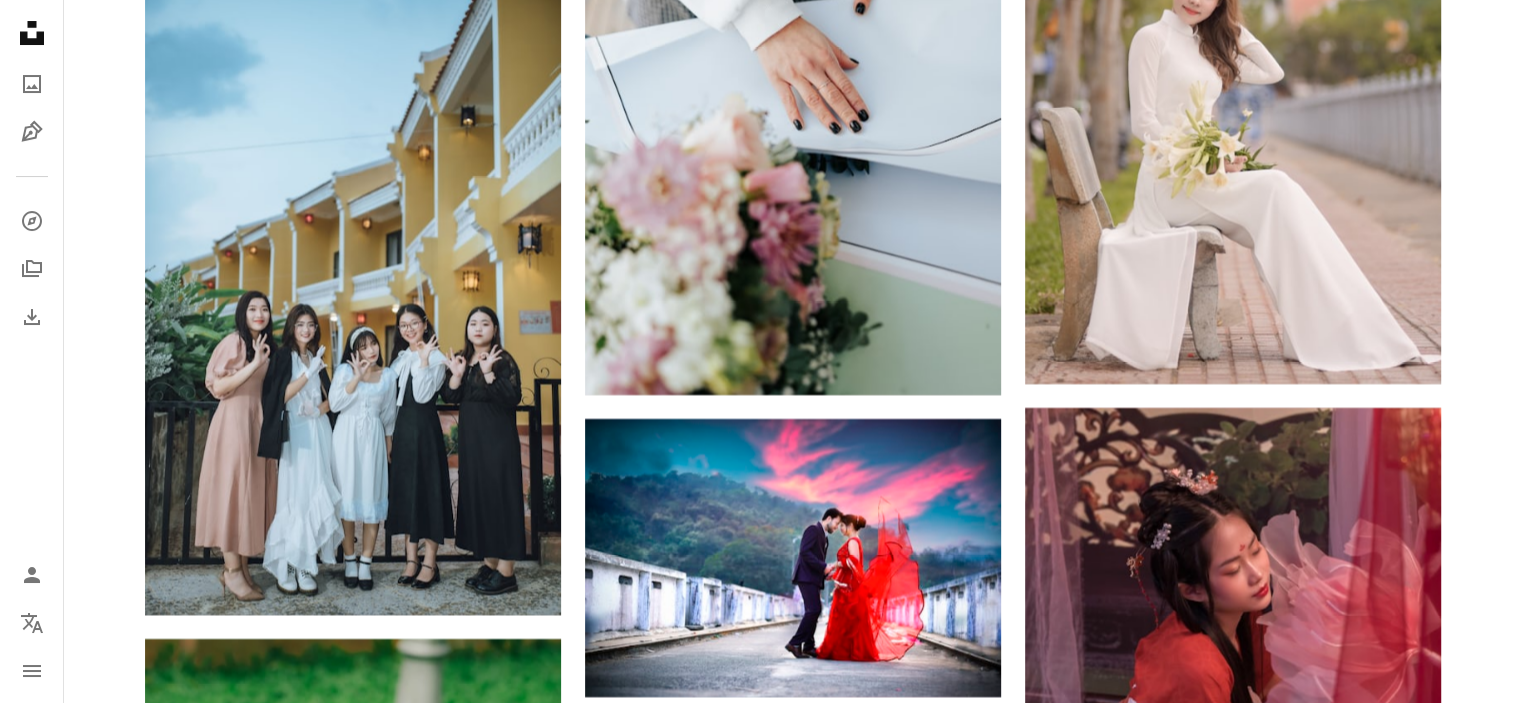 scroll, scrollTop: 38800, scrollLeft: 0, axis: vertical 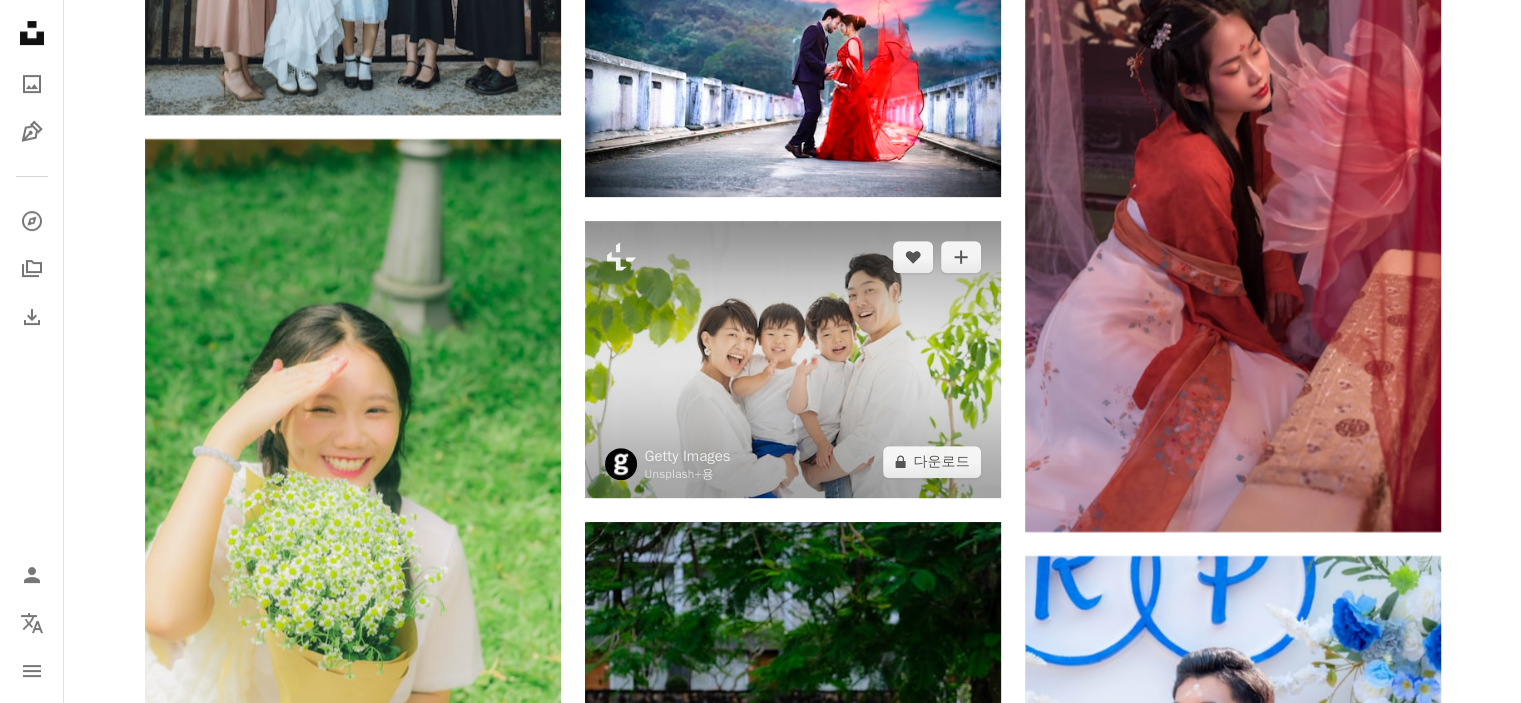 click at bounding box center [793, 359] 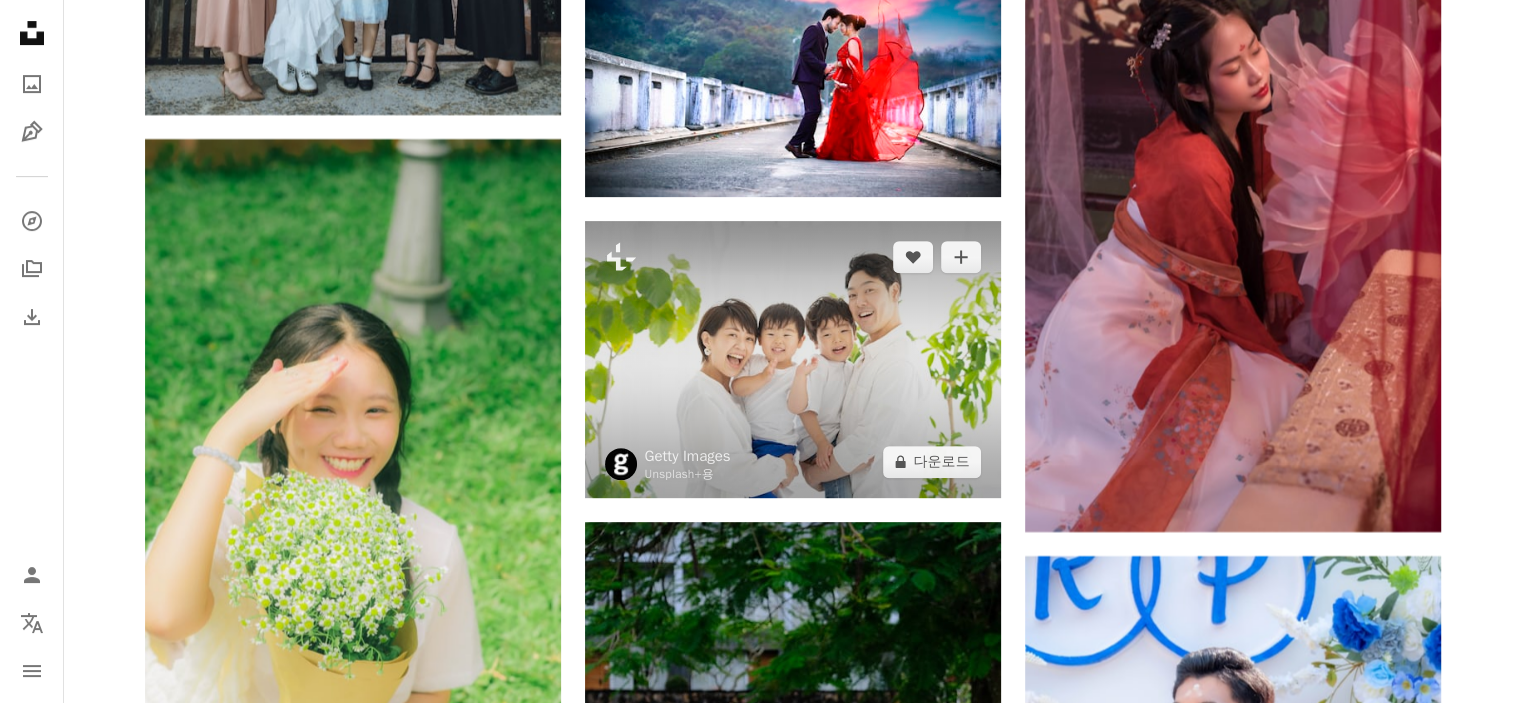 click at bounding box center (793, 359) 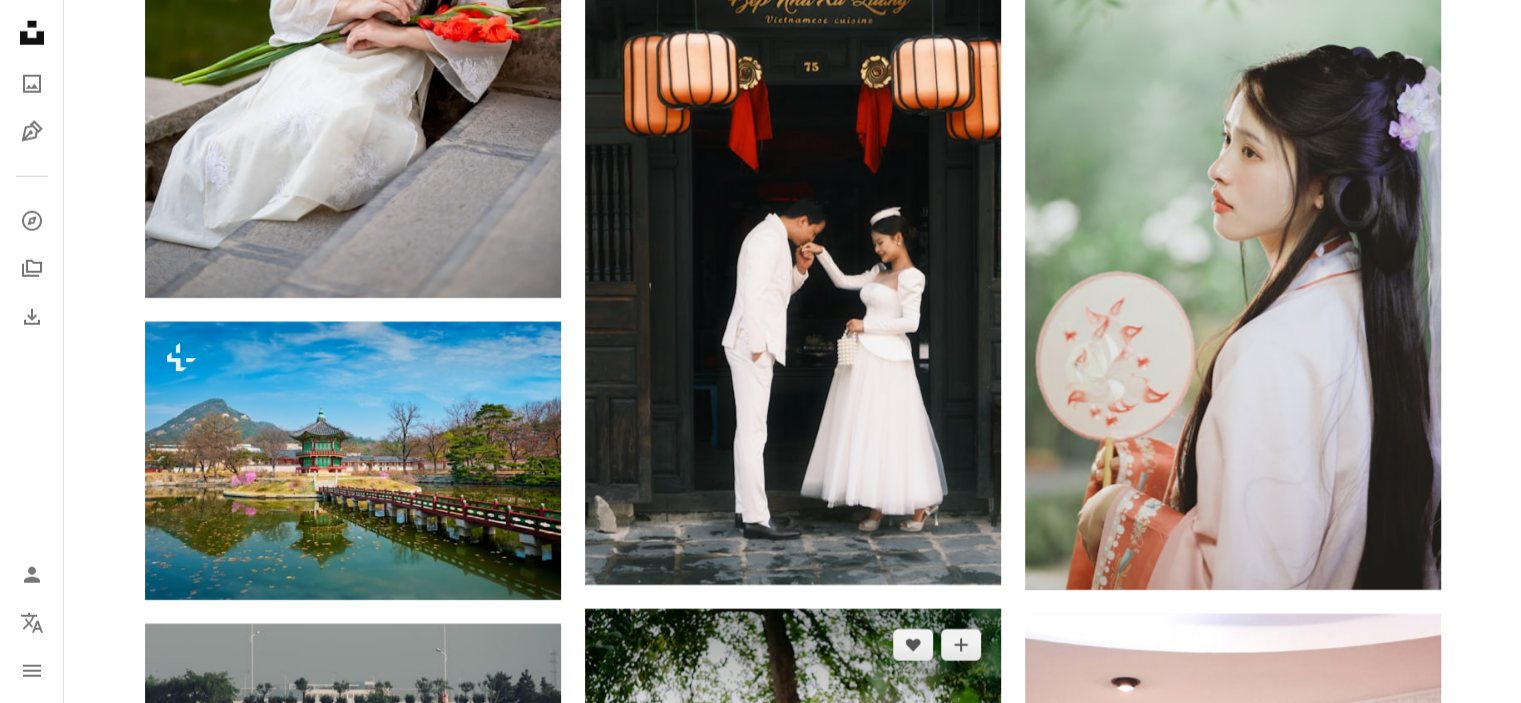 scroll, scrollTop: 51000, scrollLeft: 0, axis: vertical 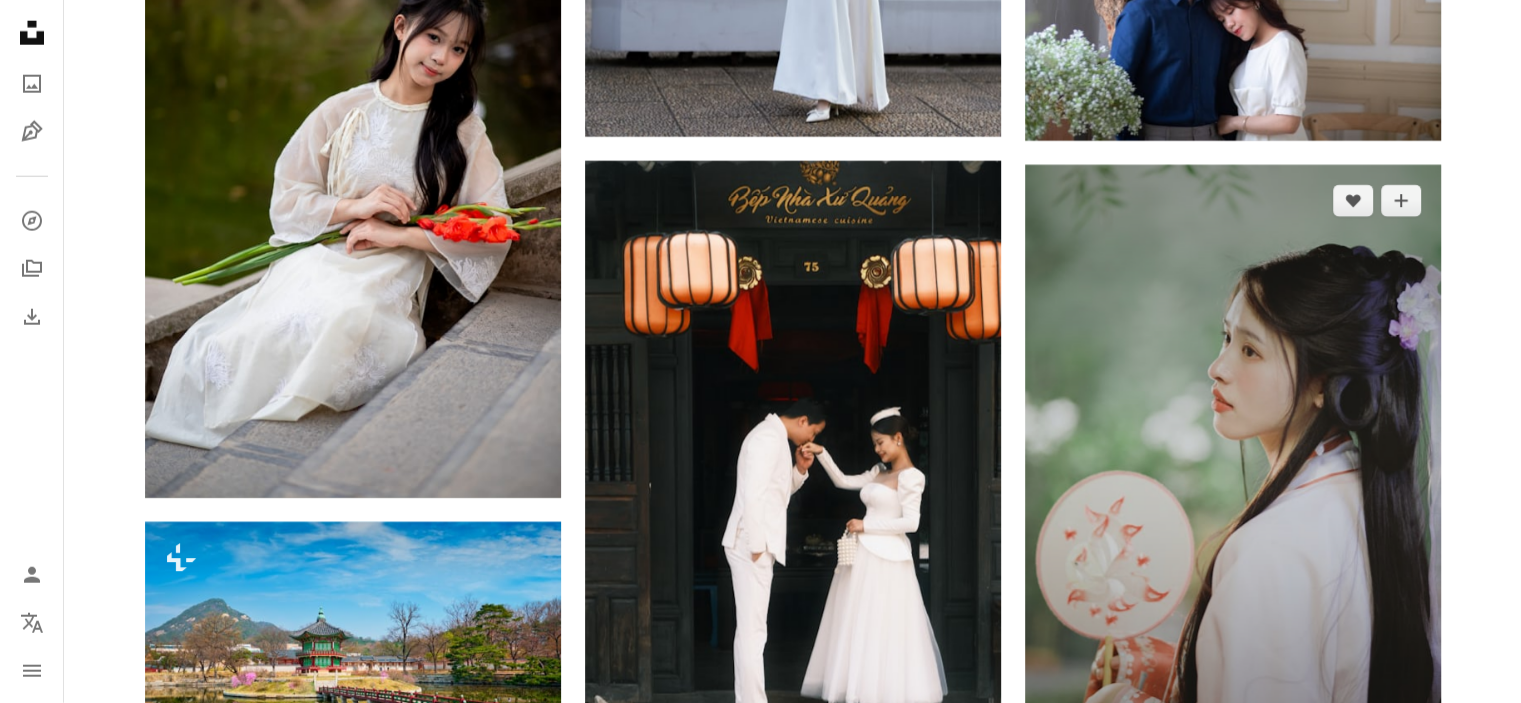 click at bounding box center [1233, 477] 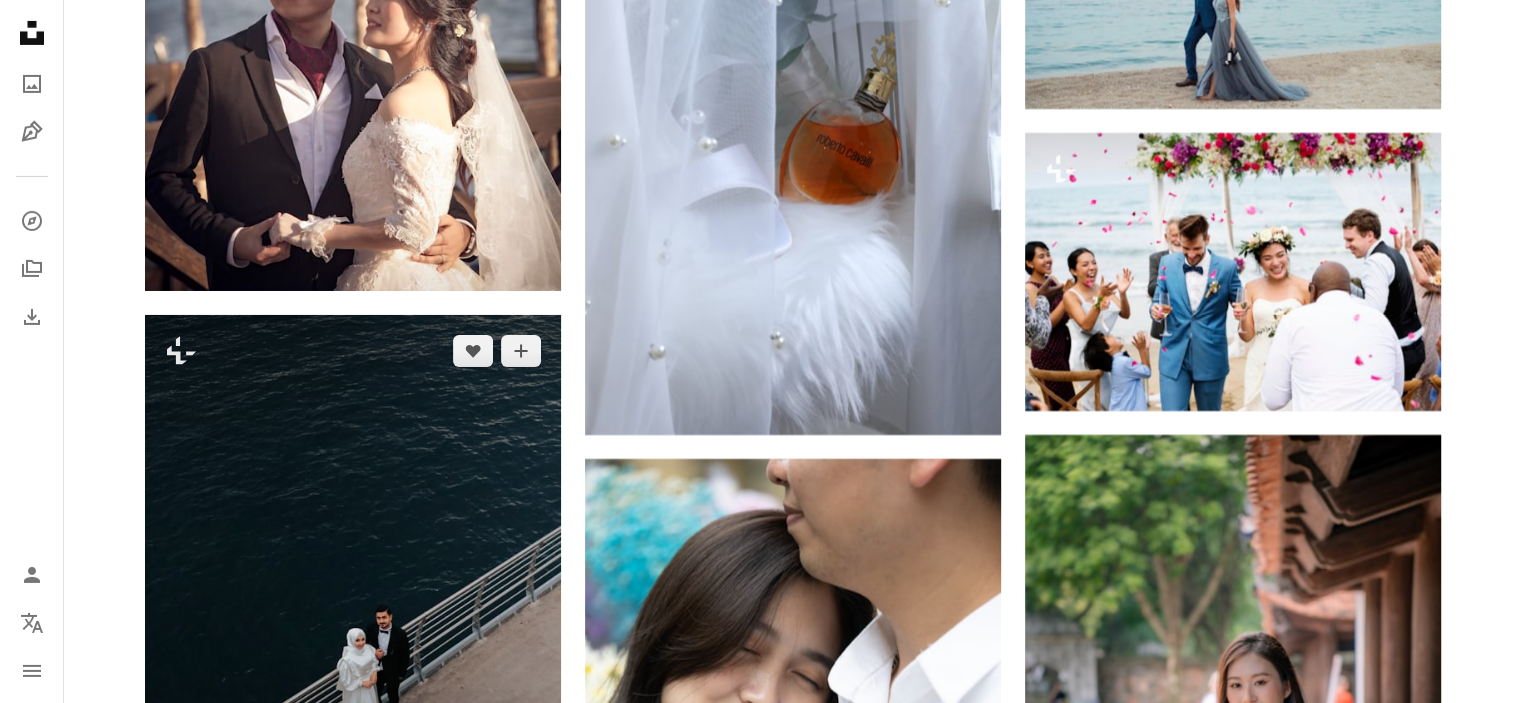 scroll, scrollTop: 53000, scrollLeft: 0, axis: vertical 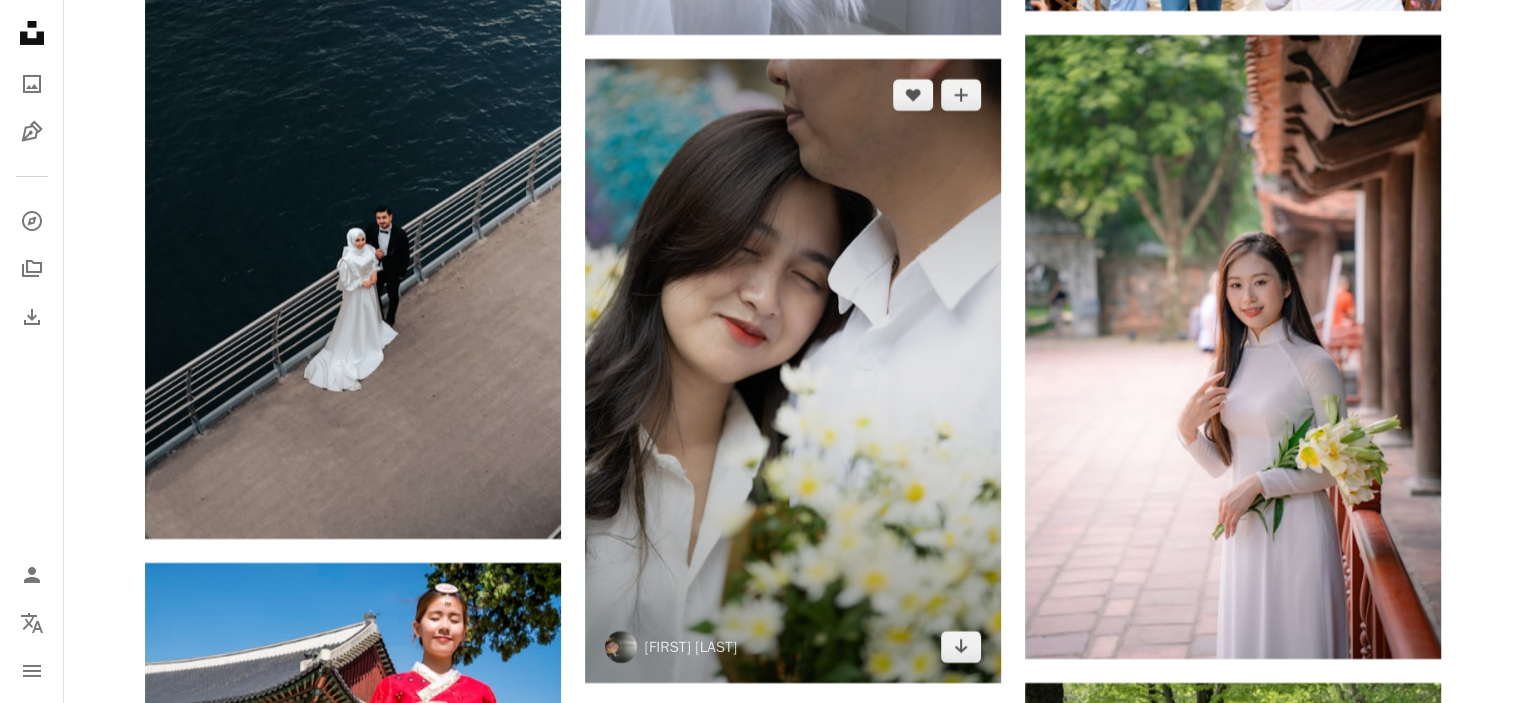 click at bounding box center [793, 371] 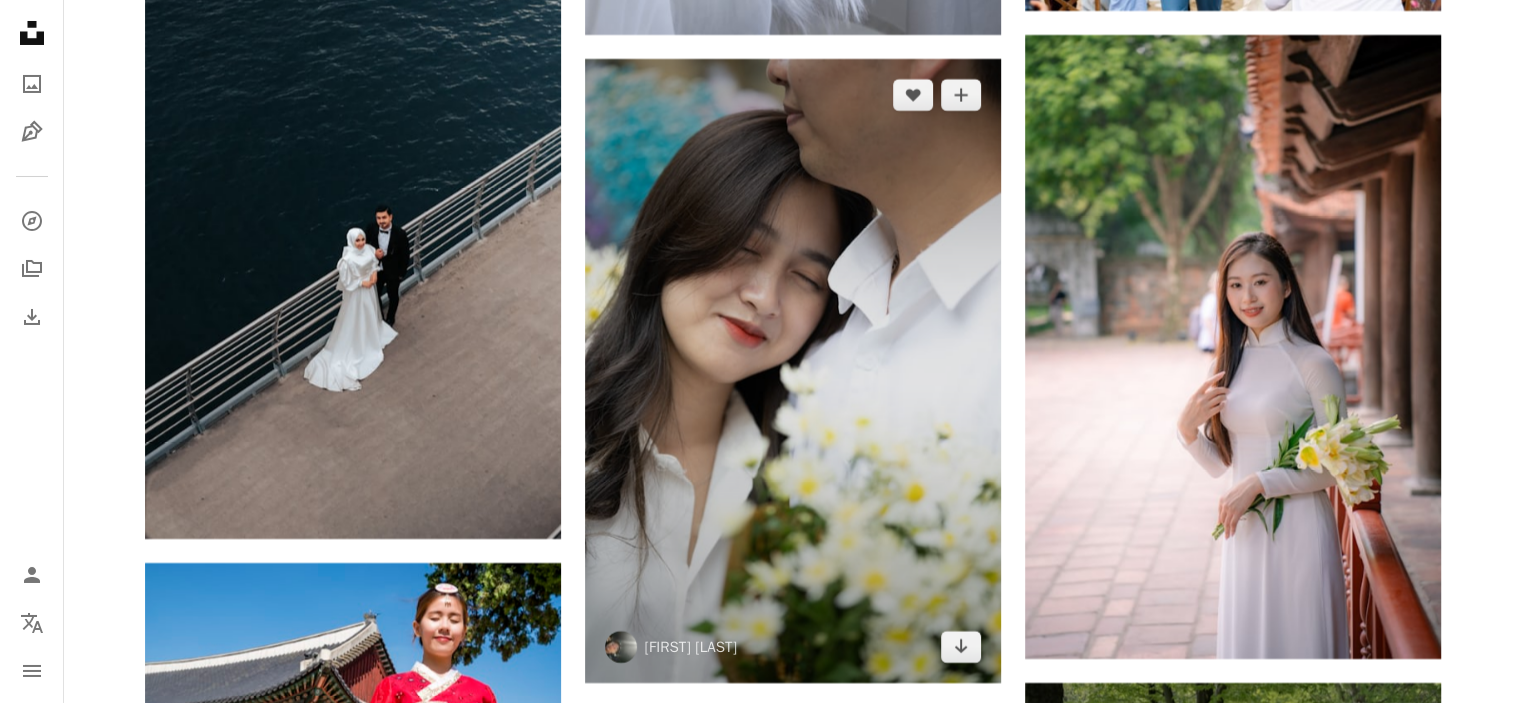 click on "Arrow pointing down" 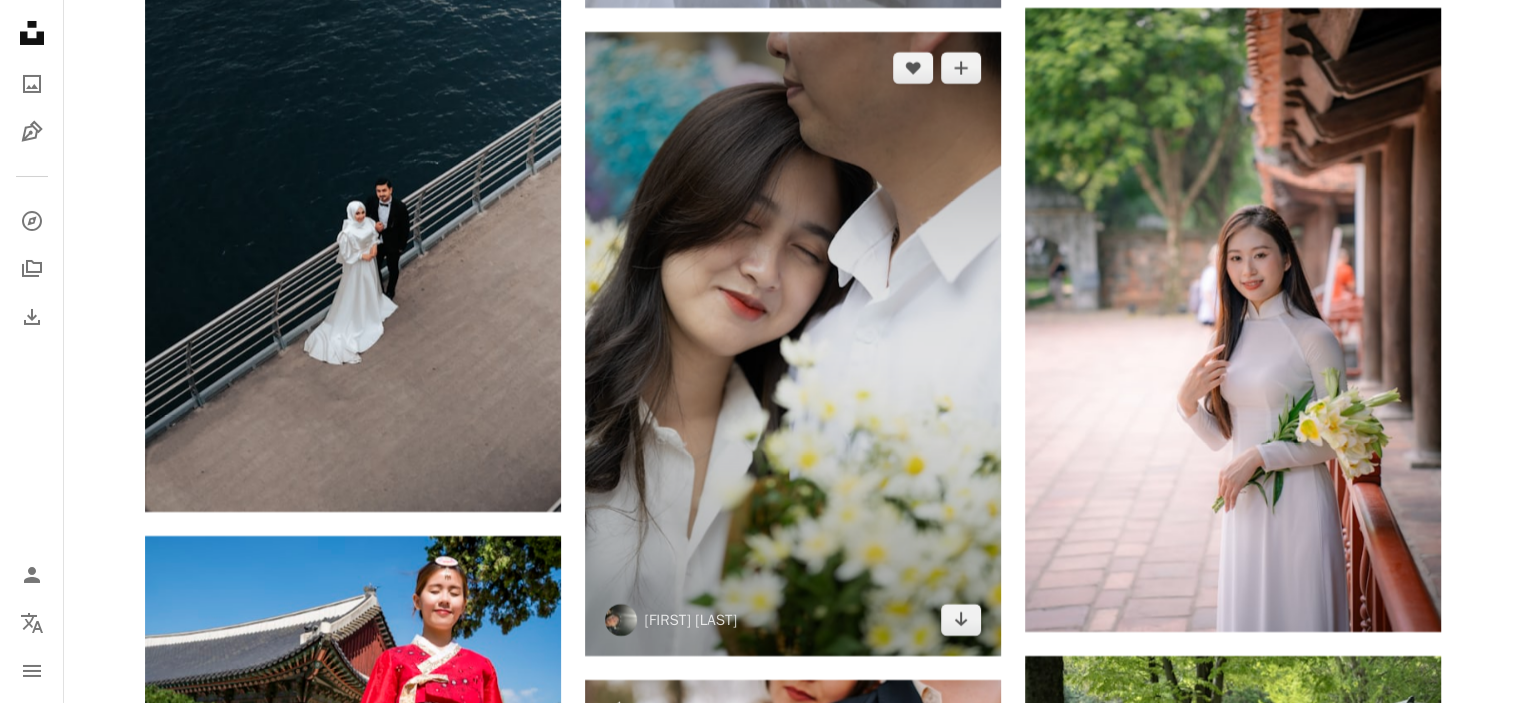 scroll, scrollTop: 53000, scrollLeft: 0, axis: vertical 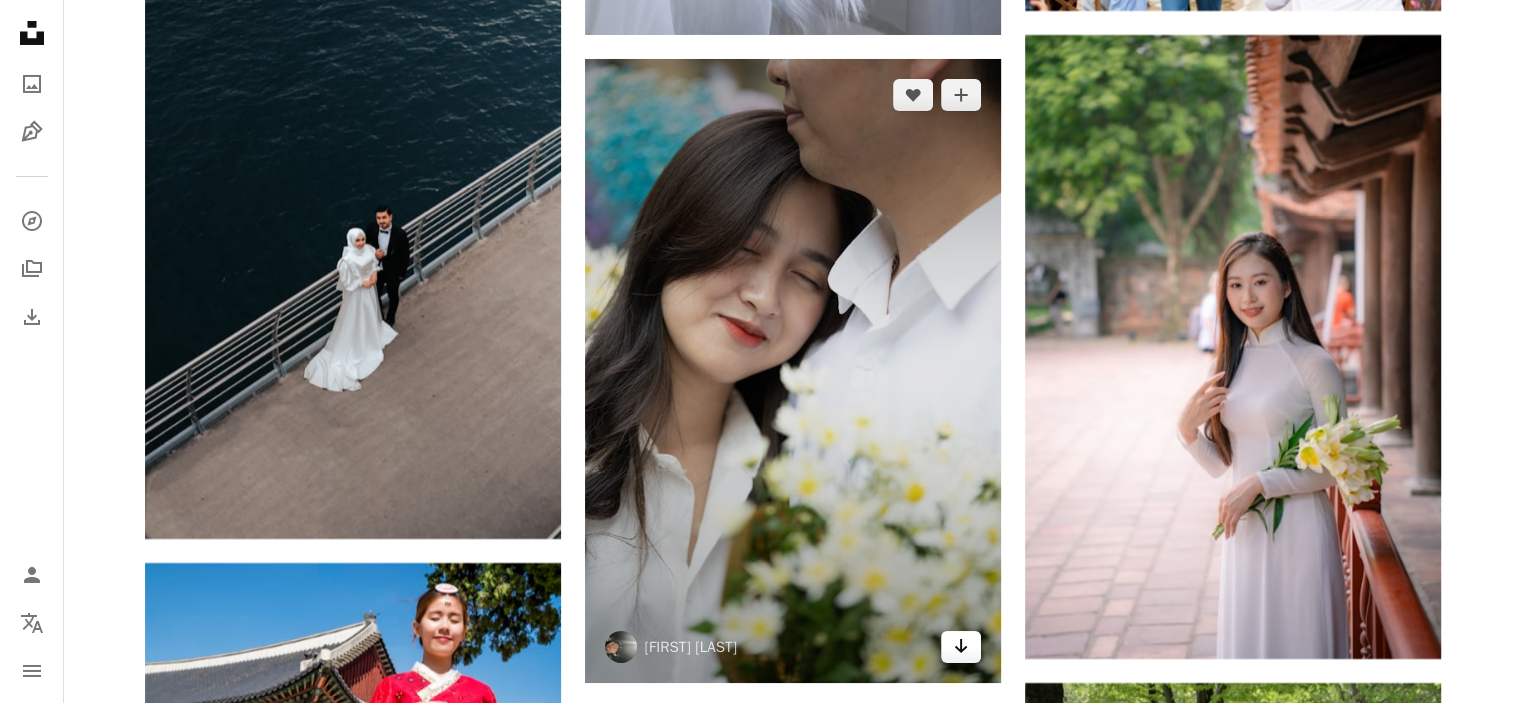 click on "Arrow pointing down" 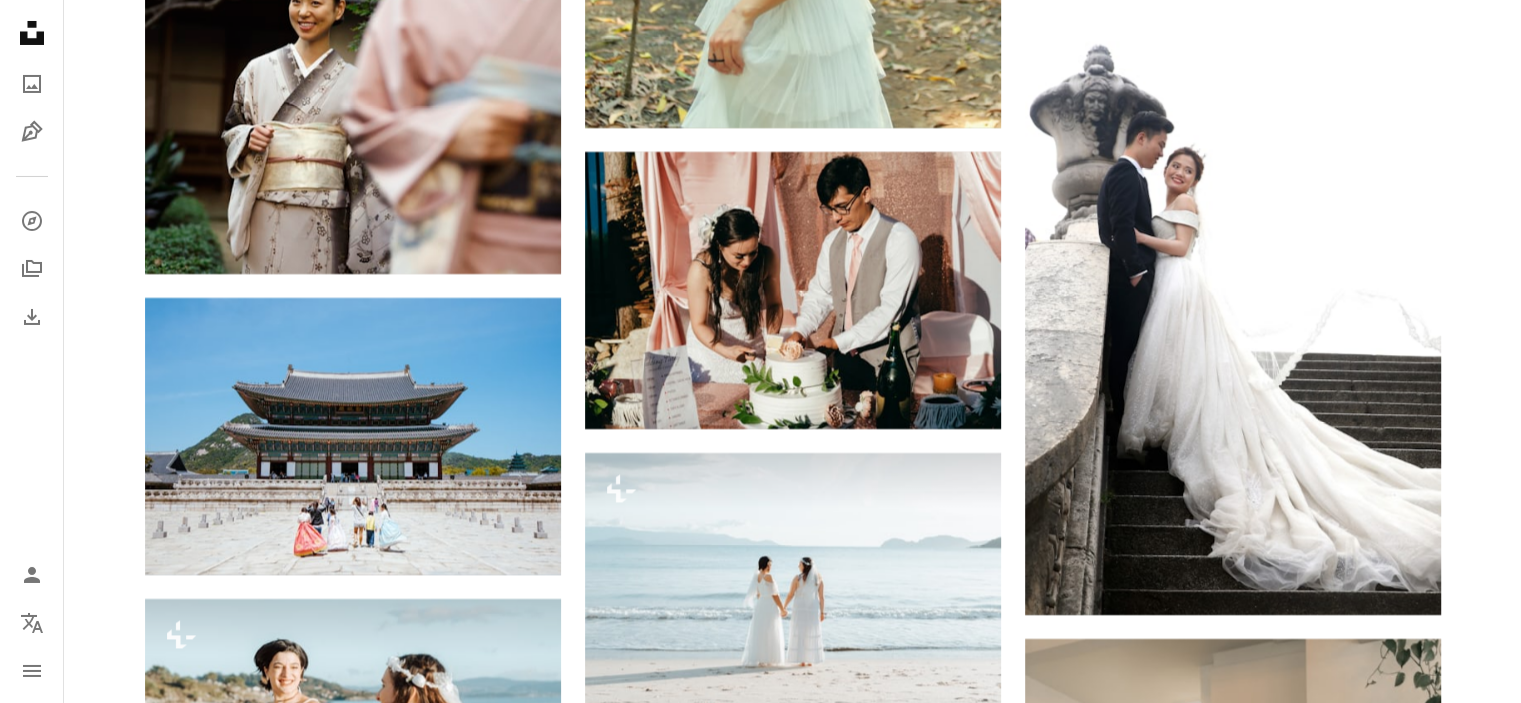 scroll, scrollTop: 75700, scrollLeft: 0, axis: vertical 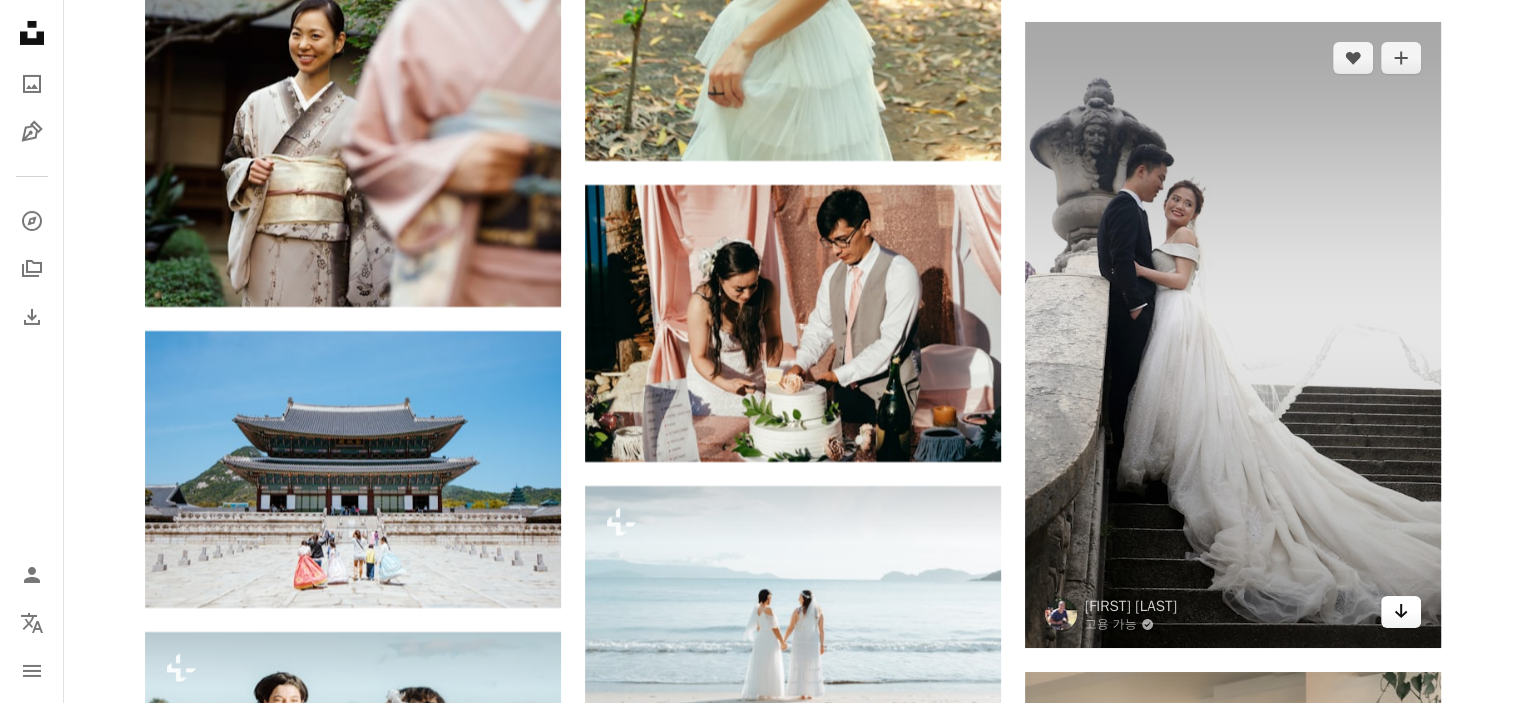 click on "Arrow pointing down" at bounding box center [1401, 612] 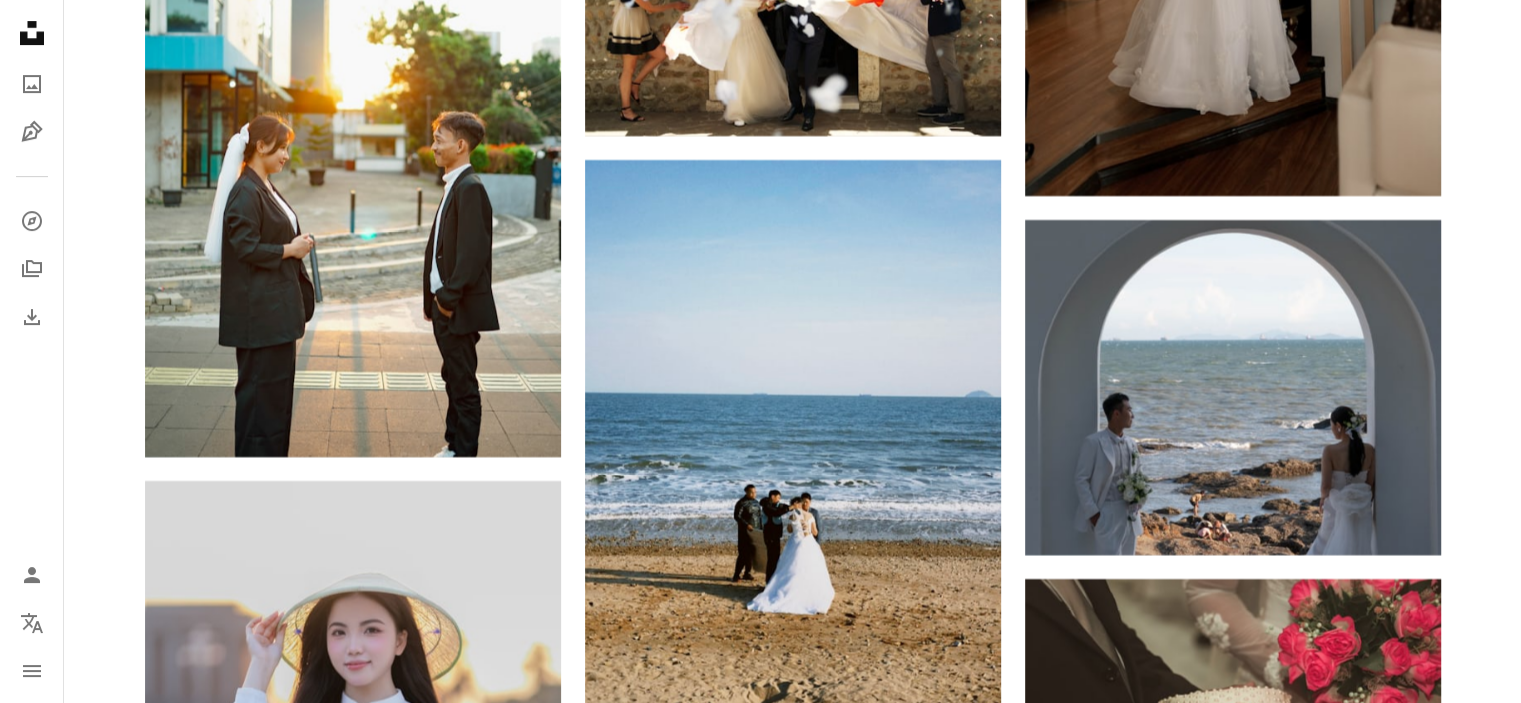 scroll, scrollTop: 77004, scrollLeft: 0, axis: vertical 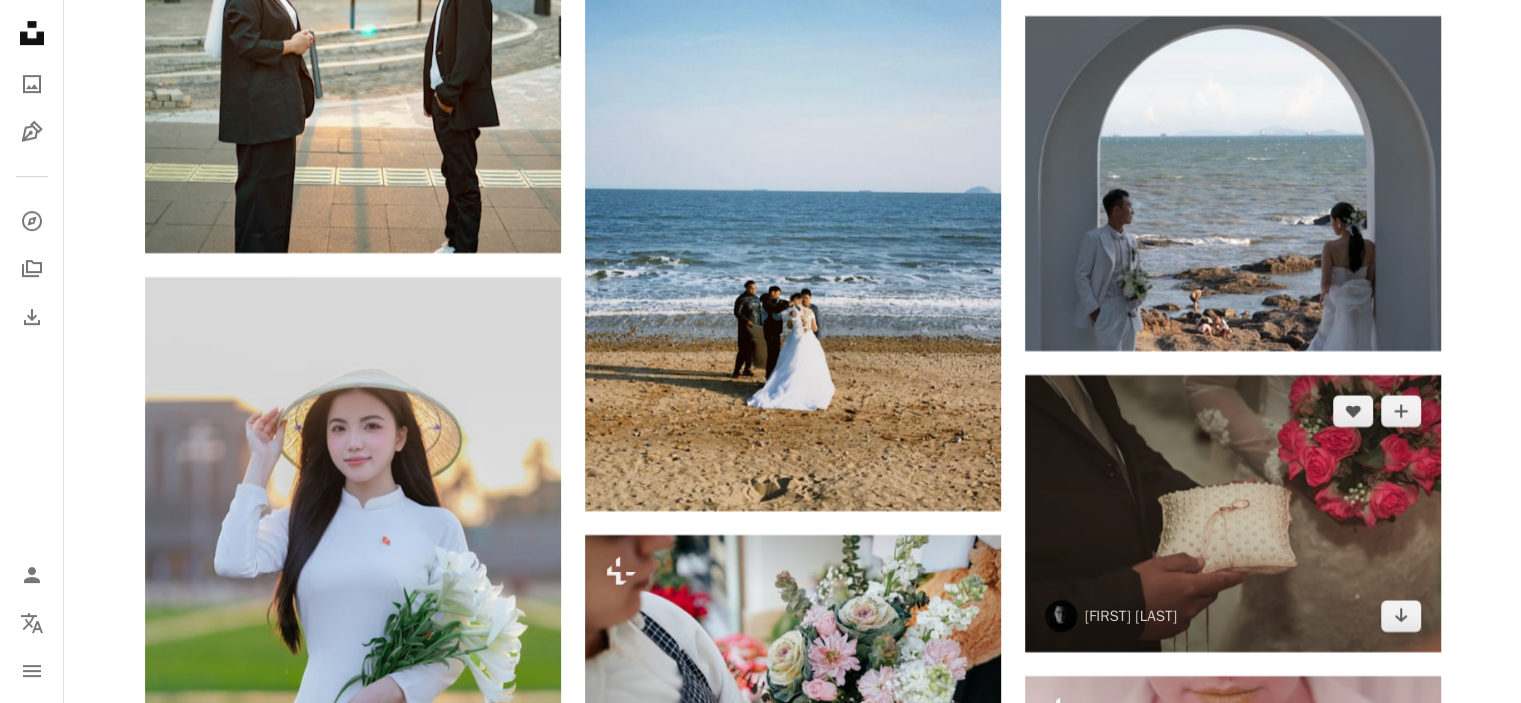 click at bounding box center [1233, 513] 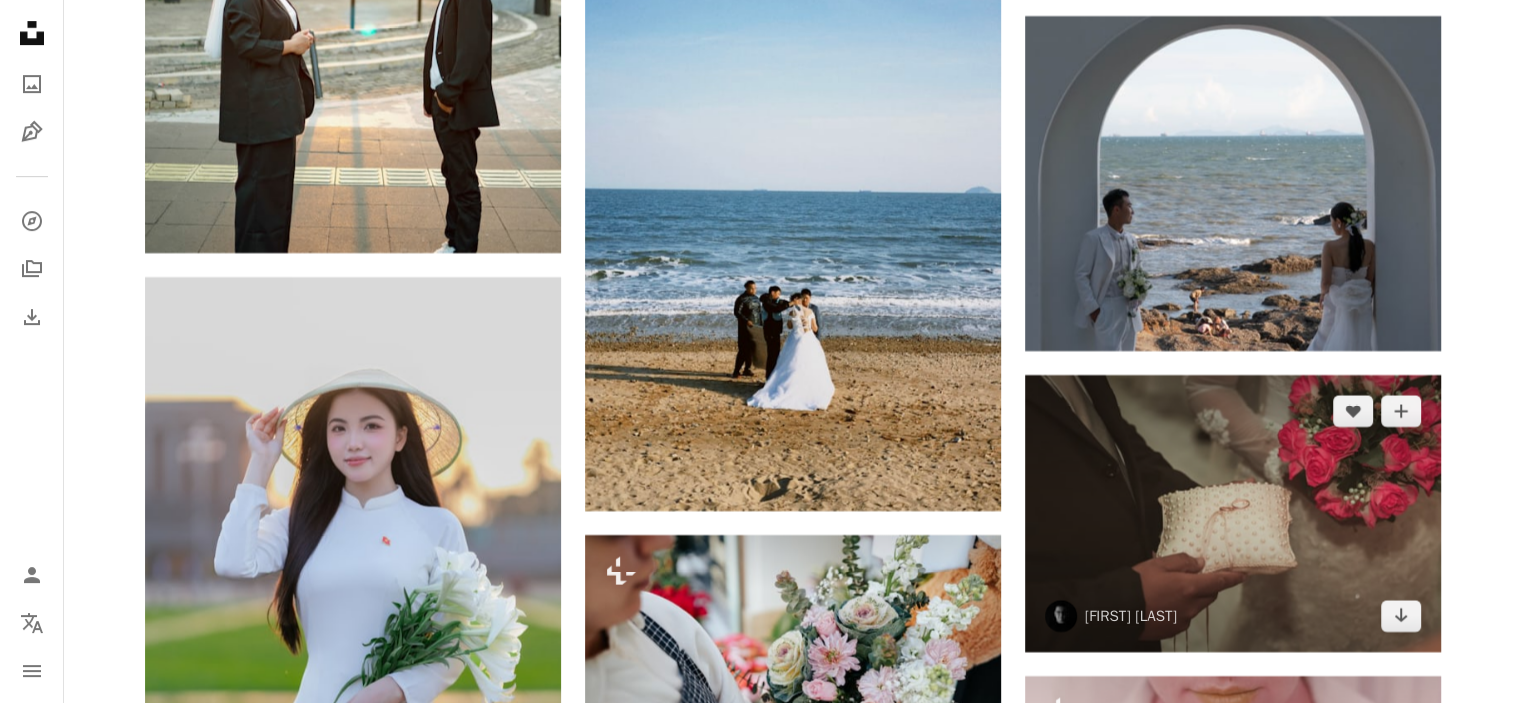 scroll, scrollTop: 76800, scrollLeft: 0, axis: vertical 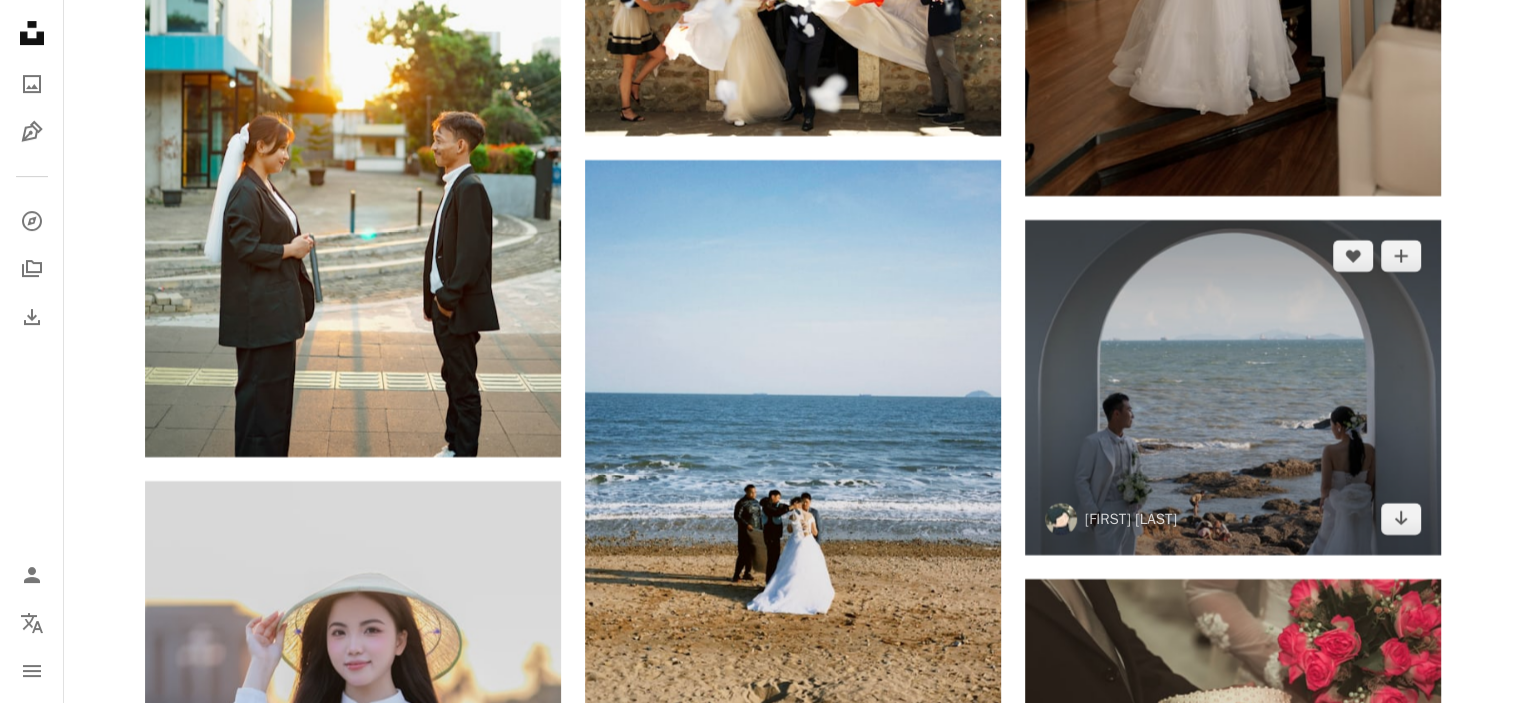 click on "Arrow pointing down" 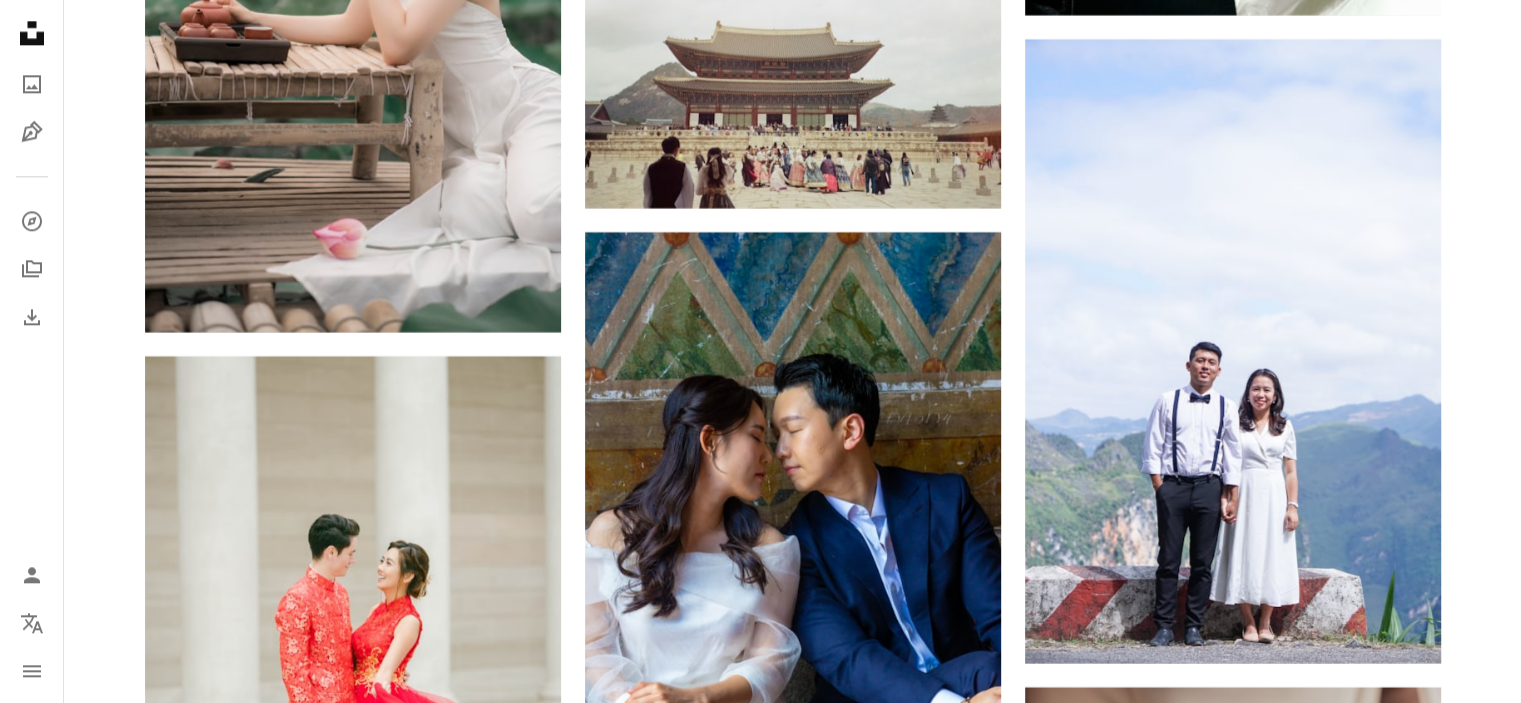 scroll, scrollTop: 78600, scrollLeft: 0, axis: vertical 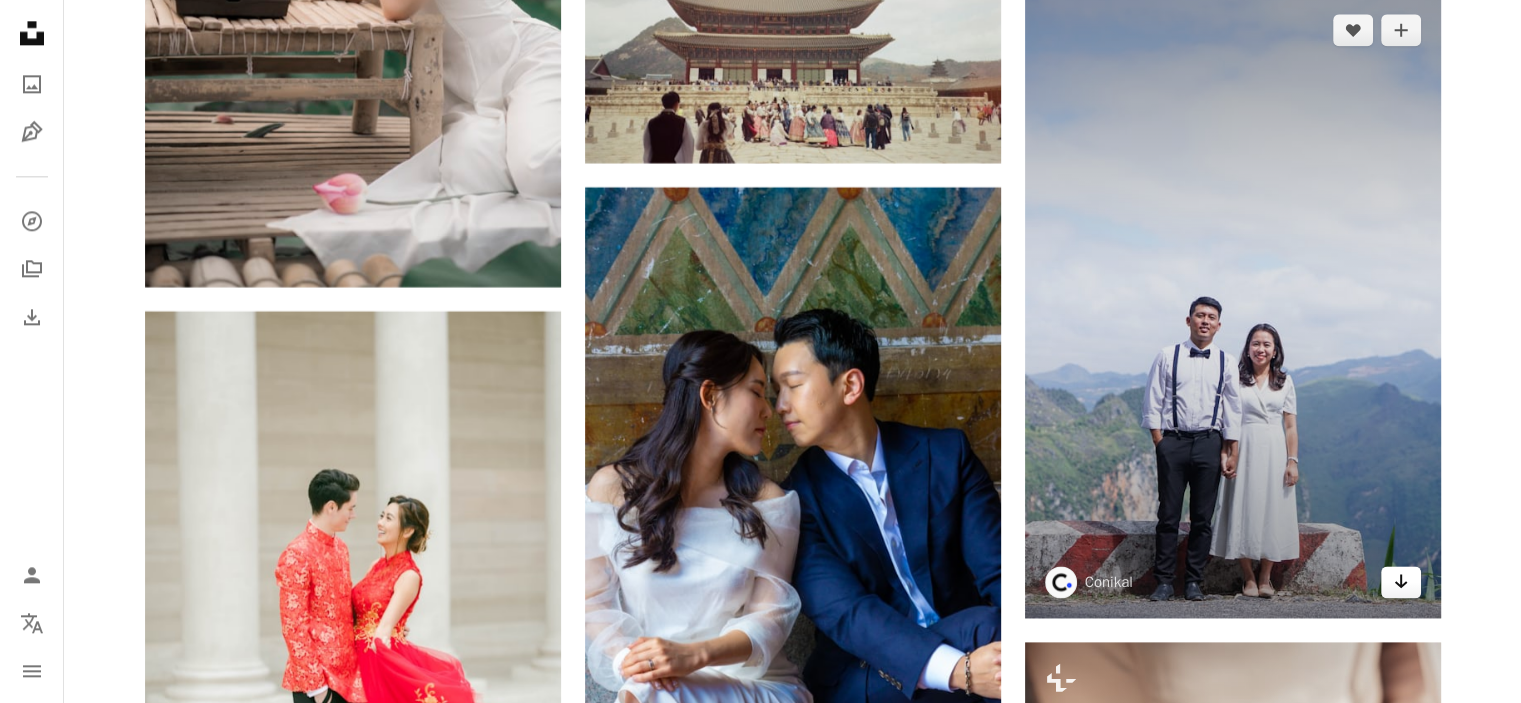 click on "Arrow pointing down" at bounding box center [1401, 582] 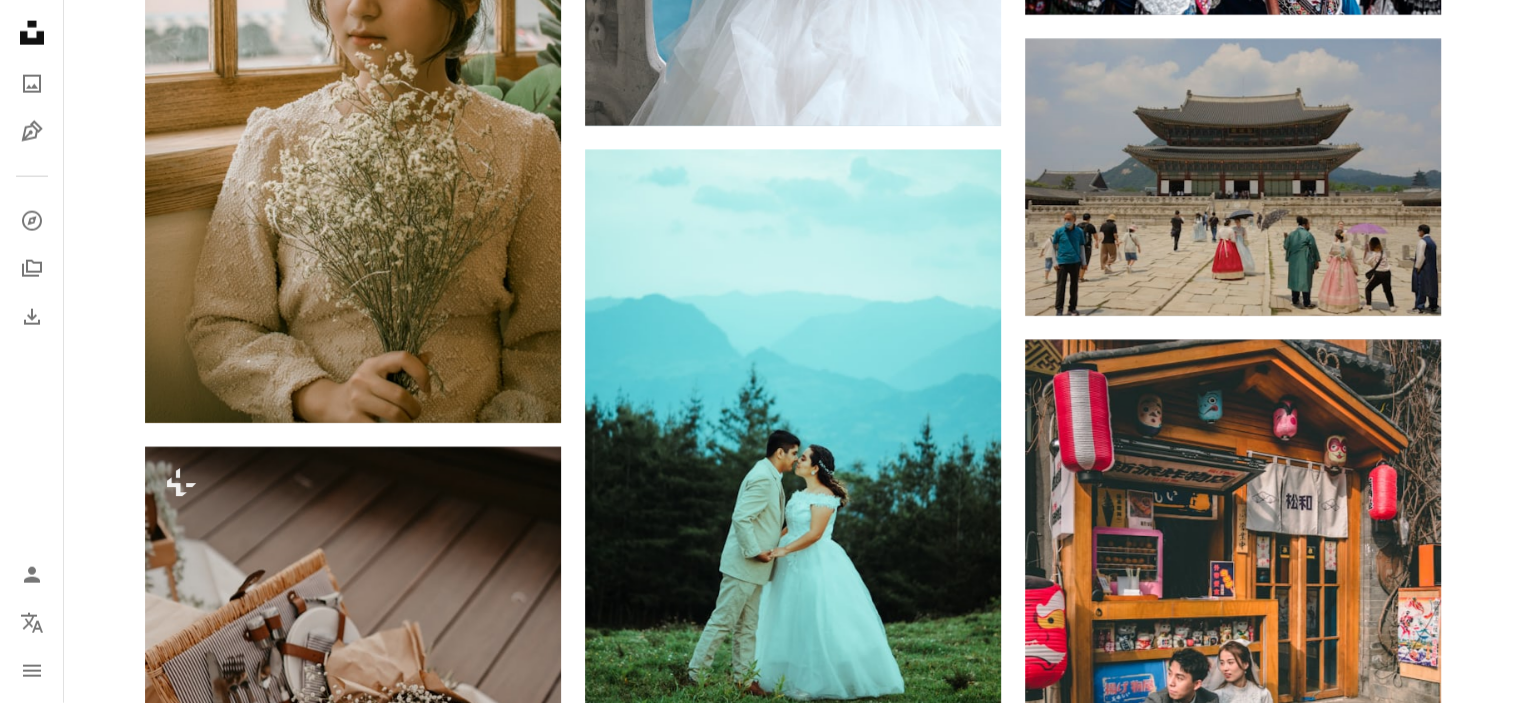 scroll, scrollTop: 81000, scrollLeft: 0, axis: vertical 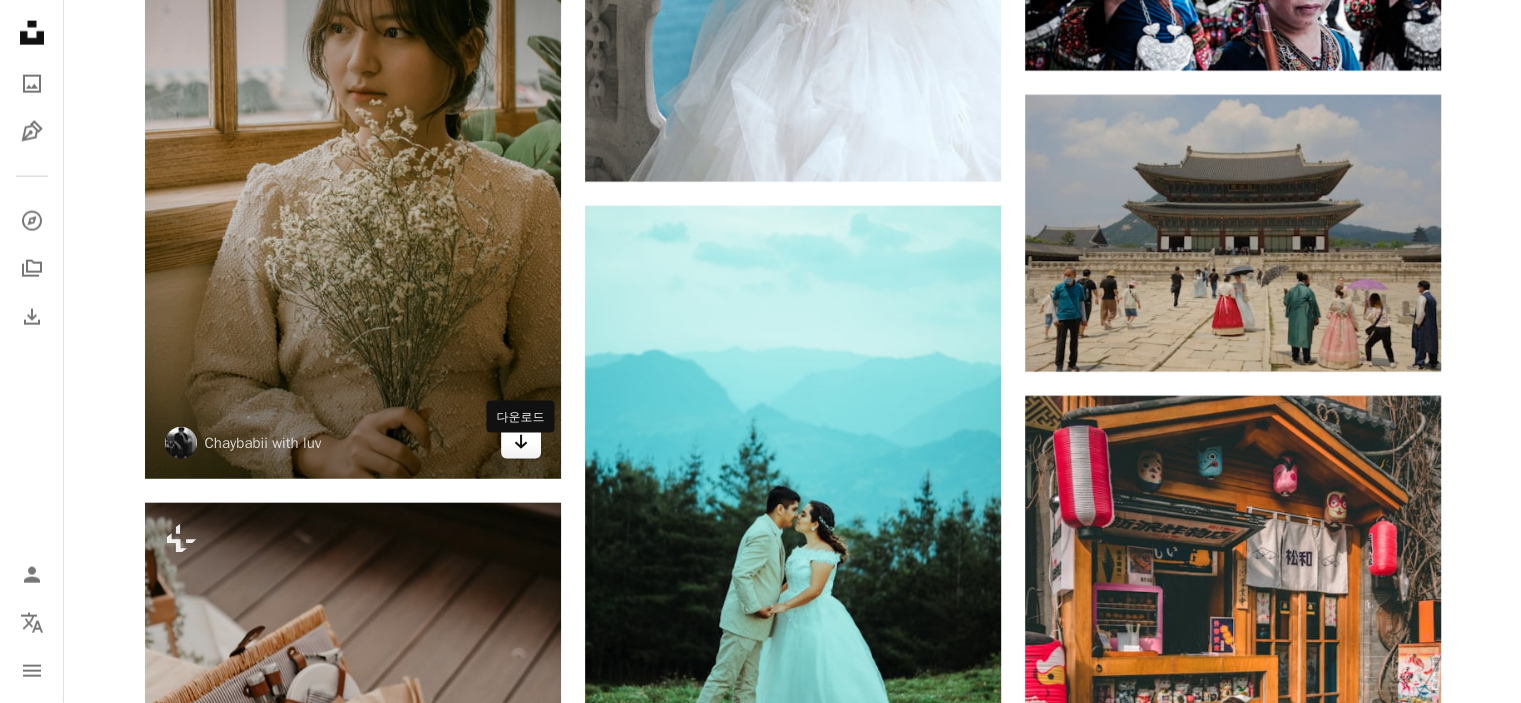 click on "Arrow pointing down" at bounding box center (521, 443) 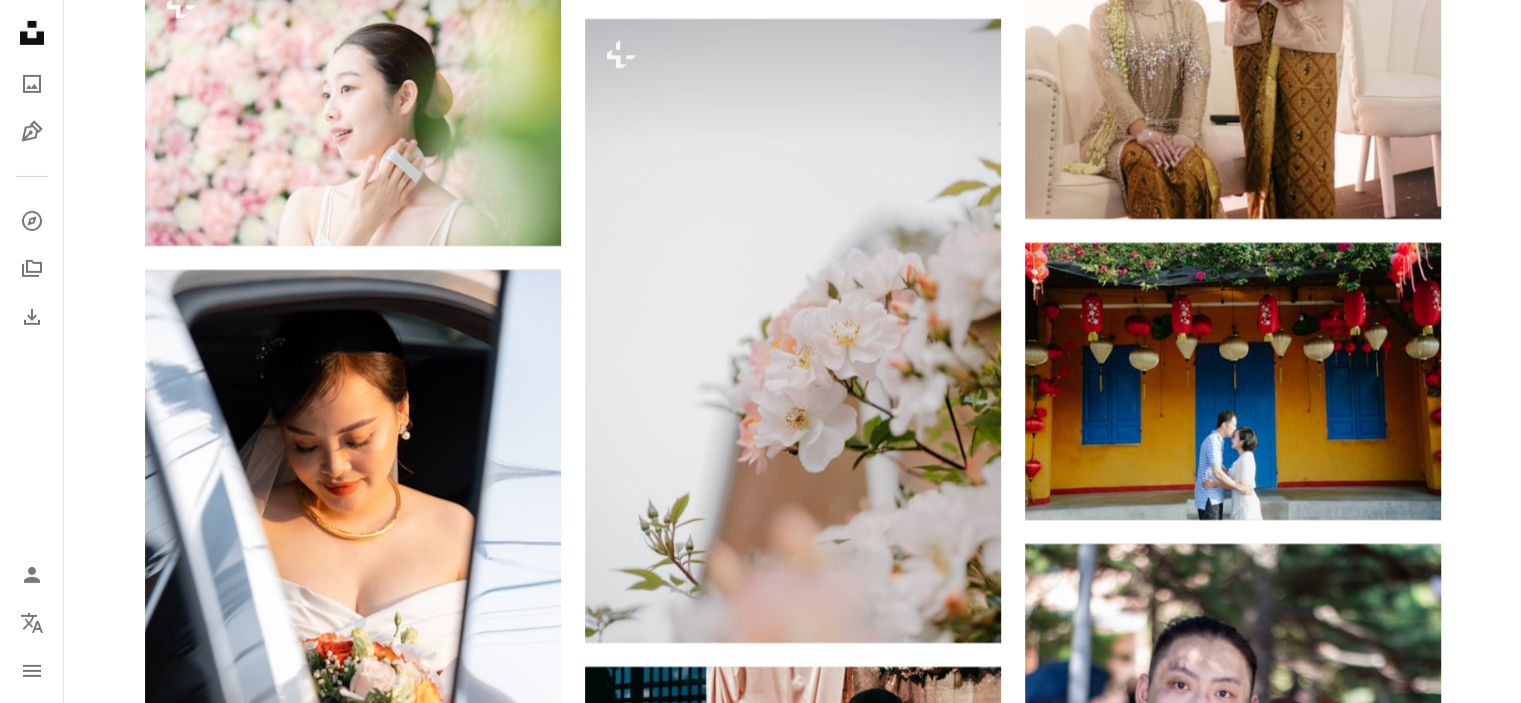 scroll, scrollTop: 82800, scrollLeft: 0, axis: vertical 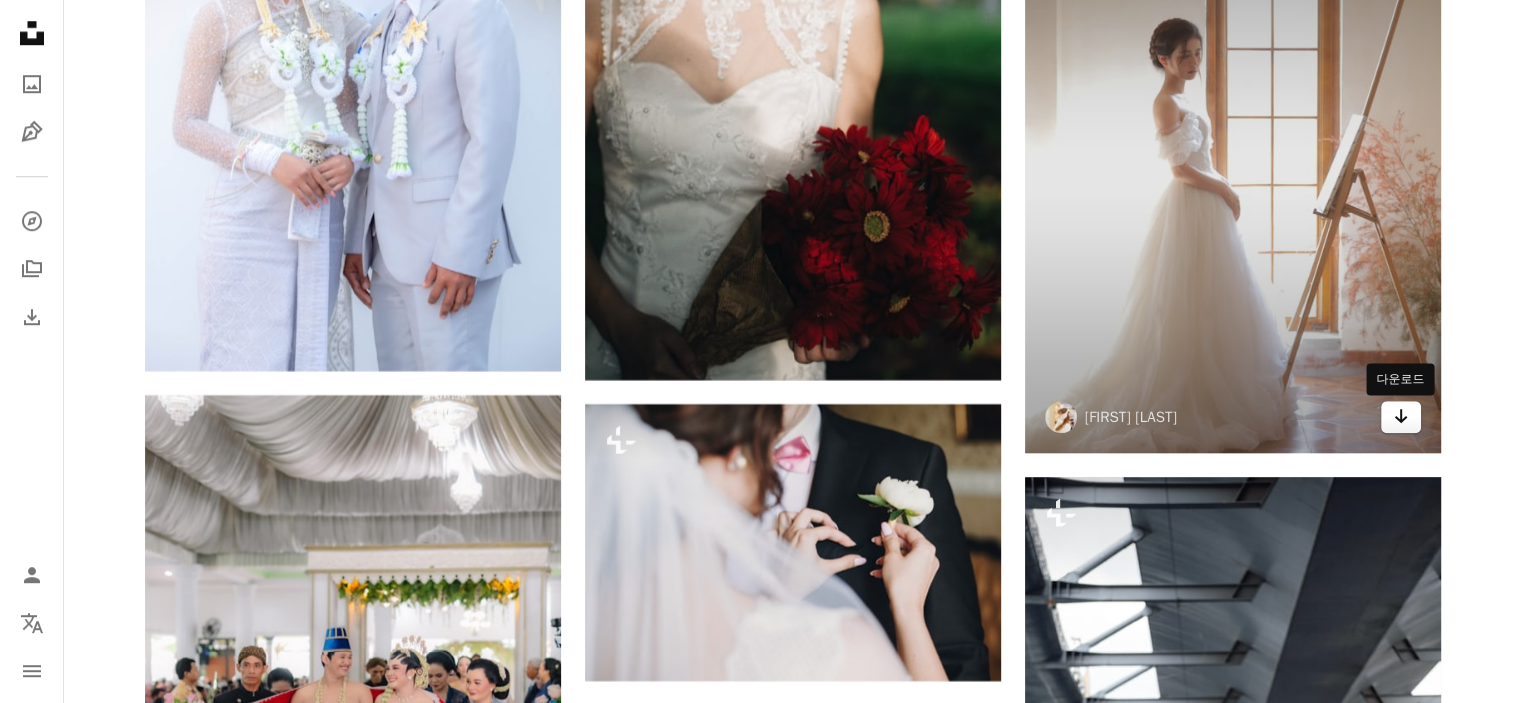 click on "Arrow pointing down" 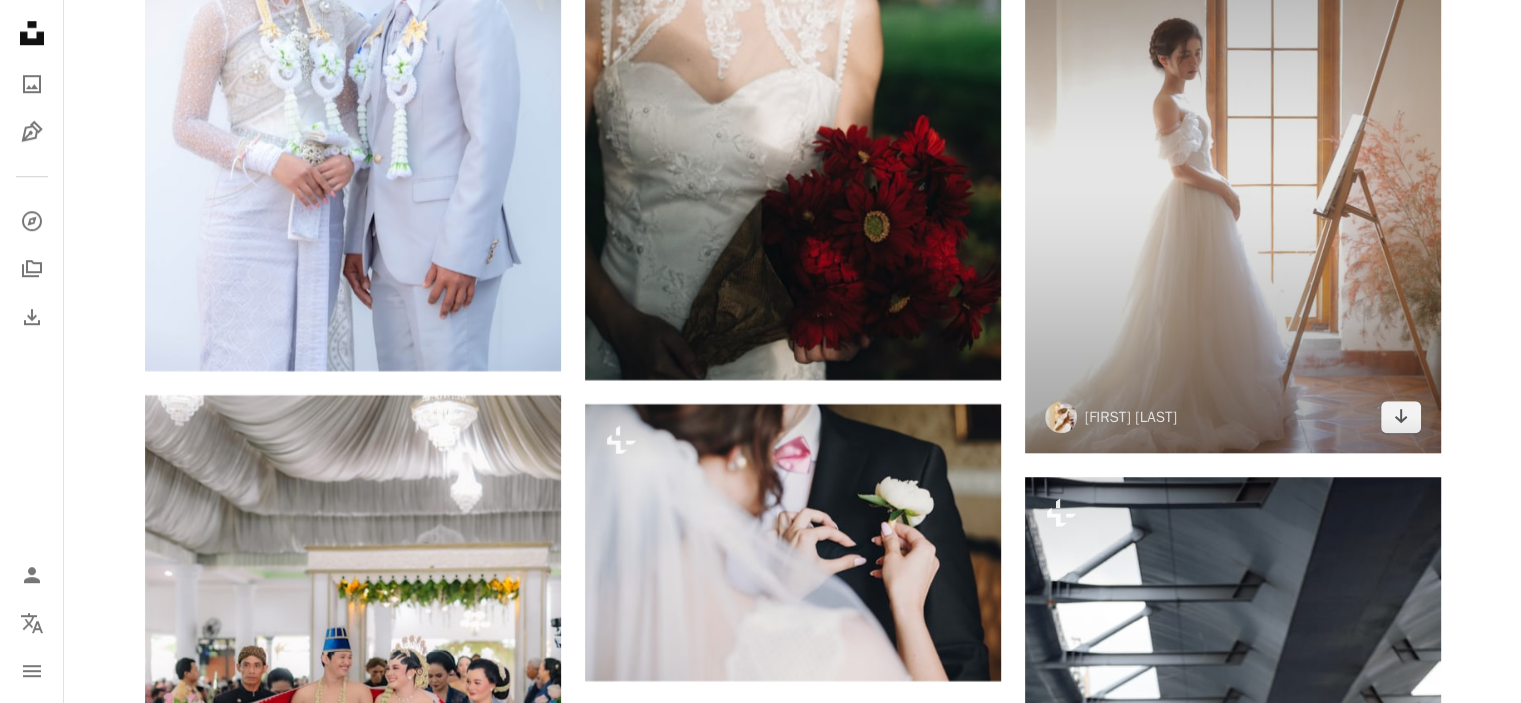 click at bounding box center (1233, 177) 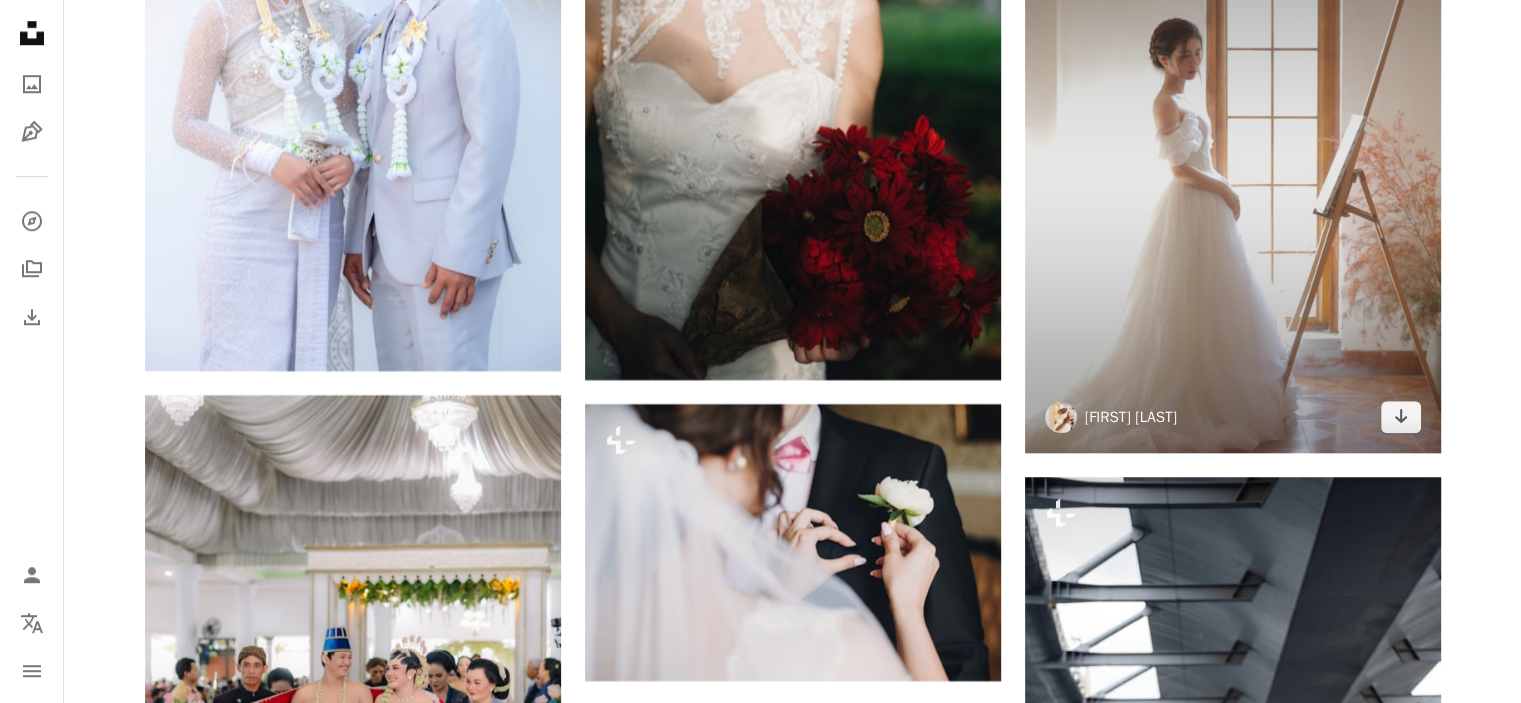 click at bounding box center [1233, 177] 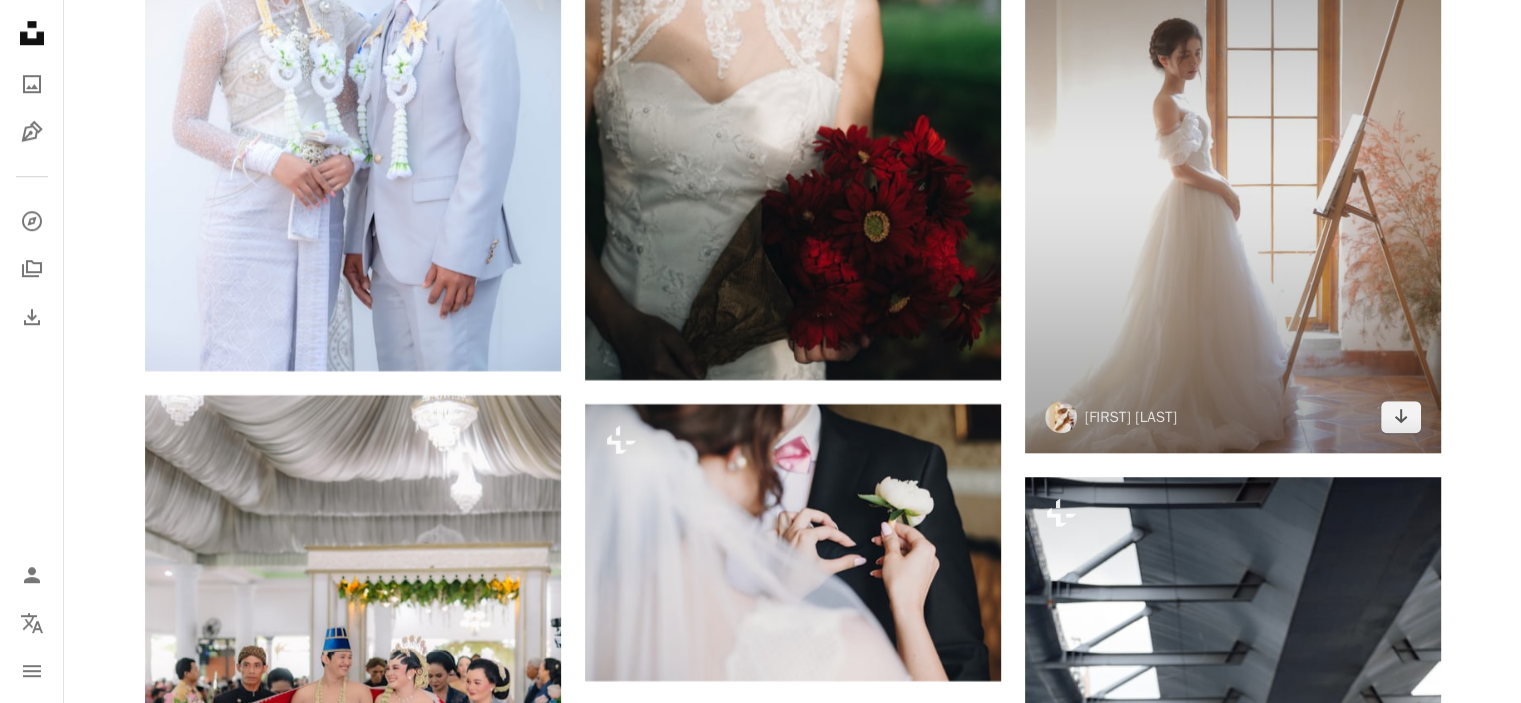 click at bounding box center (1233, 177) 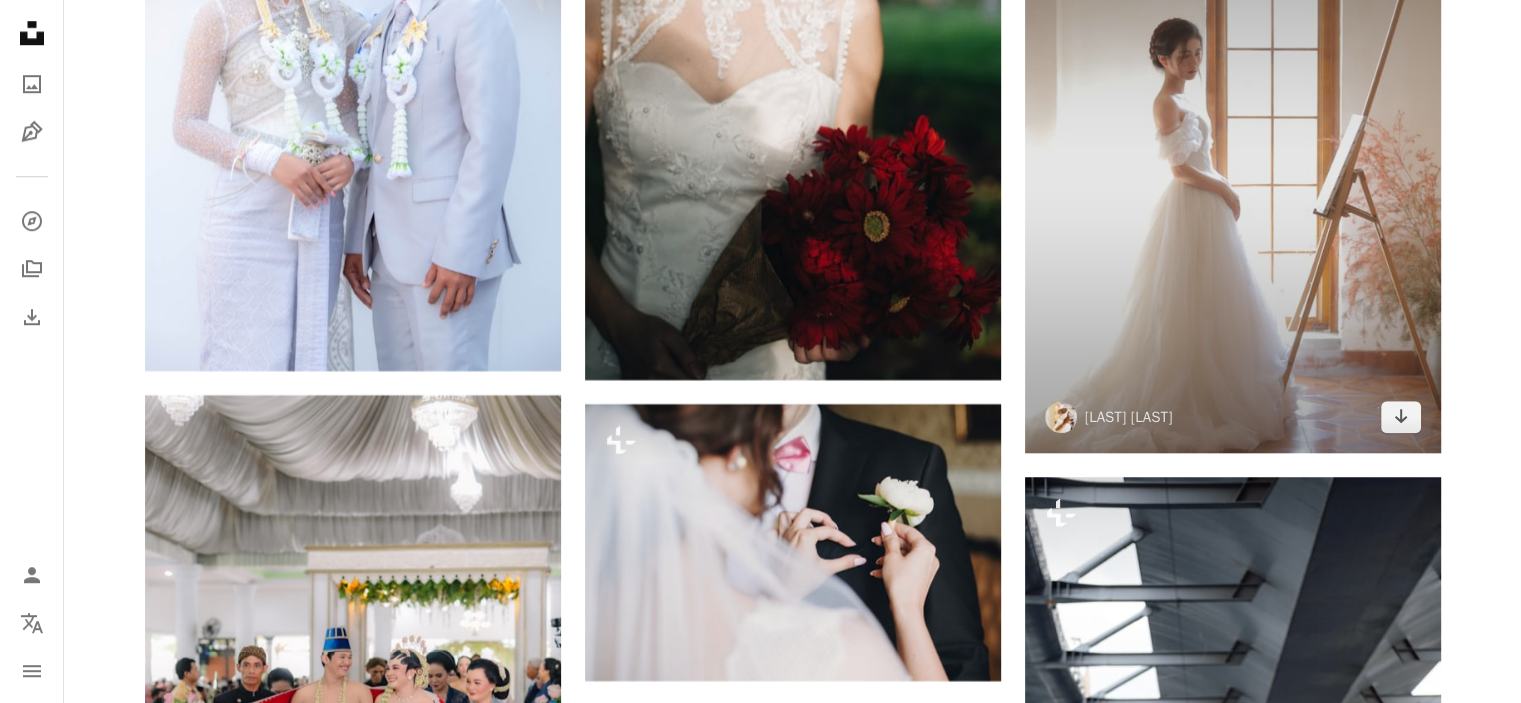 click at bounding box center (1233, 177) 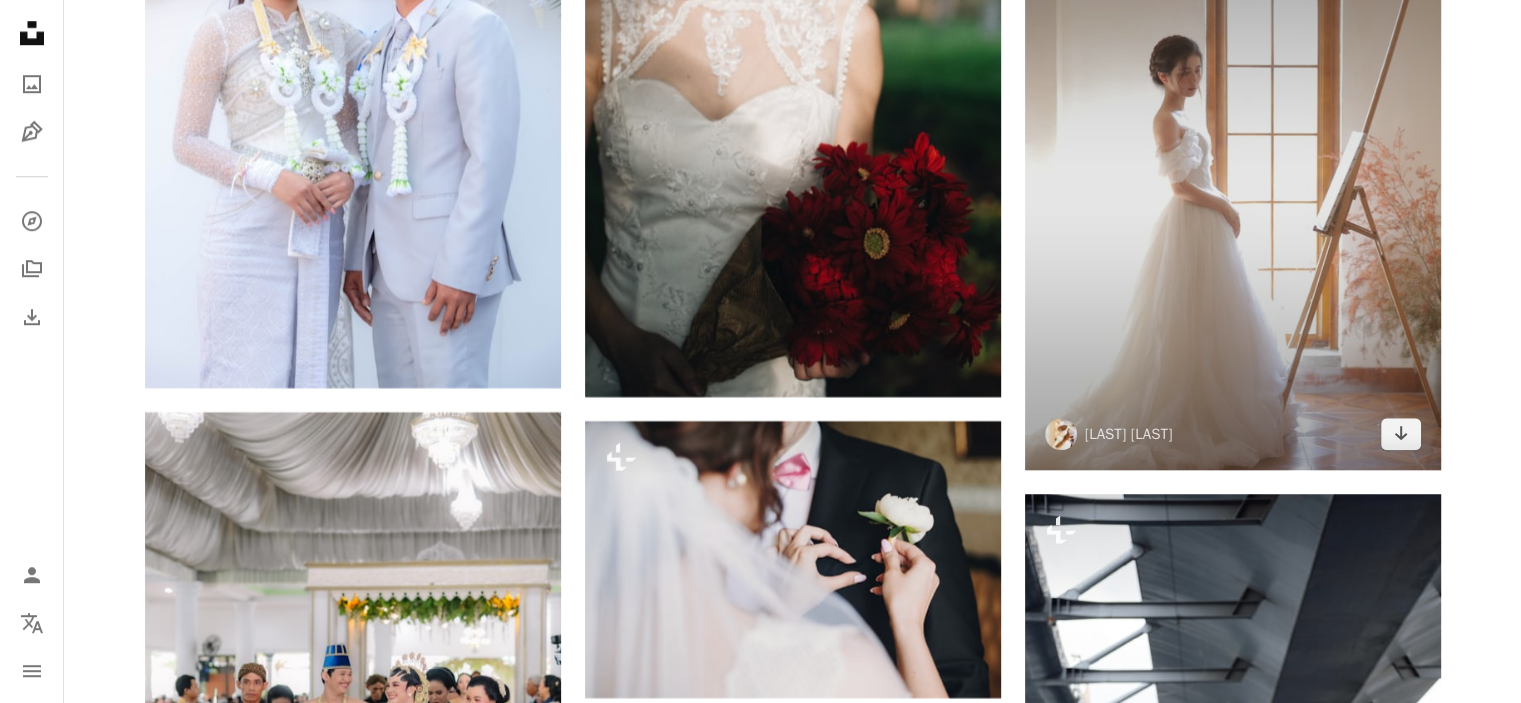 scroll, scrollTop: 85084, scrollLeft: 0, axis: vertical 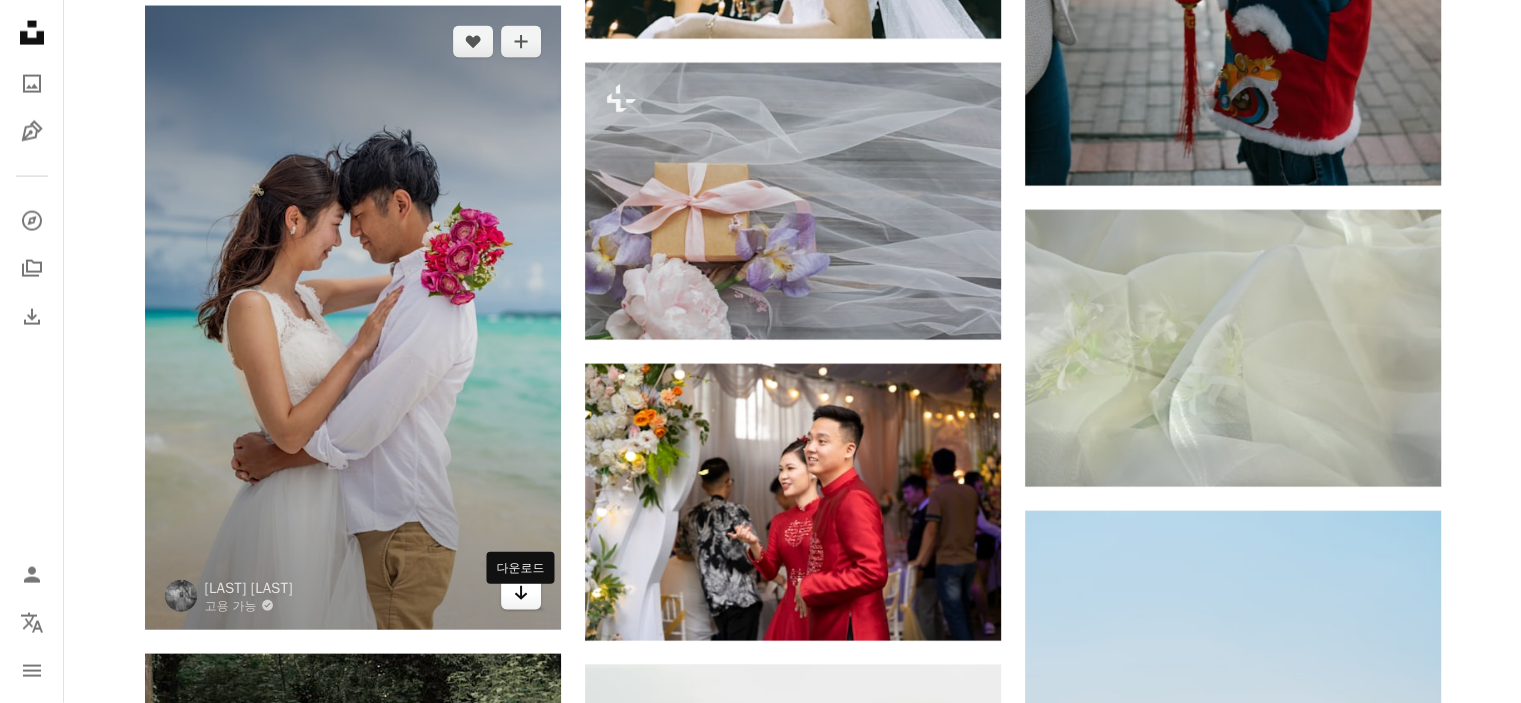 click 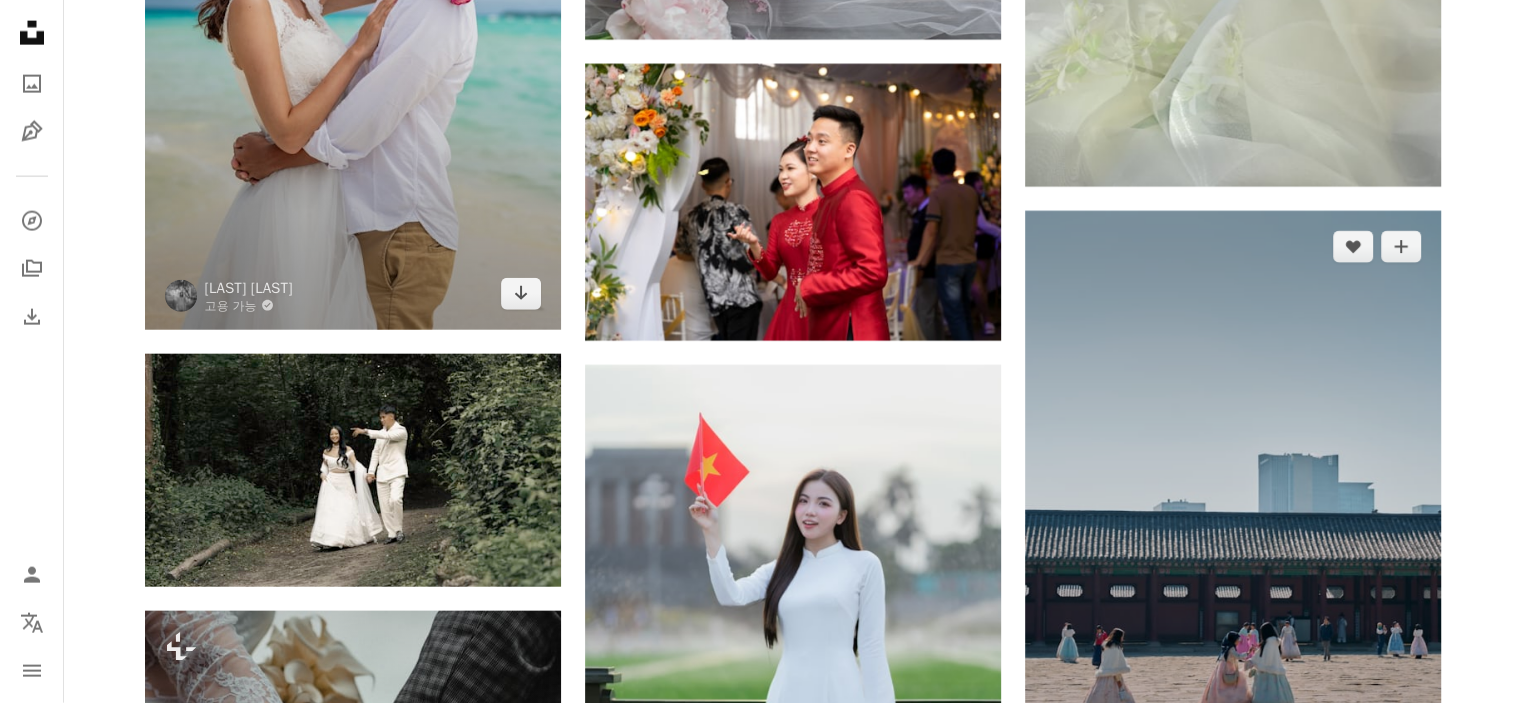 scroll, scrollTop: 96384, scrollLeft: 0, axis: vertical 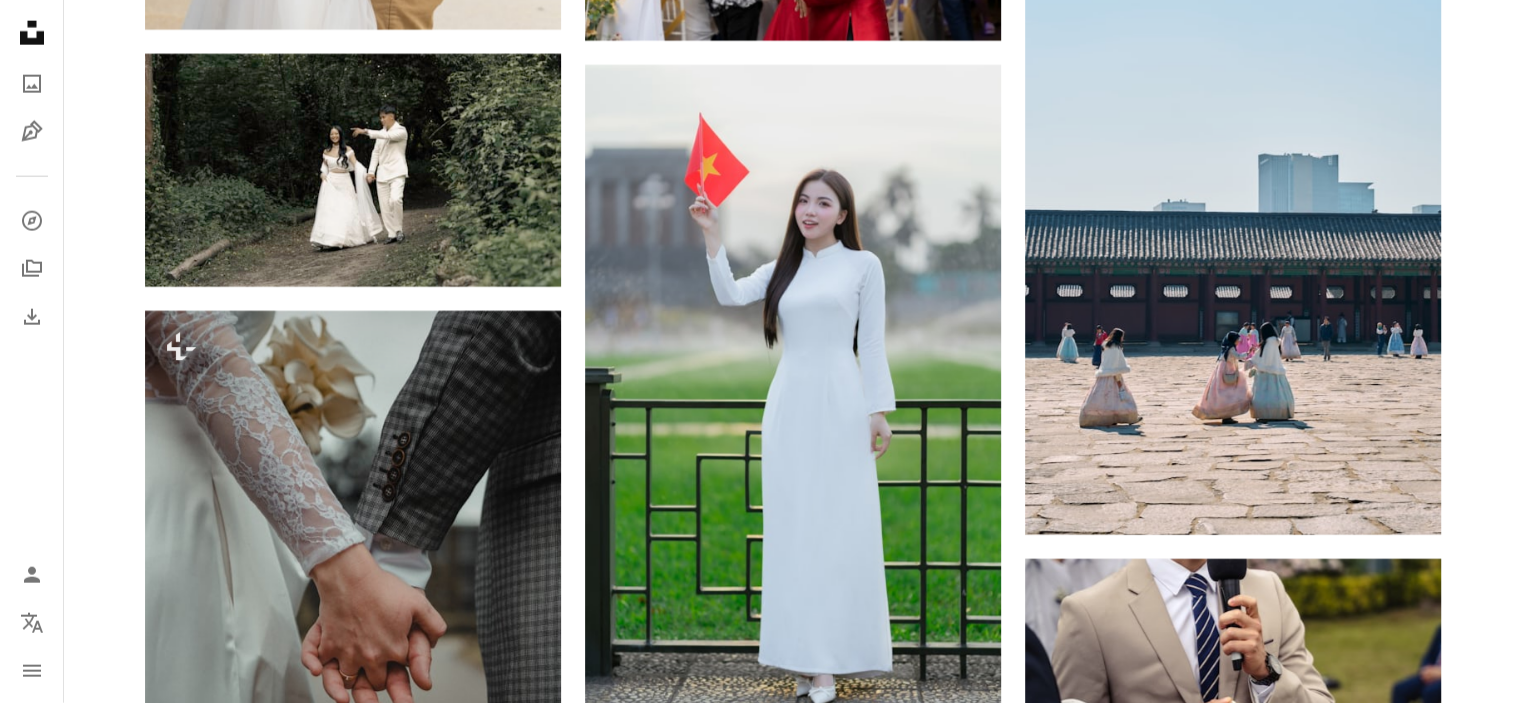 click on "Plus sign for Unsplash+ A heart A plus sign Getty Images Unsplash+ 용 A lock 다운로드 Plus sign for Unsplash+ A heart A plus sign [LAST] [LAST] Unsplash+ 용 A lock 다운로드 A heart A plus sign [LAST] [LAST] 고용 가능 A checkmark inside of a circle Arrow pointing down Plus sign for Unsplash+ A heart A plus sign [LAST] [LAST] Unsplash+ 용 A lock 다운로드 A heart A plus sign [LAST] [LAST] Arrow pointing down A heart A plus sign [LAST] [LAST] 고용 가능 A checkmark inside of a circle Arrow pointing down A heart A plus sign 婚禮 攝影師 Arrow pointing down A heart A plus sign [LAST] [LAST] 고용 가능 A checkmark inside of a circle Arrow pointing down A heart A plus sign Hassaan Malik Arrow pointing down A heart A plus sign 婚禮 攝影師 Arrow pointing down –– ––– –––  –– ––– –  ––– –––  ––––  –   – –– –––  – – ––– –– –– –––– –– The best in on-brand content creation 용" at bounding box center (792, -46882) 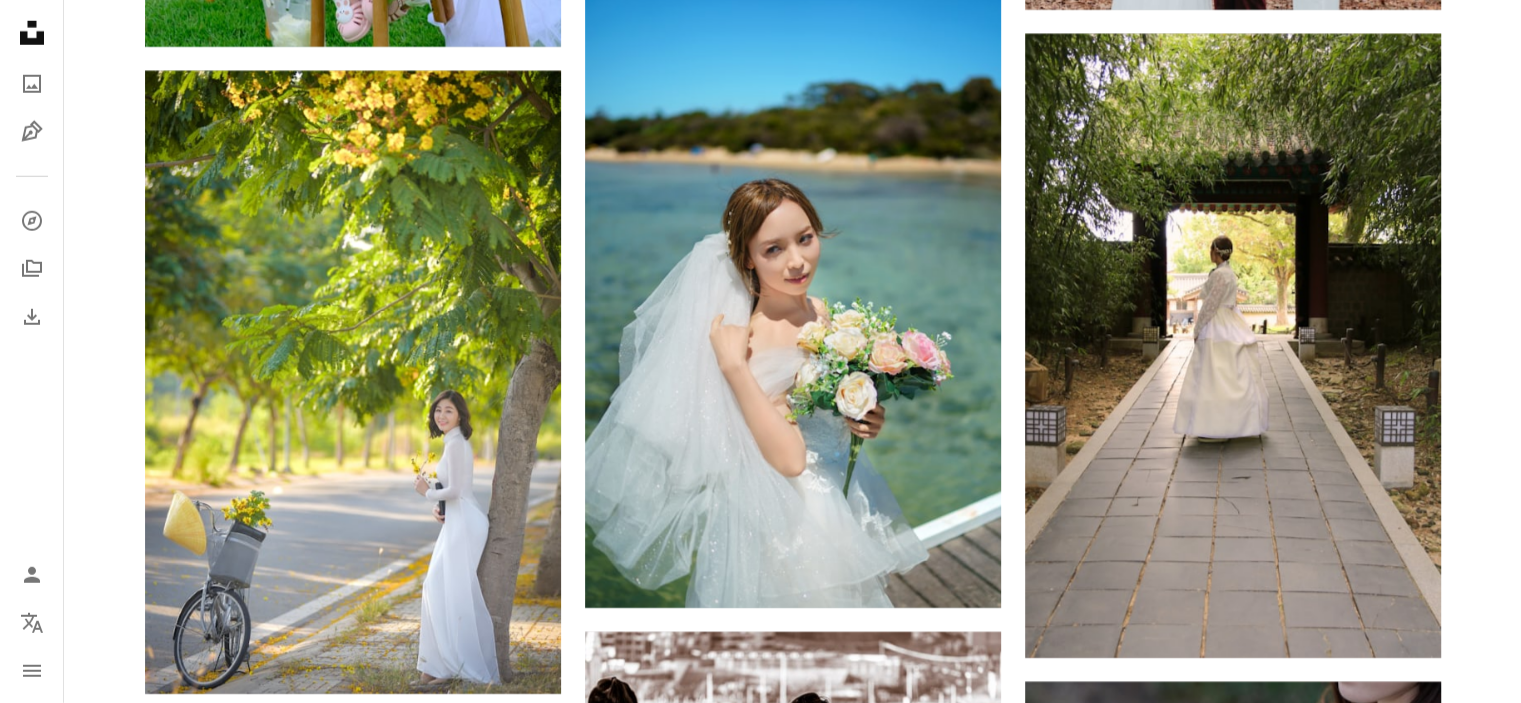 scroll, scrollTop: 104784, scrollLeft: 0, axis: vertical 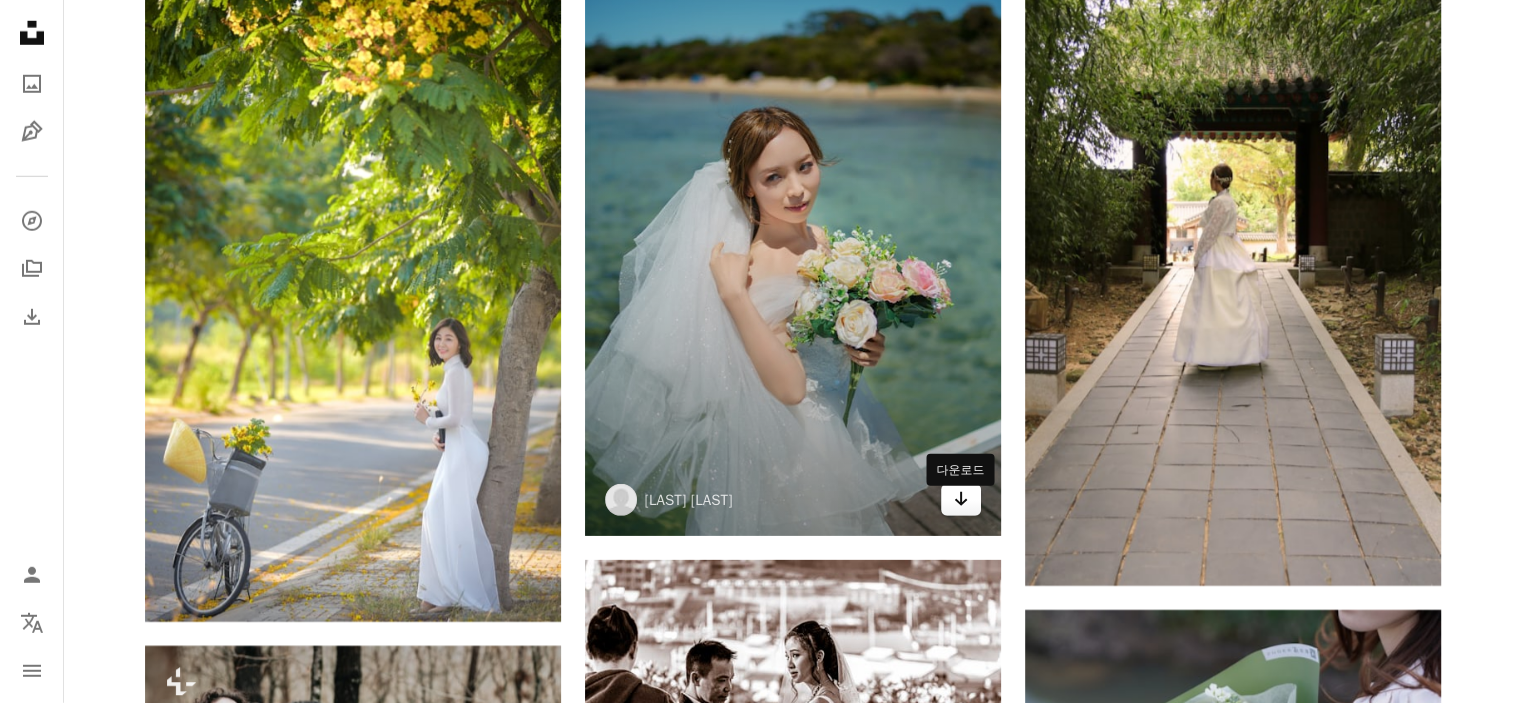 click on "Arrow pointing down" 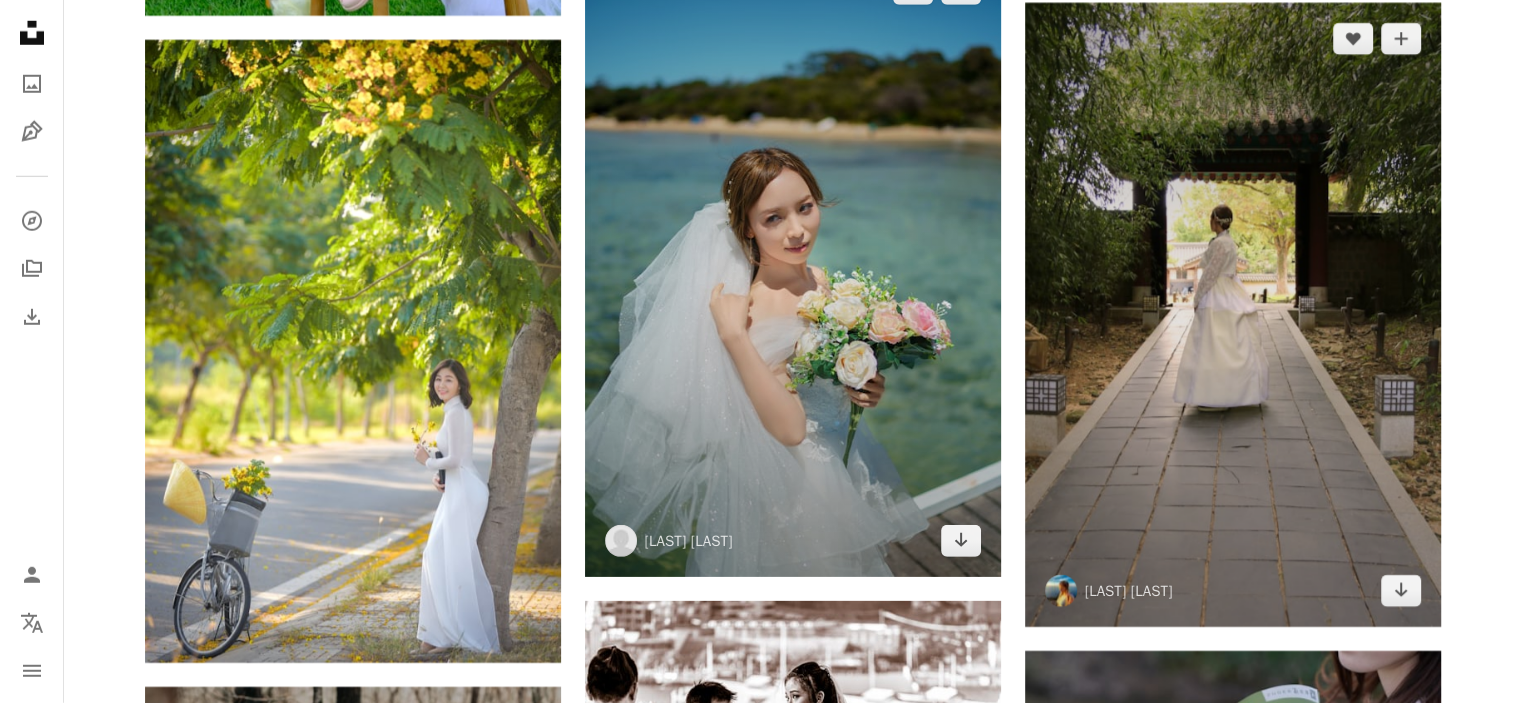 scroll, scrollTop: 104684, scrollLeft: 0, axis: vertical 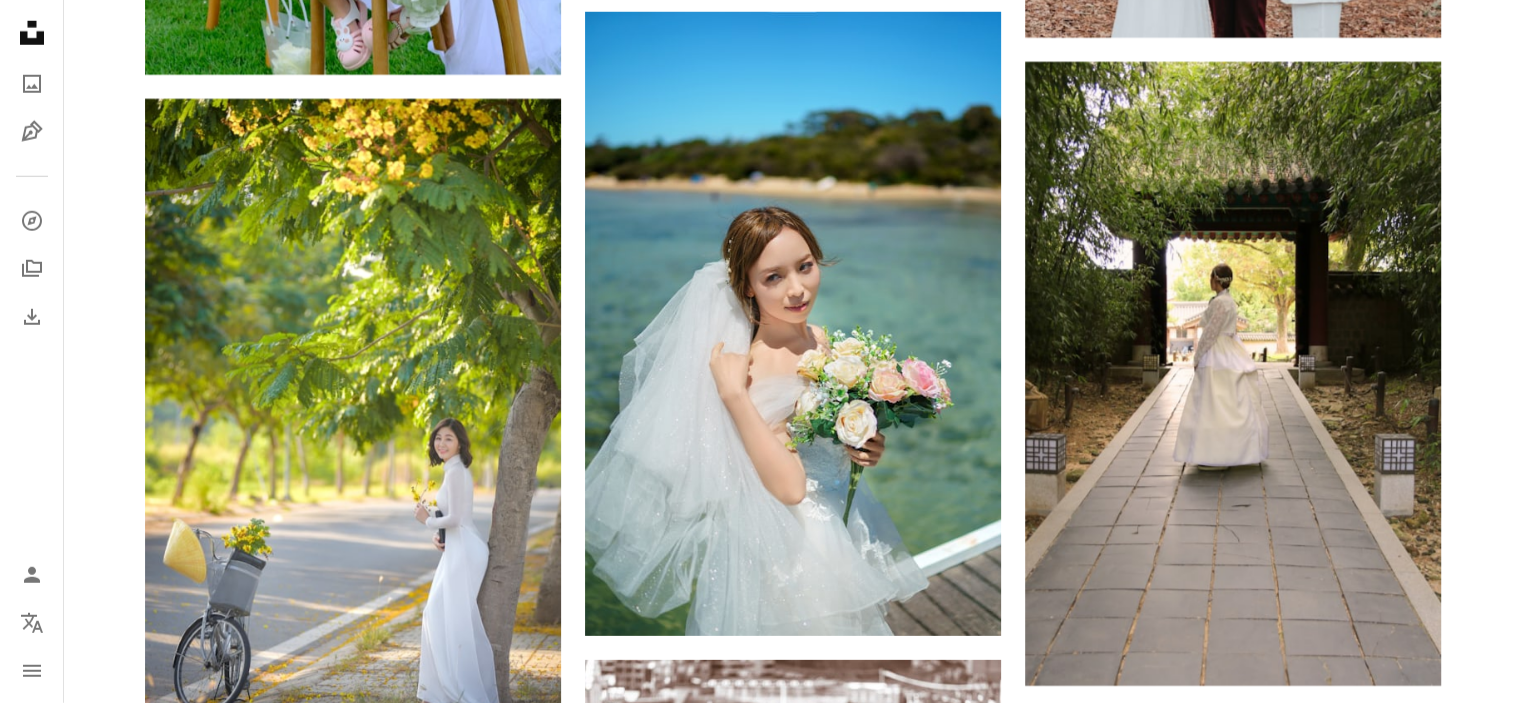 click on "Plus sign for Unsplash+ A heart A plus sign Getty Images Unsplash+ 용 A lock 다운로드 Plus sign for Unsplash+ A heart A plus sign [LAST] [LAST] Unsplash+ 용 A lock 다운로드 A heart A plus sign [LAST] [LAST] 고용 가능 A checkmark inside of a circle Arrow pointing down Plus sign for Unsplash+ A heart A plus sign [LAST] [LAST] Unsplash+ 용 A lock 다운로드 A heart A plus sign [LAST] [LAST] Arrow pointing down A heart A plus sign [LAST] [LAST] 고용 가능 A checkmark inside of a circle Arrow pointing down A heart A plus sign 婚禮 攝影師 Arrow pointing down A heart A plus sign [LAST] [LAST] 고용 가능 A checkmark inside of a circle Arrow pointing down A heart A plus sign Hassaan Malik Arrow pointing down A heart A plus sign 婚禮 攝影師 Arrow pointing down –– ––– –––  –– ––– –  ––– –––  ––––  –   – –– –––  – – ––– –– –– –––– –– The best in on-brand content creation 용" at bounding box center (792, -50565) 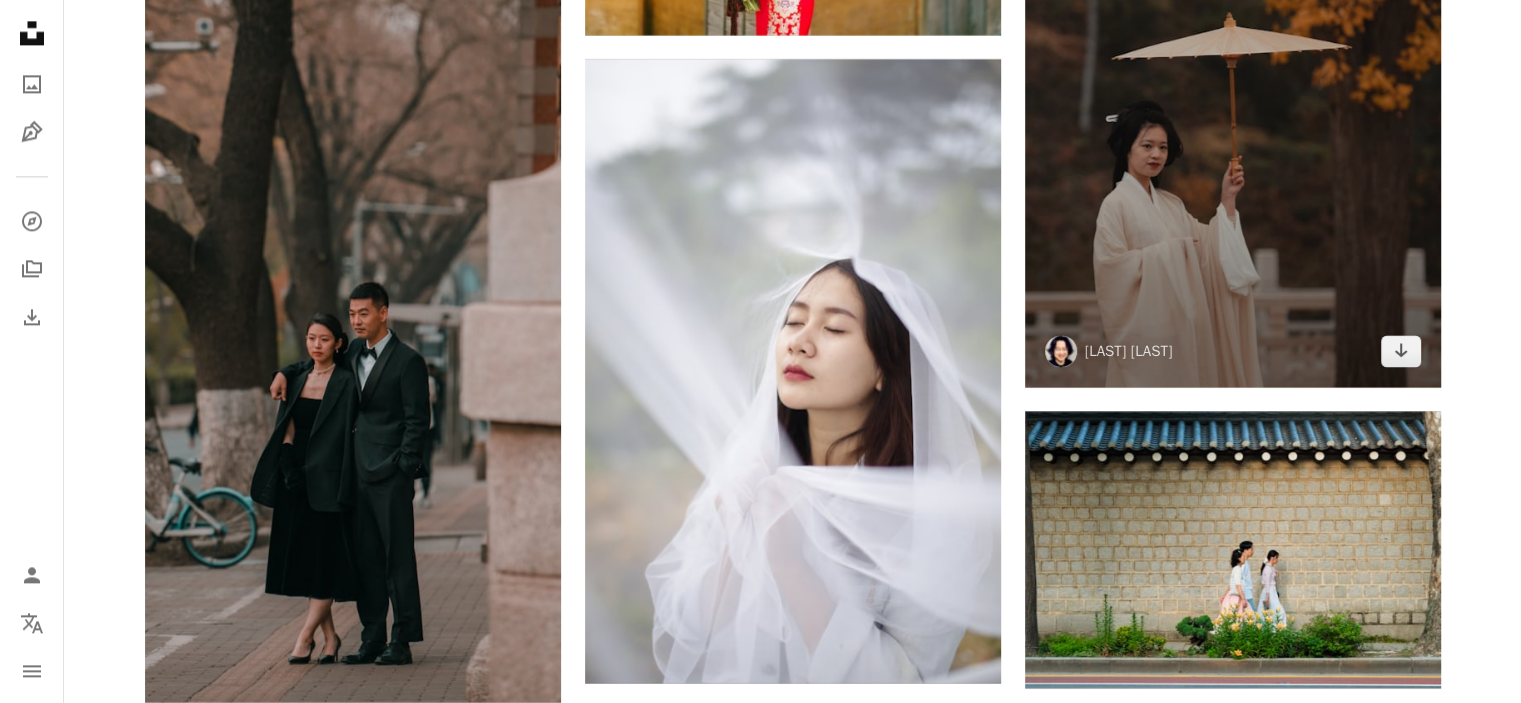 scroll, scrollTop: 109384, scrollLeft: 0, axis: vertical 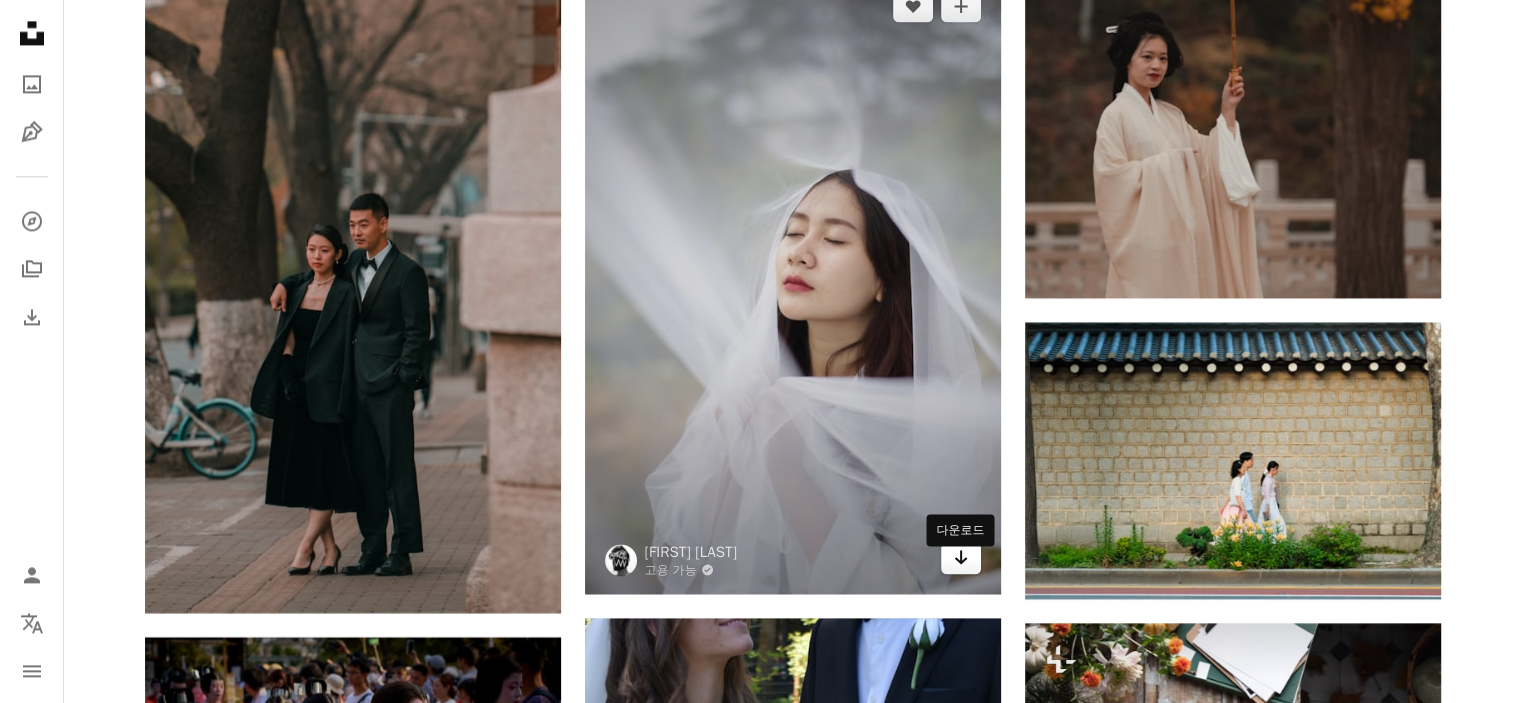 click on "Arrow pointing down" 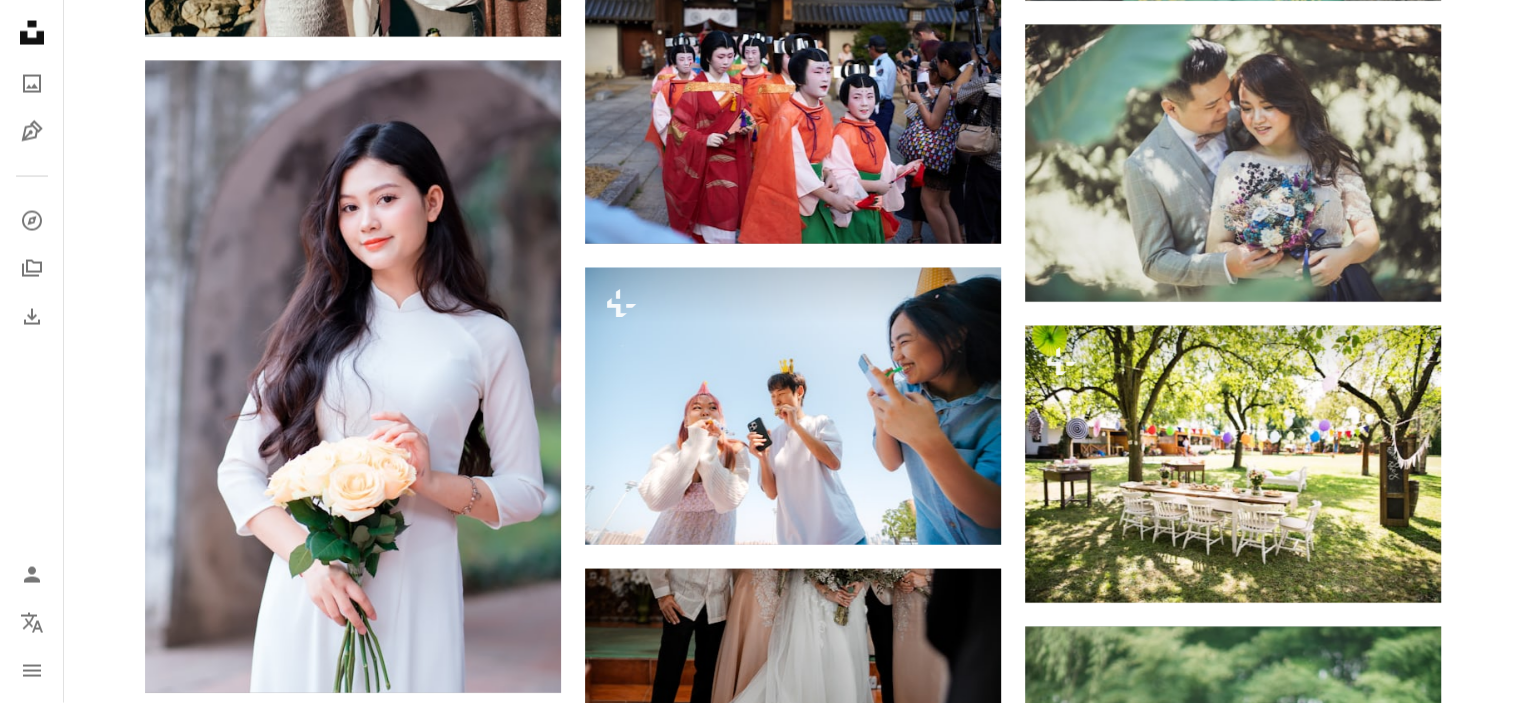 scroll, scrollTop: 118884, scrollLeft: 0, axis: vertical 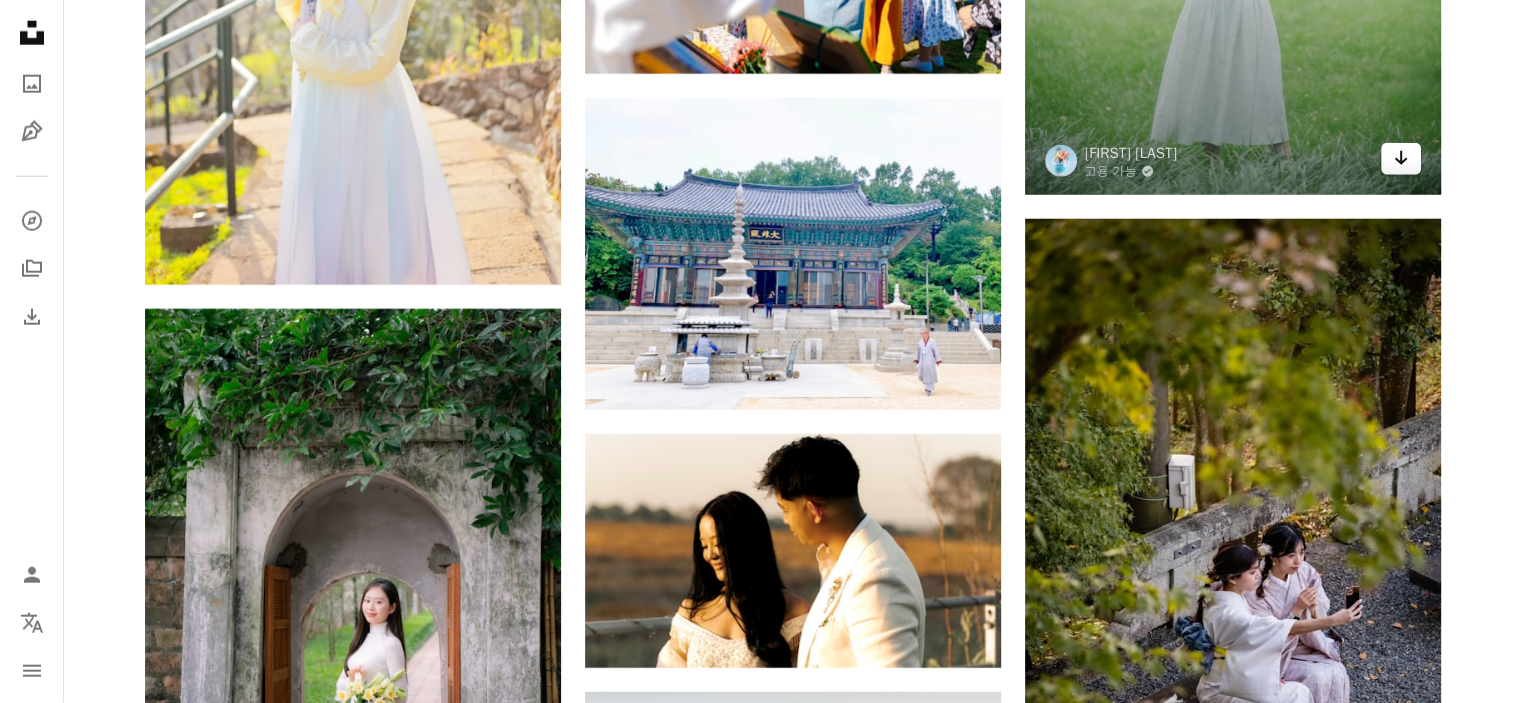 click on "Arrow pointing down" at bounding box center [1401, 159] 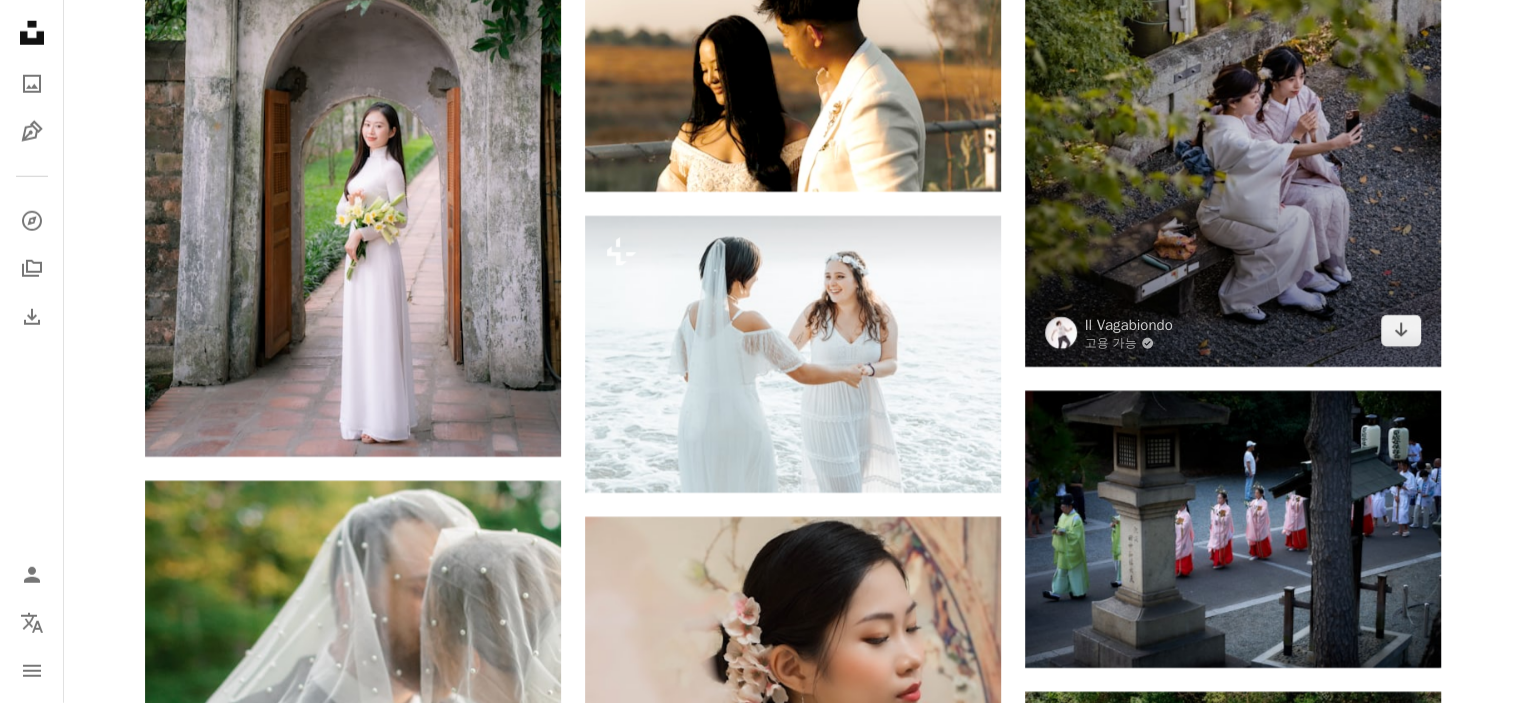 scroll, scrollTop: 119784, scrollLeft: 0, axis: vertical 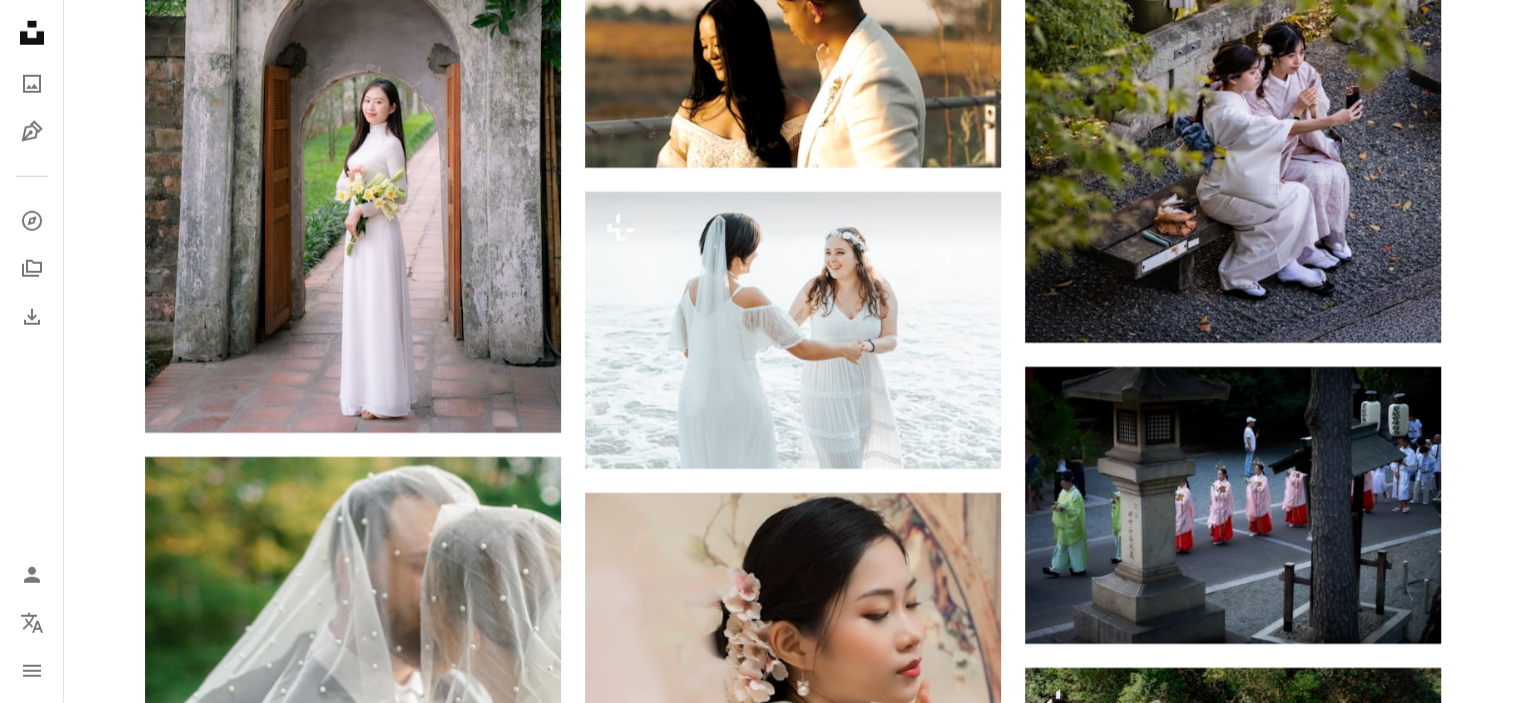 click on "Plus sign for Unsplash+ A heart A plus sign Getty Images Unsplash+ 용 A lock 다운로드 Plus sign for Unsplash+ A heart A plus sign [LAST] [LAST] Unsplash+ 용 A lock 다운로드 A heart A plus sign [LAST] [LAST] 고용 가능 A checkmark inside of a circle Arrow pointing down Plus sign for Unsplash+ A heart A plus sign [LAST] [LAST] Unsplash+ 용 A lock 다운로드 A heart A plus sign [LAST] [LAST] Arrow pointing down A heart A plus sign [LAST] [LAST] 고용 가능 A checkmark inside of a circle Arrow pointing down A heart A plus sign 婚禮 攝影師 Arrow pointing down A heart A plus sign [LAST] [LAST] 고용 가능 A checkmark inside of a circle Arrow pointing down A heart A plus sign Hassaan Malik Arrow pointing down A heart A plus sign 婚禮 攝影師 Arrow pointing down –– ––– –––  –– ––– –  ––– –––  ––––  –   – –– –––  – – ––– –– –– –––– –– The best in on-brand content creation 용" at bounding box center (792, -57828) 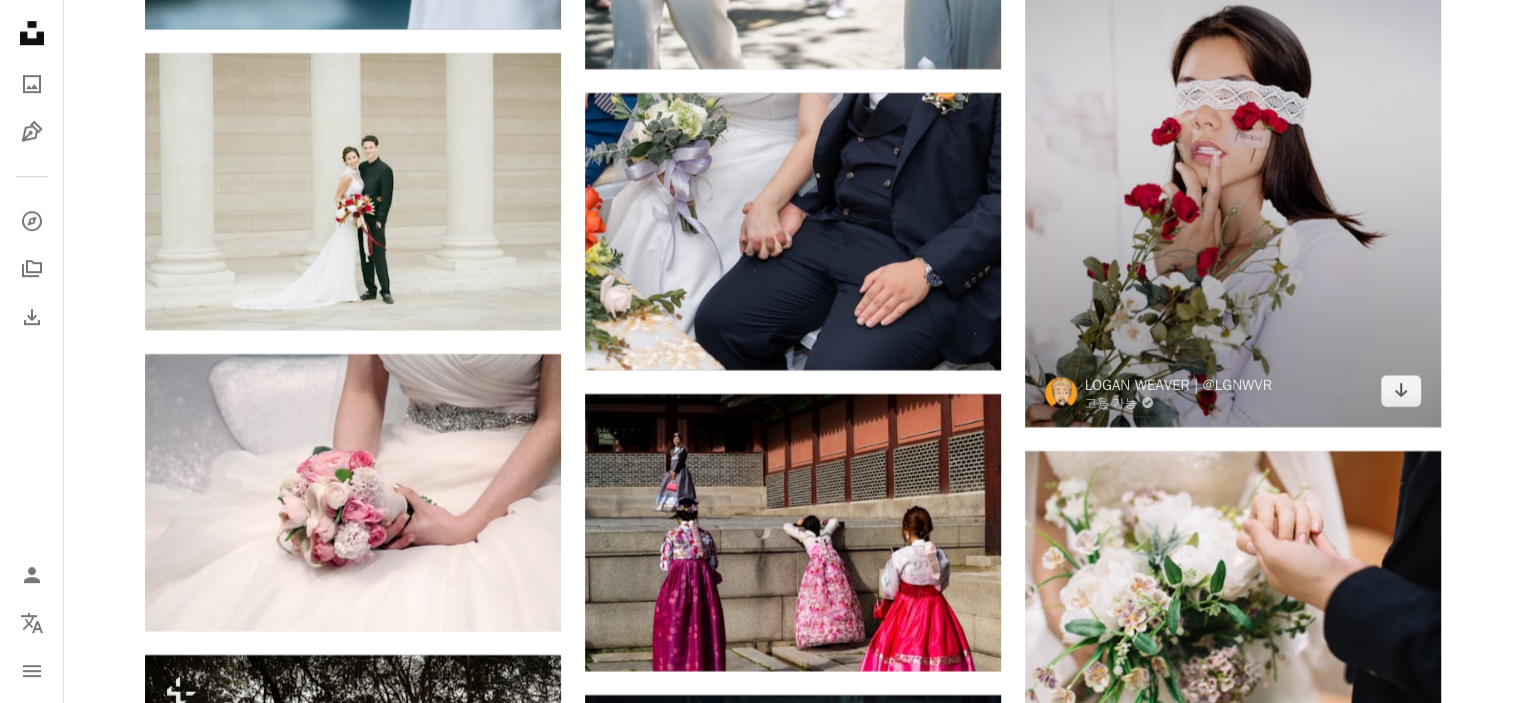 scroll, scrollTop: 122984, scrollLeft: 0, axis: vertical 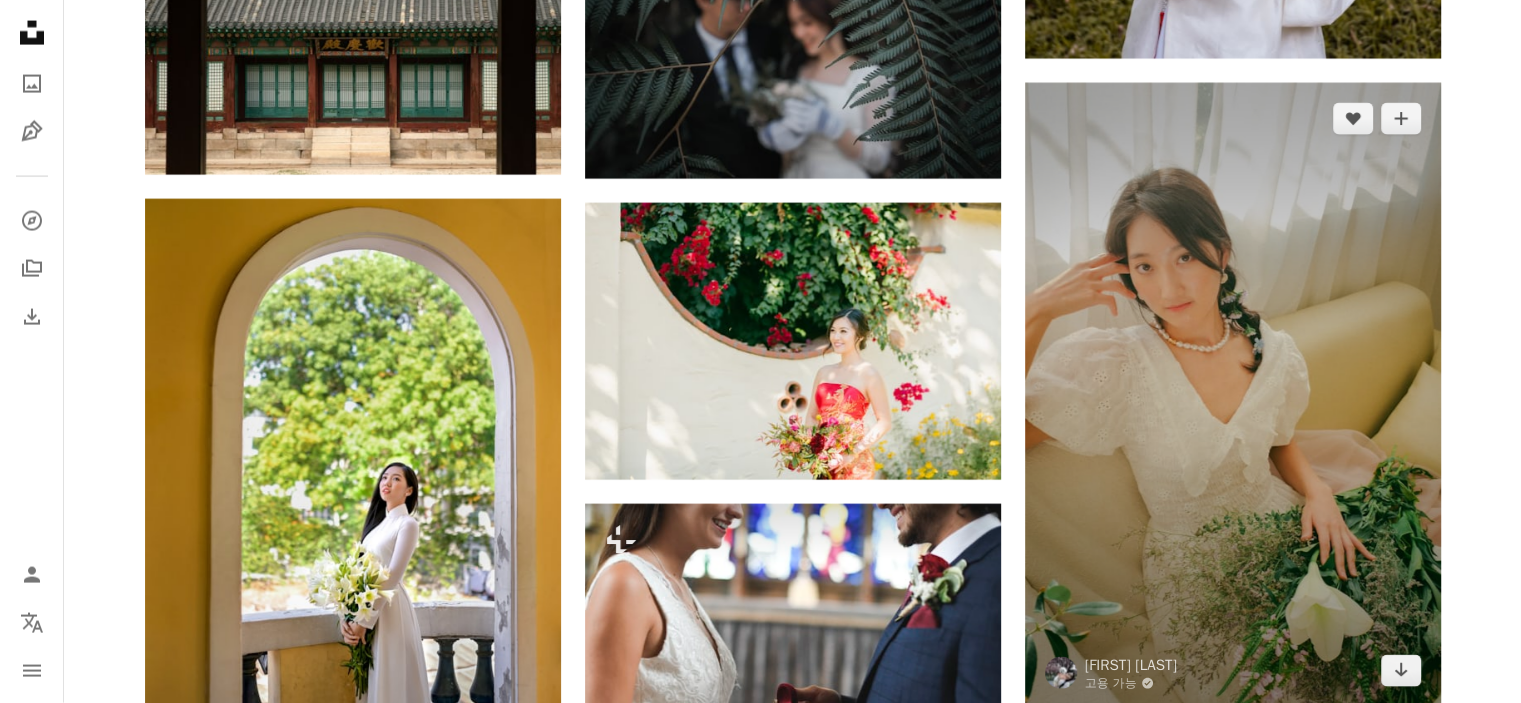 click on "Arrow pointing down" at bounding box center [1401, 671] 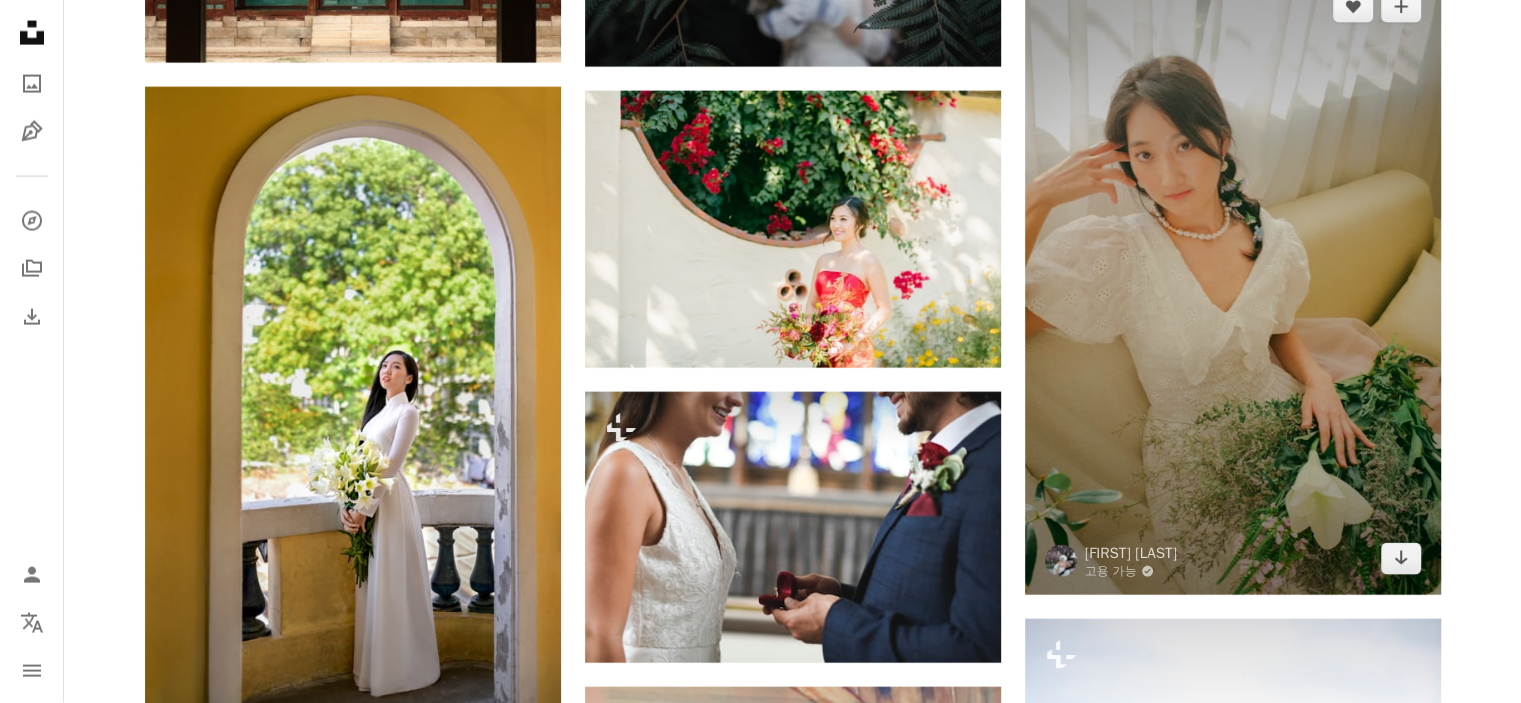 scroll, scrollTop: 126354, scrollLeft: 0, axis: vertical 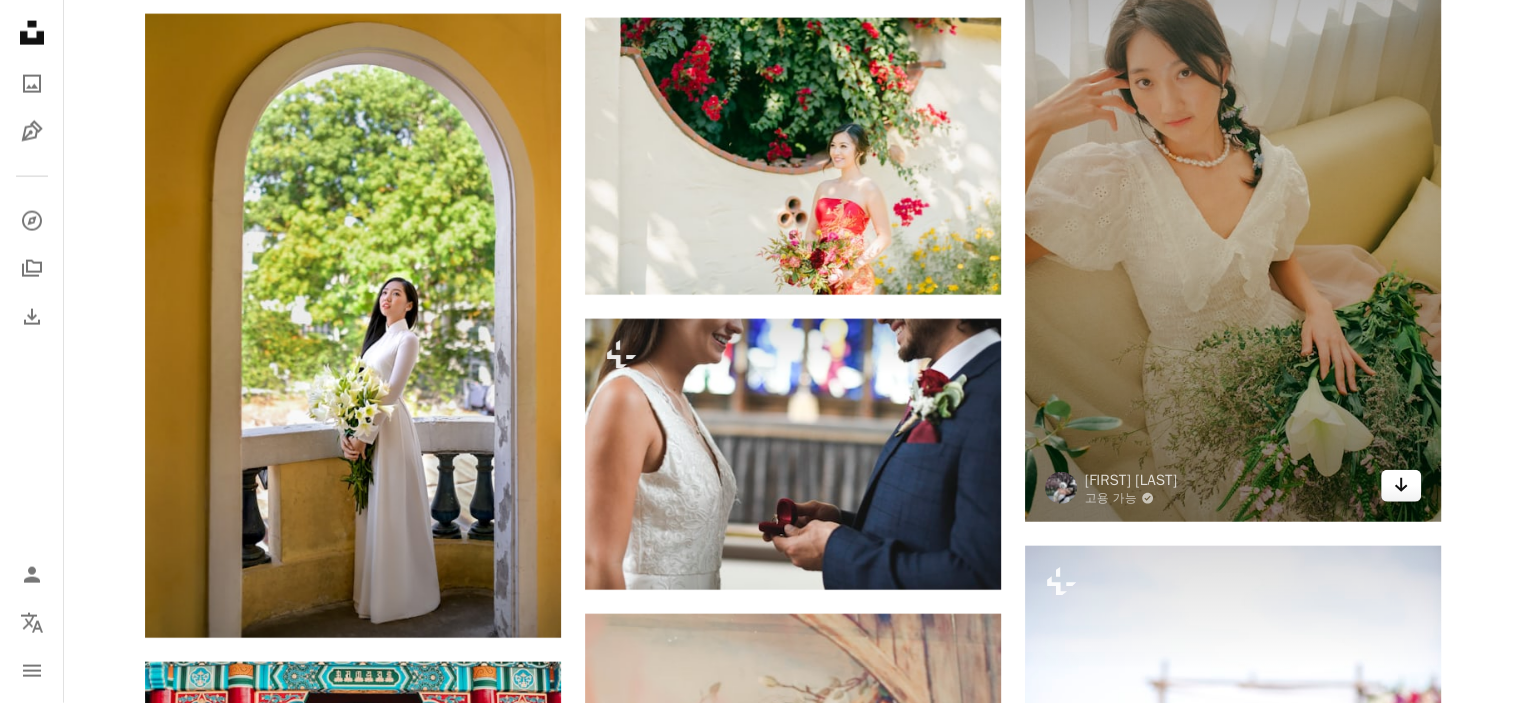 click on "Arrow pointing down" 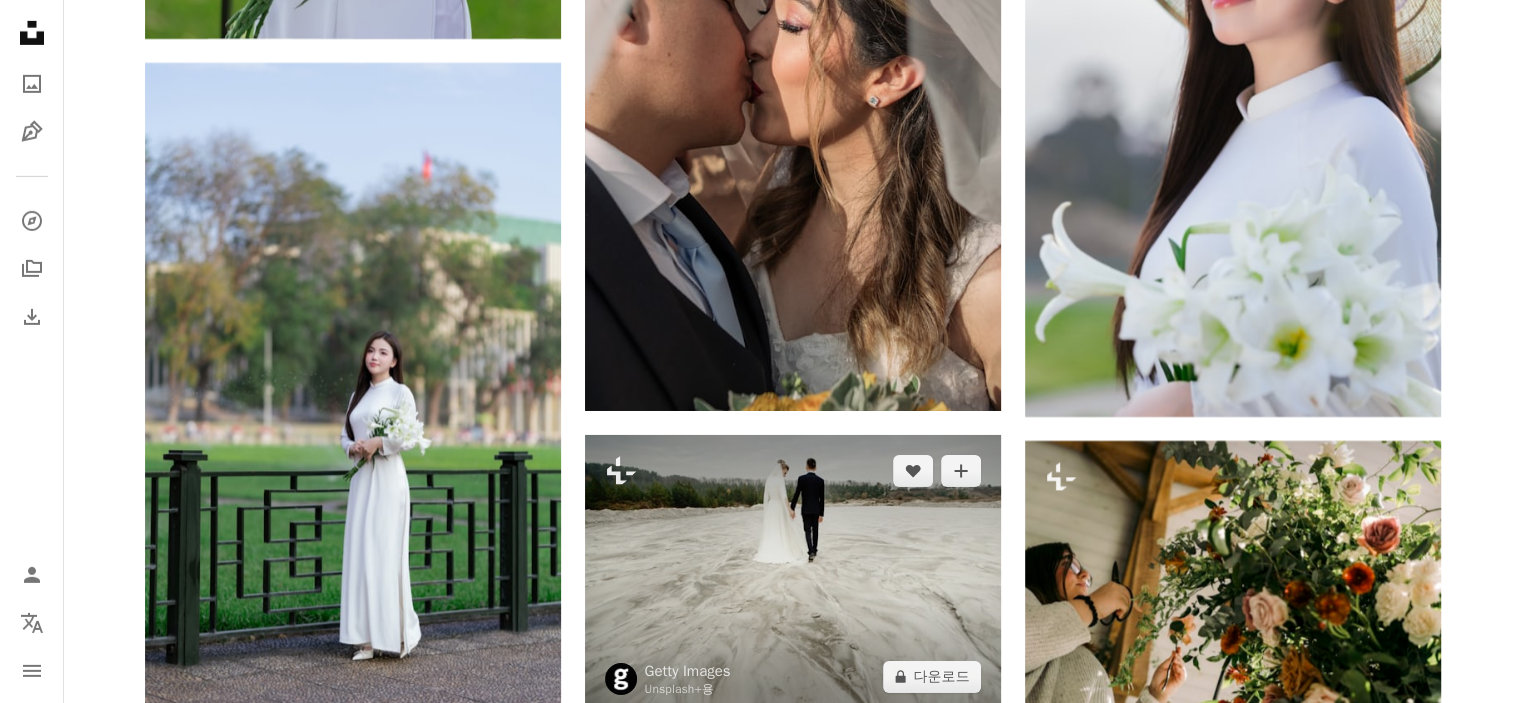 scroll, scrollTop: 136054, scrollLeft: 0, axis: vertical 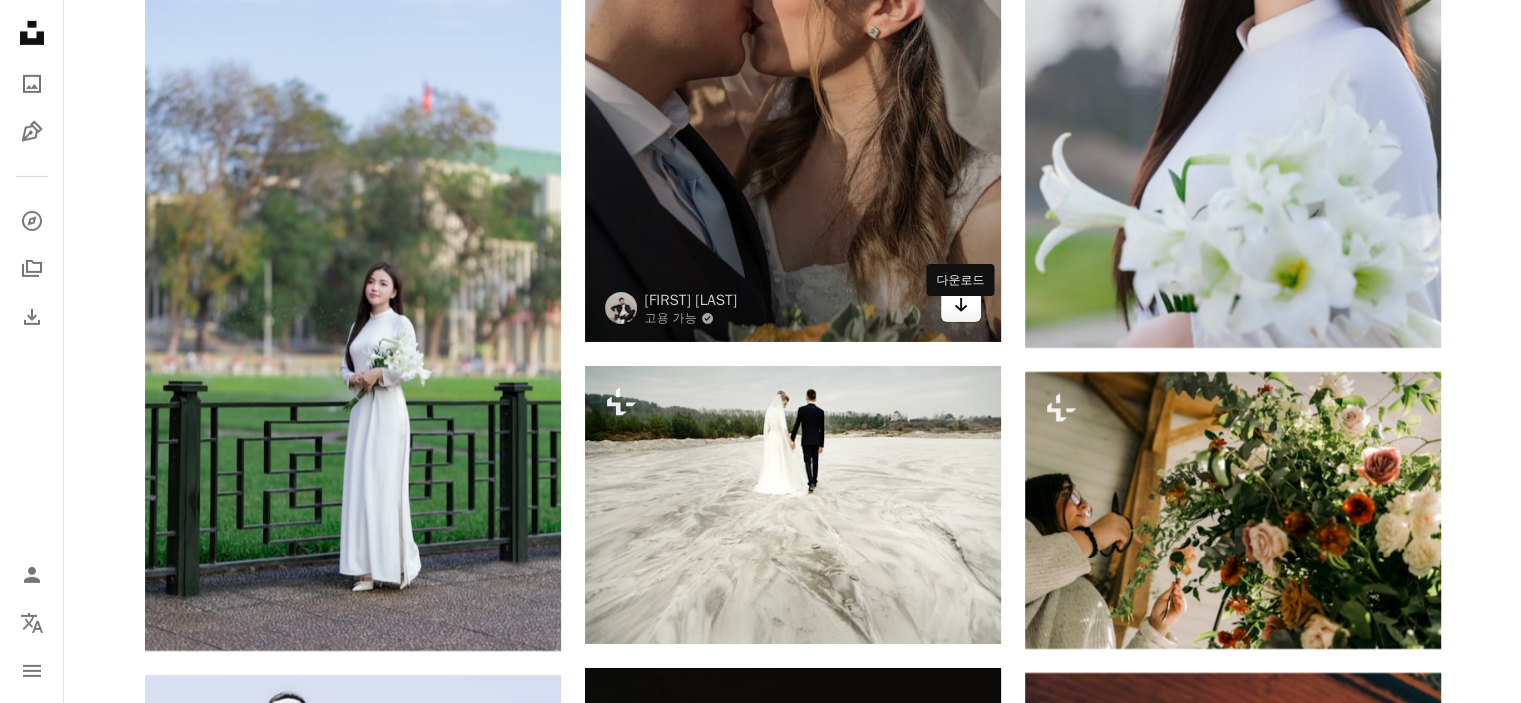 click on "Arrow pointing down" 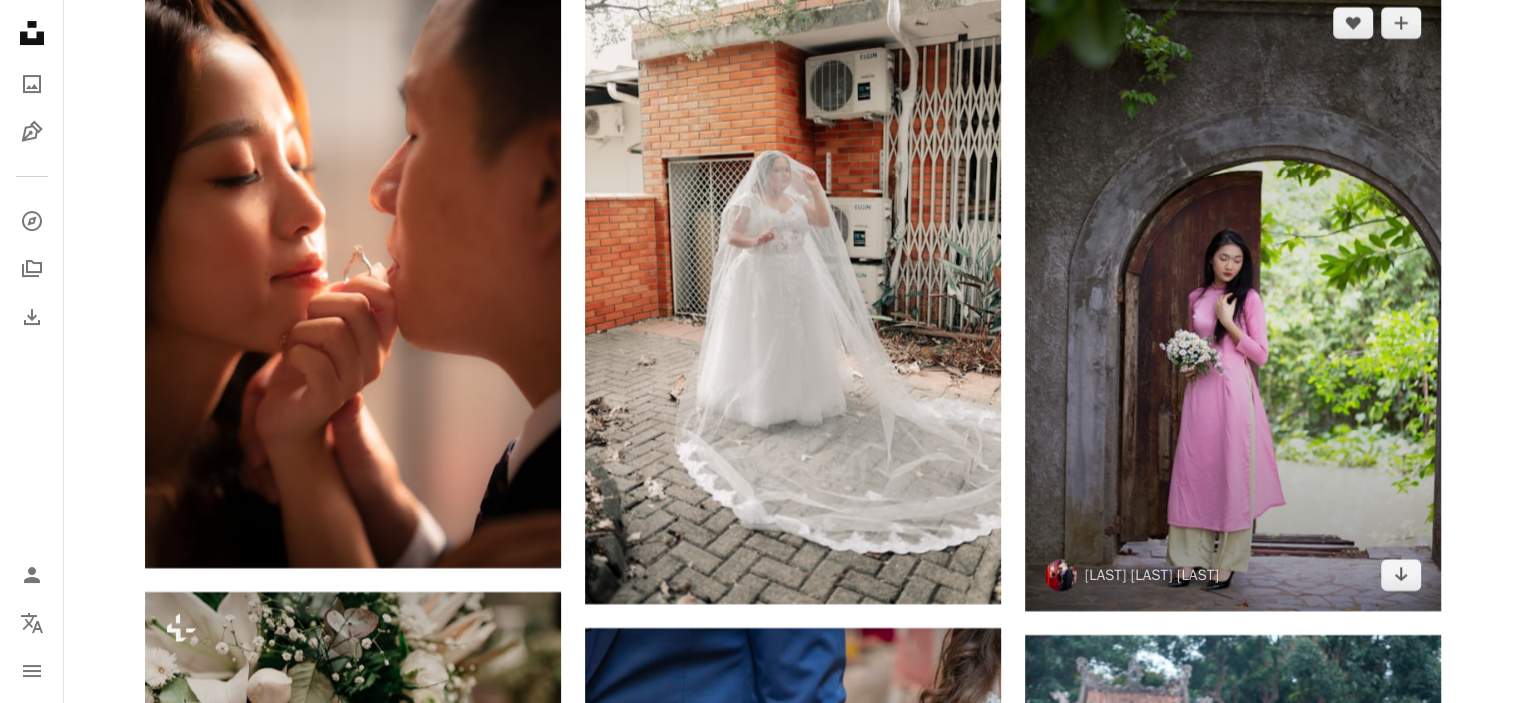 scroll, scrollTop: 137454, scrollLeft: 0, axis: vertical 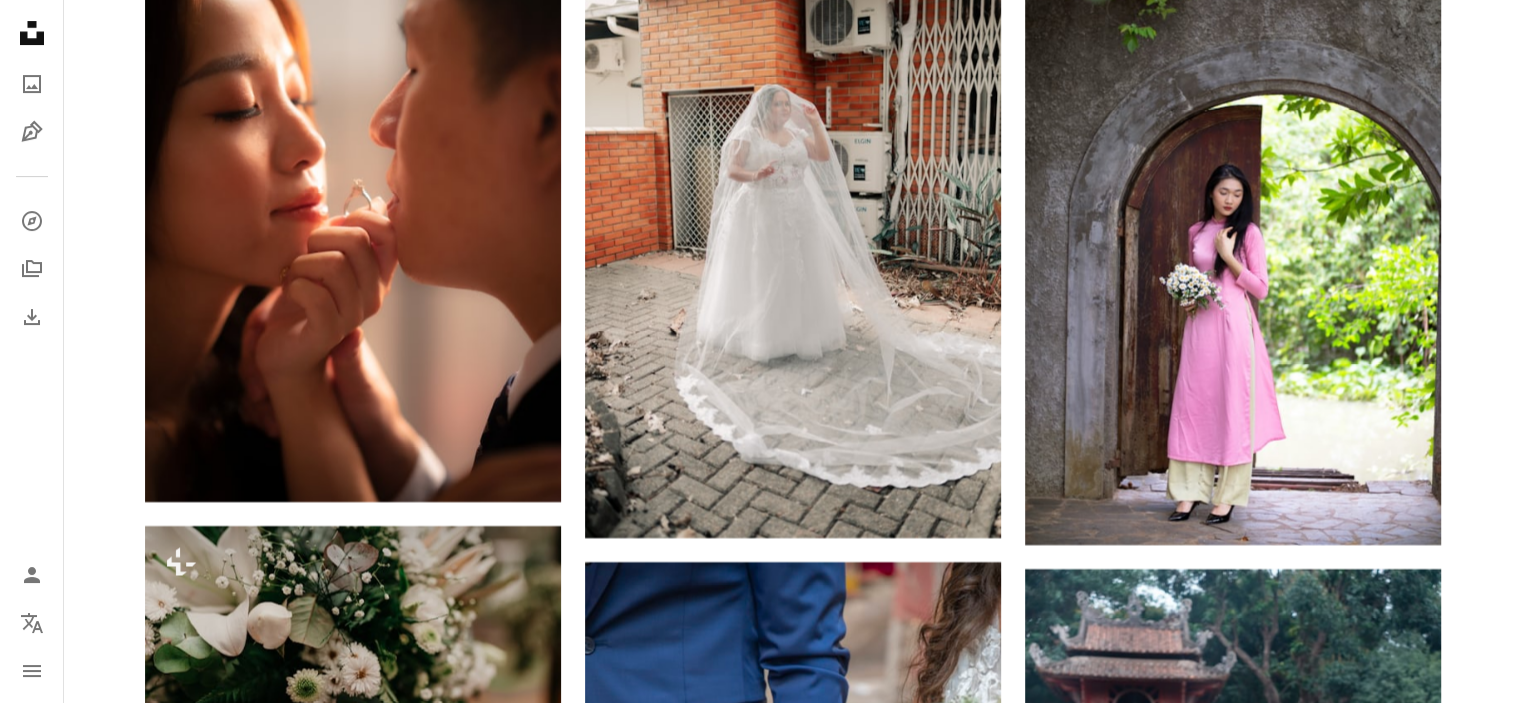 click on "Plus sign for Unsplash+ A heart A plus sign Getty Images Unsplash+ 용 A lock 다운로드 Plus sign for Unsplash+ A heart A plus sign [LAST] [LAST] Unsplash+ 용 A lock 다운로드 A heart A plus sign [LAST] [LAST] 고용 가능 A checkmark inside of a circle Arrow pointing down Plus sign for Unsplash+ A heart A plus sign [LAST] [LAST] Unsplash+ 용 A lock 다운로드 A heart A plus sign [LAST] [LAST] Arrow pointing down A heart A plus sign [LAST] [LAST] 고용 가능 A checkmark inside of a circle Arrow pointing down A heart A plus sign 婚禮 攝影師 Arrow pointing down A heart A plus sign [LAST] [LAST] 고용 가능 A checkmark inside of a circle Arrow pointing down A heart A plus sign Hassaan Malik Arrow pointing down A heart A plus sign 婚禮 攝影師 Arrow pointing down –– ––– –––  –– ––– –  ––– –––  ––––  –   – –– –––  – – ––– –– –– –––– –– The best in on-brand content creation 용" at bounding box center (792, -66931) 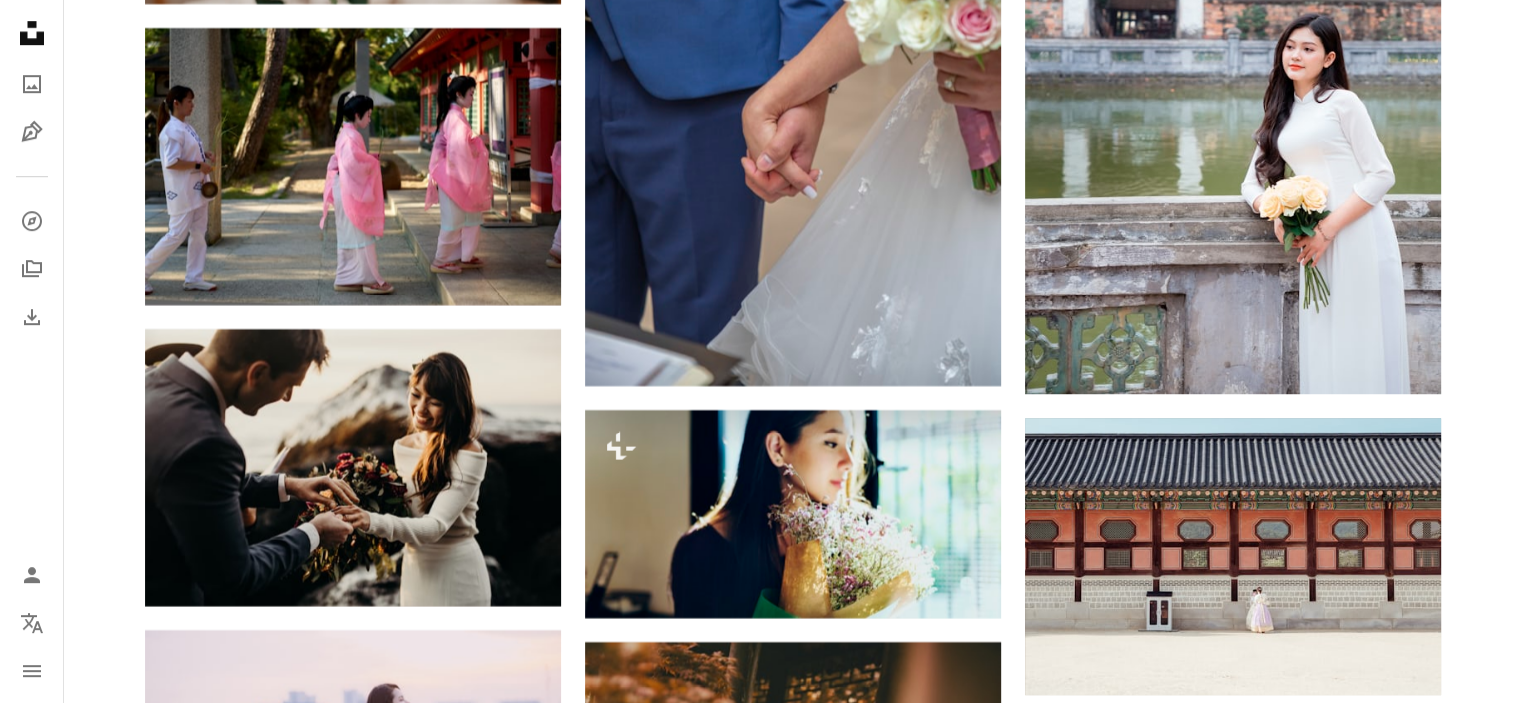 scroll, scrollTop: 138654, scrollLeft: 0, axis: vertical 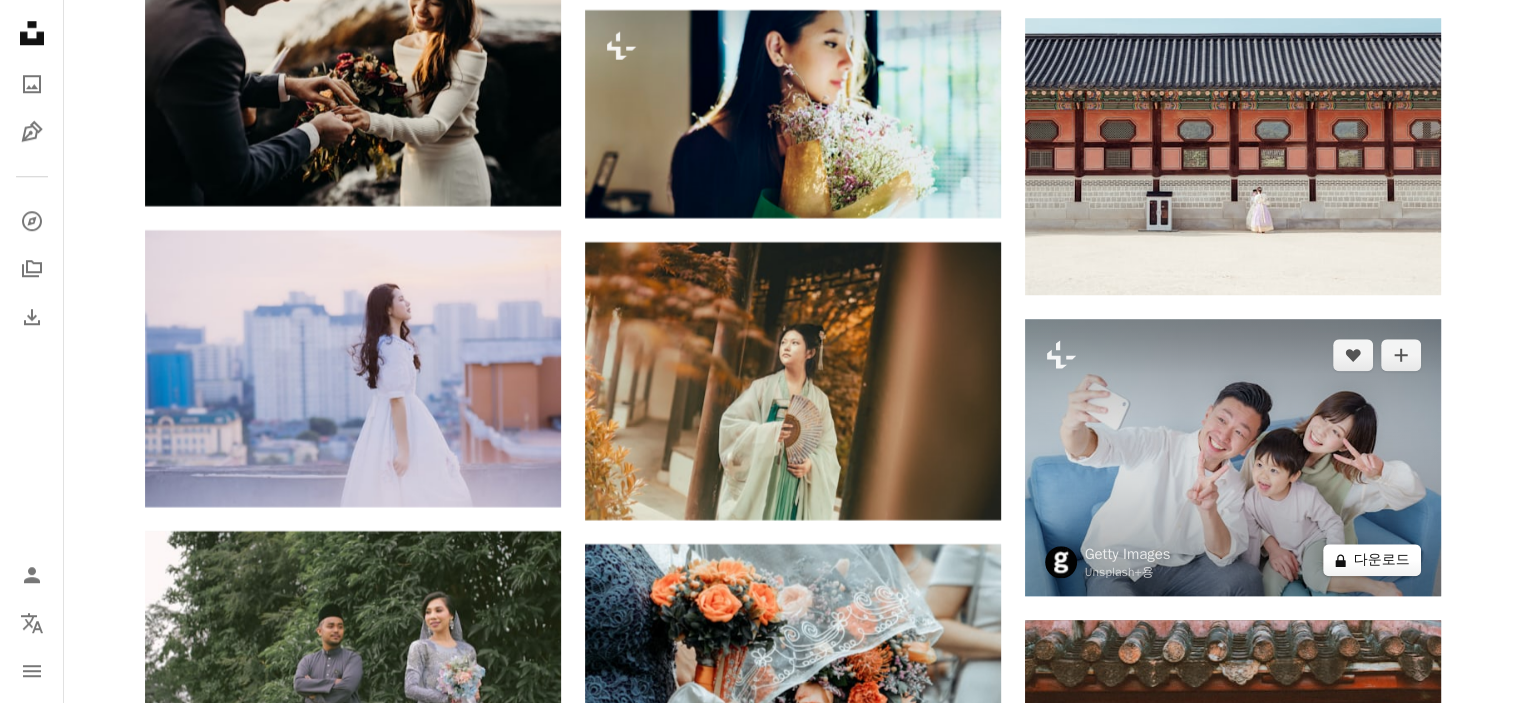 click on "A lock 다운로드" at bounding box center (1372, 560) 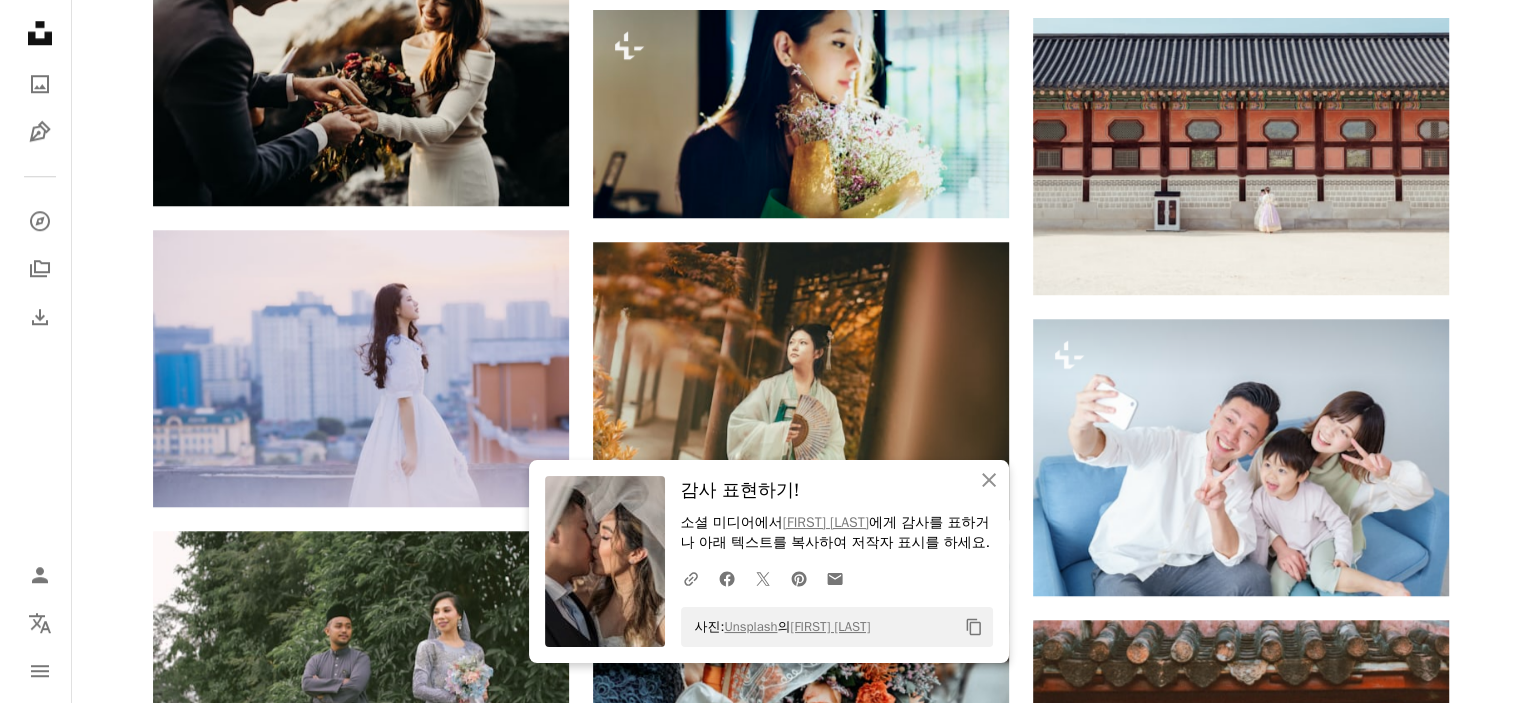 scroll, scrollTop: 139254, scrollLeft: 0, axis: vertical 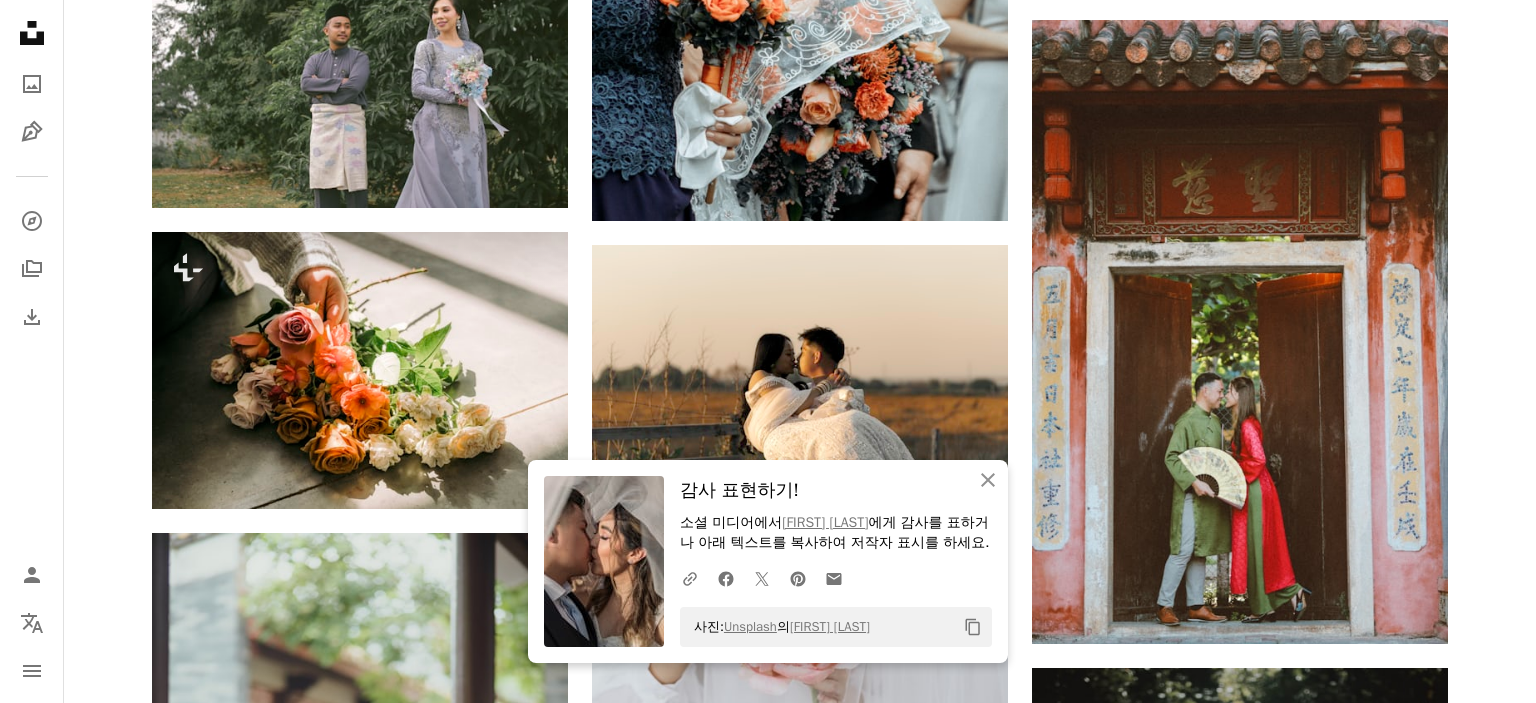 click on "An X shape An X shape 닫기 감사 표현하기! 소셜 미디어에서  [LAST] [LAST] 에게 감사를 표하거나 아래 텍스트를 복사하여 저작자 표시를 하세요. A URL sharing icon (chains) Facebook icon X (formerly Twitter) icon Pinterest icon An envelope 사진:  Unsplash 의 [LAST] [LAST]
Copy content 즉시 사용 가능한 프리미엄 이미지입니다. 무제한 액세스가 가능합니다. A plus sign 매월 회원 전용 콘텐츠 추가 A plus sign 무제한 royalty-free 다운로드 A plus sign 일러스트  신규 A plus sign 강화된 법적 보호 매년 66%  할인 매월 $12   $4 USD 매달 * Unsplash+  구독 *매년 납부 시 선불로  $48  청구 해당 세금 별도. 자동으로 연장됩니다. 언제든지 취소 가능합니다." at bounding box center (768, 4793) 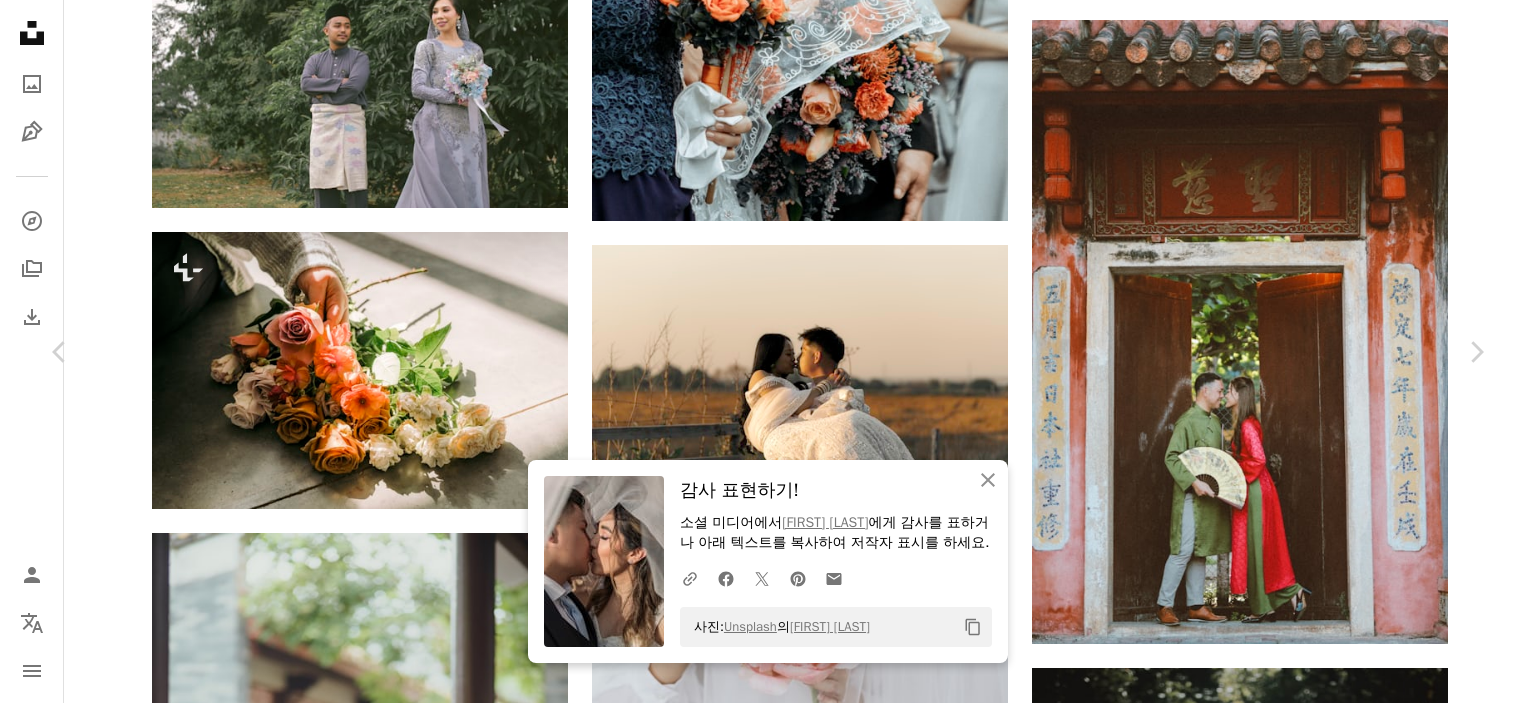 scroll, scrollTop: 139754, scrollLeft: 0, axis: vertical 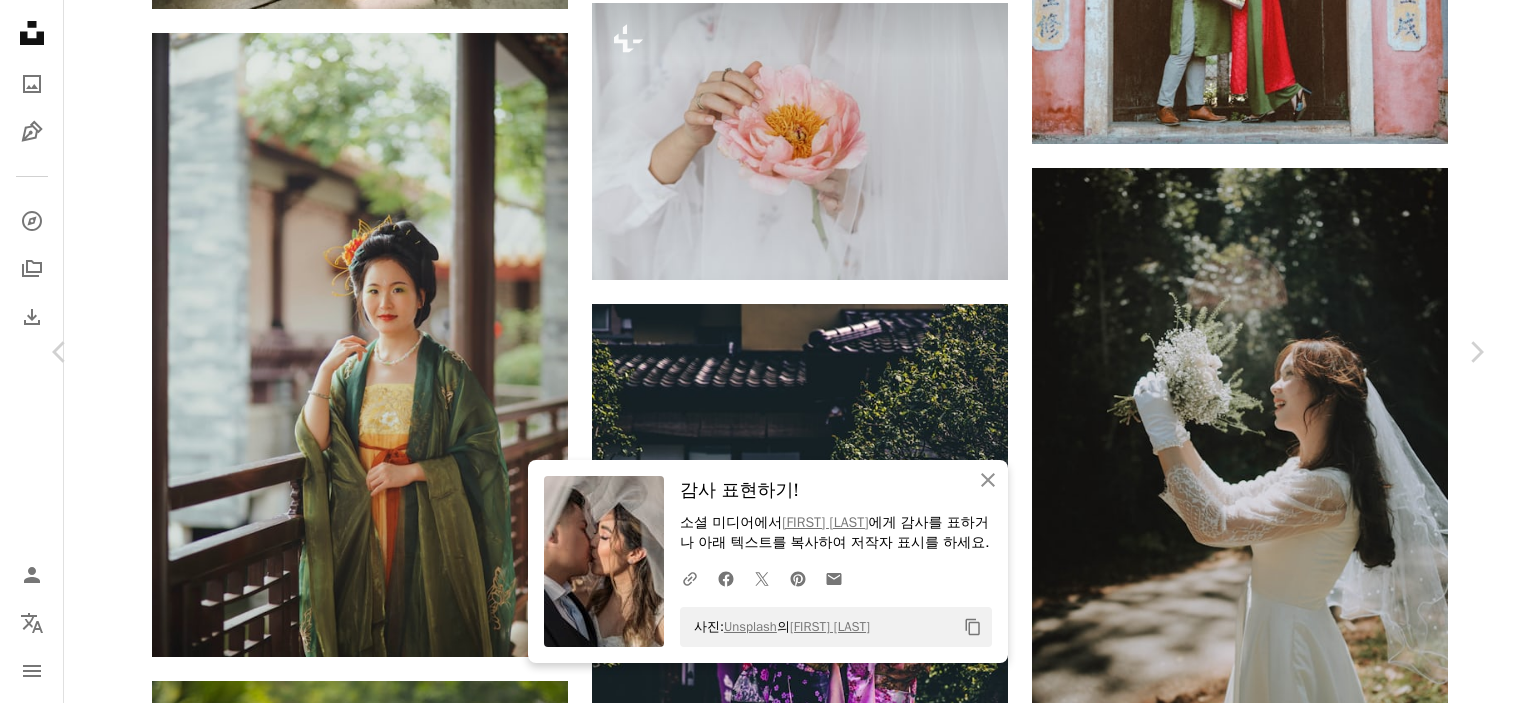 click on "An X shape Chevron left Chevron right An X shape 닫기 감사 표현하기! 소셜 미디어에서  Javier González Fotógrafo 에게 감사를 표하거나 아래 텍스트를 복사하여 저작자 표시를 하세요. A URL sharing icon (chains) Facebook icon X (formerly Twitter) icon Pinterest icon An envelope 사진:  Unsplash 의 Javier González Fotógrafo
Copy content Alex Shaw matt909 A heart A plus sign 무료 다운로드 Chevron down Zoom in 조회수 22,883 다운로드 360 A forward-right arrow 공유 Info icon 정보 More Actions Calendar outlined 2023년 9월 3일 에 게시됨 Safety Unsplash 라이선스 하에서 무료로 사용 가능 여자 유행 결혼식 여성 성인 드레스 신부 웨딩 드레스 가운 정장 착용 관련 무료 이미지 iStock에서 프리미엄 관련 이미지 찾아보기  |  코드 UNSPLASH20로 20% 할인 혜택 받기 관련 이미지 A heart A plus sign Alex Shaw Arrow pointing down Plus sign for Unsplash+ A heart A plus sign Unsplash+ 용" at bounding box center (768, 4293) 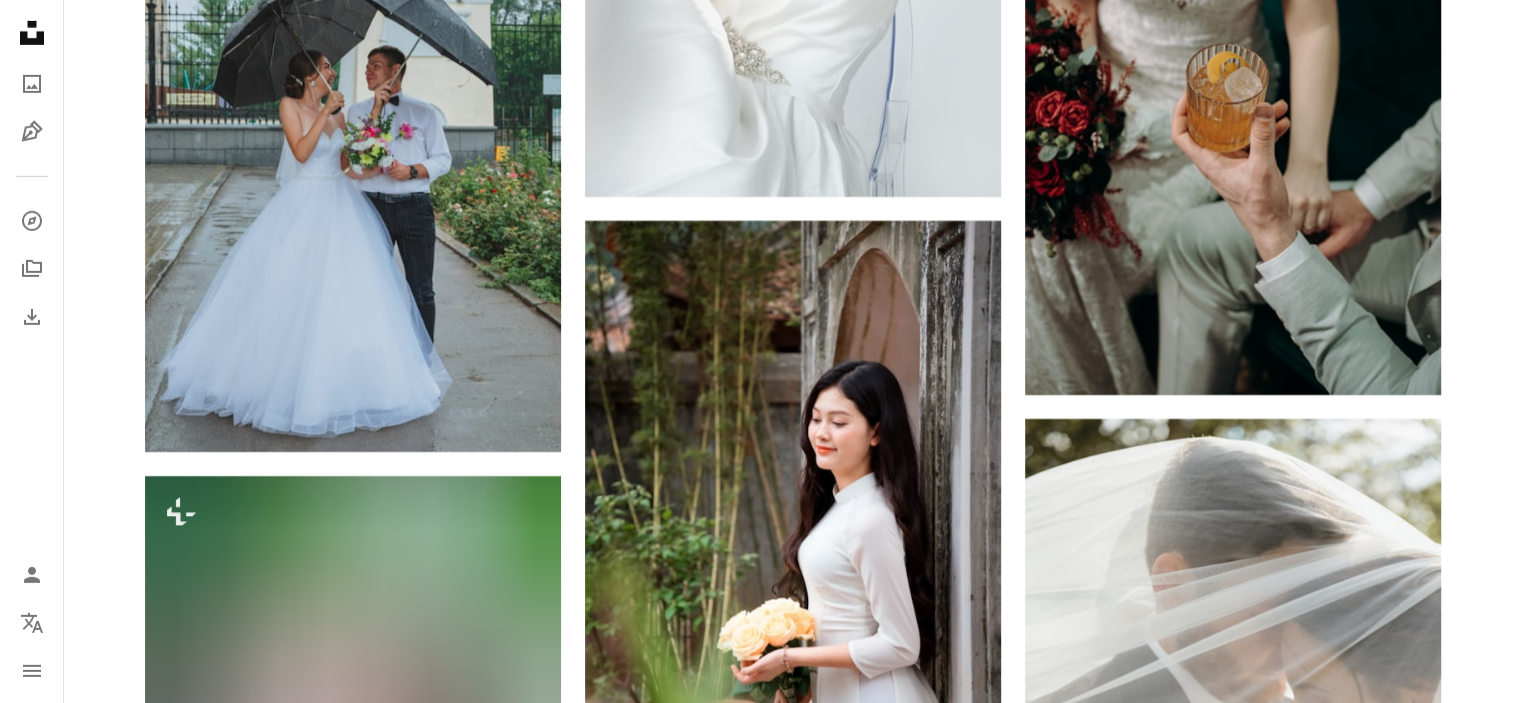 scroll, scrollTop: 90284, scrollLeft: 0, axis: vertical 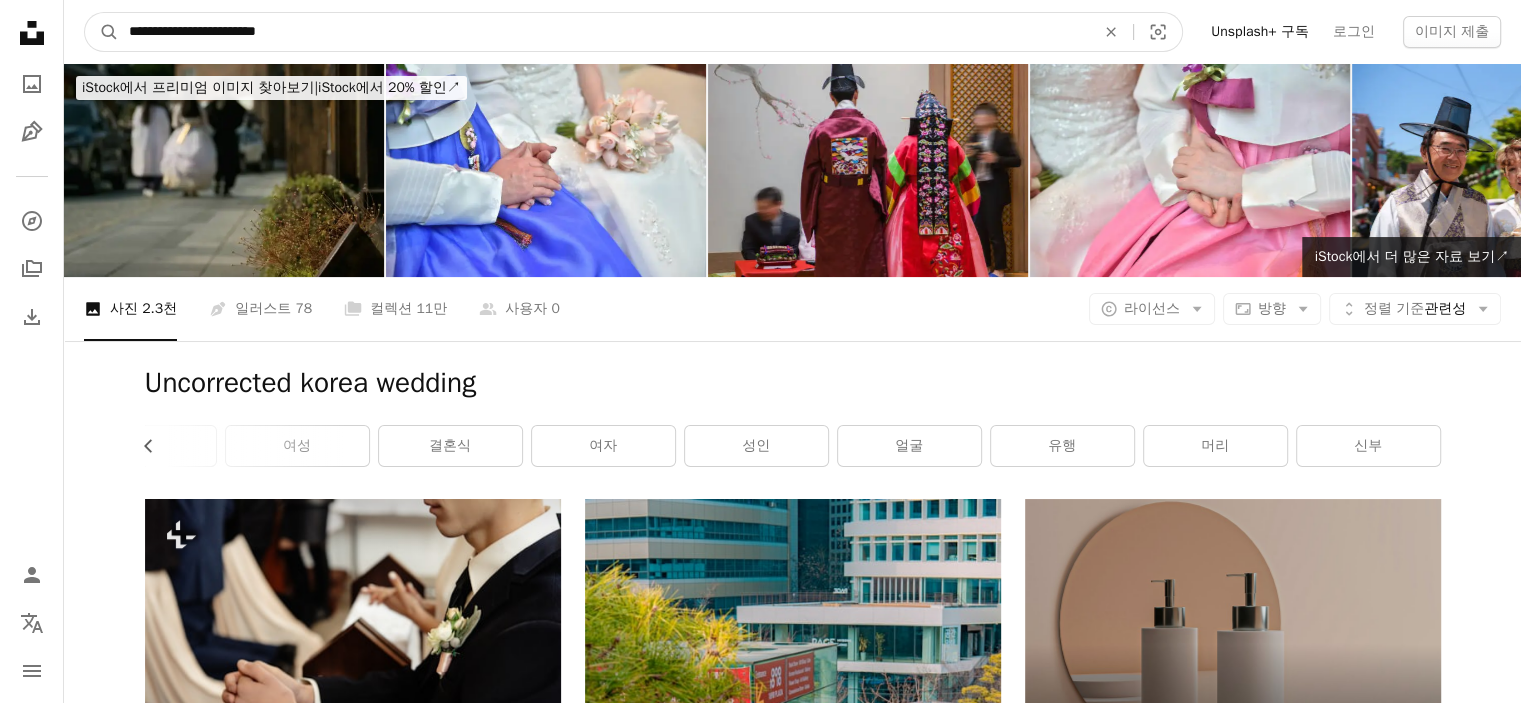 drag, startPoint x: 342, startPoint y: 23, endPoint x: 248, endPoint y: 49, distance: 97.52948 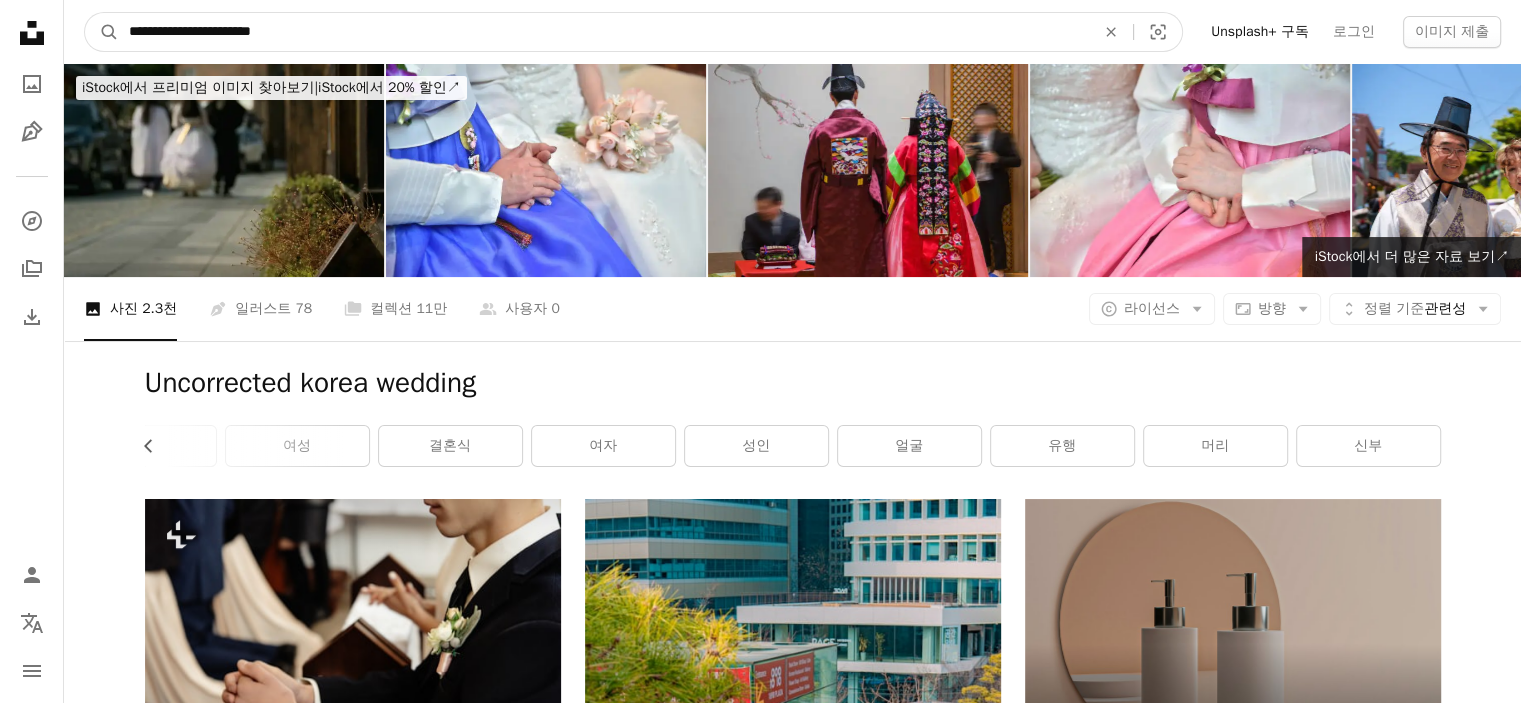 type on "**********" 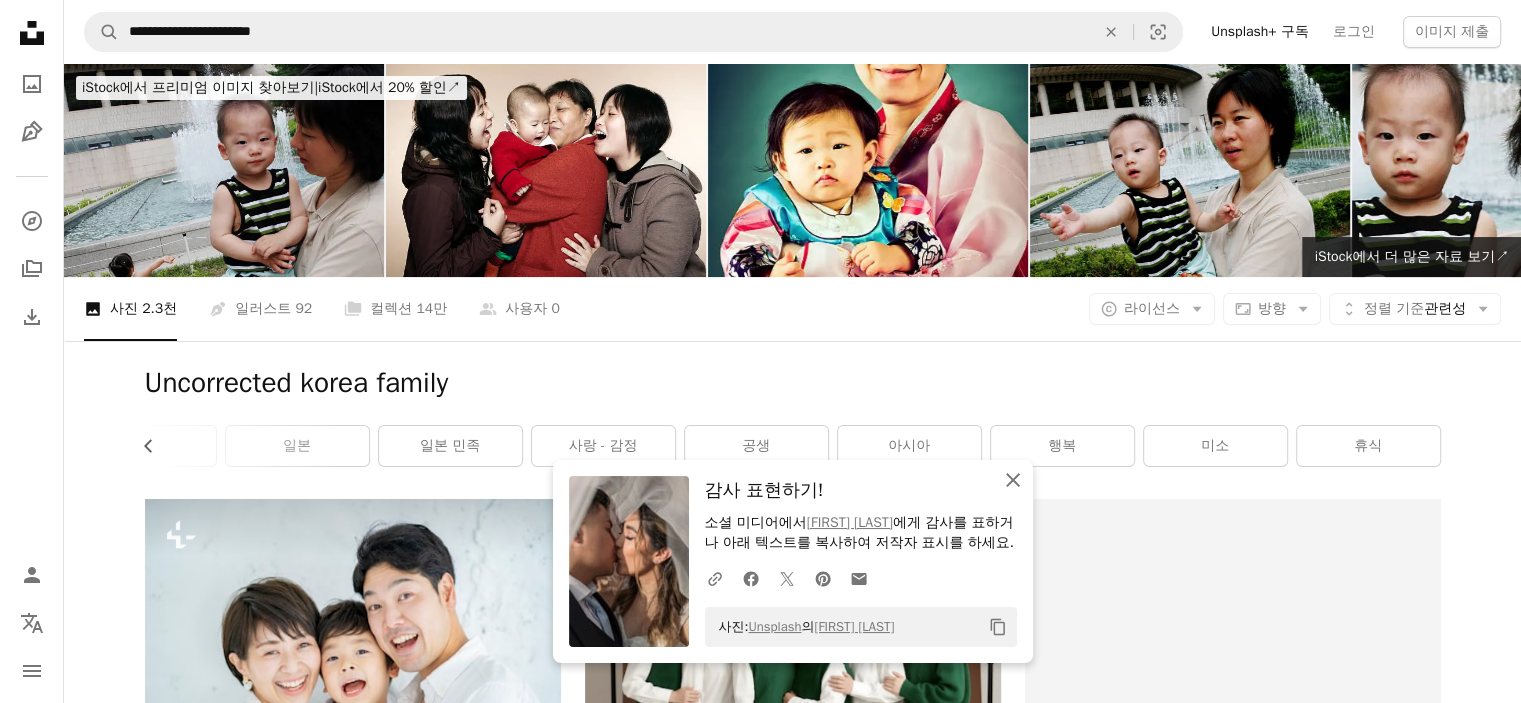 click 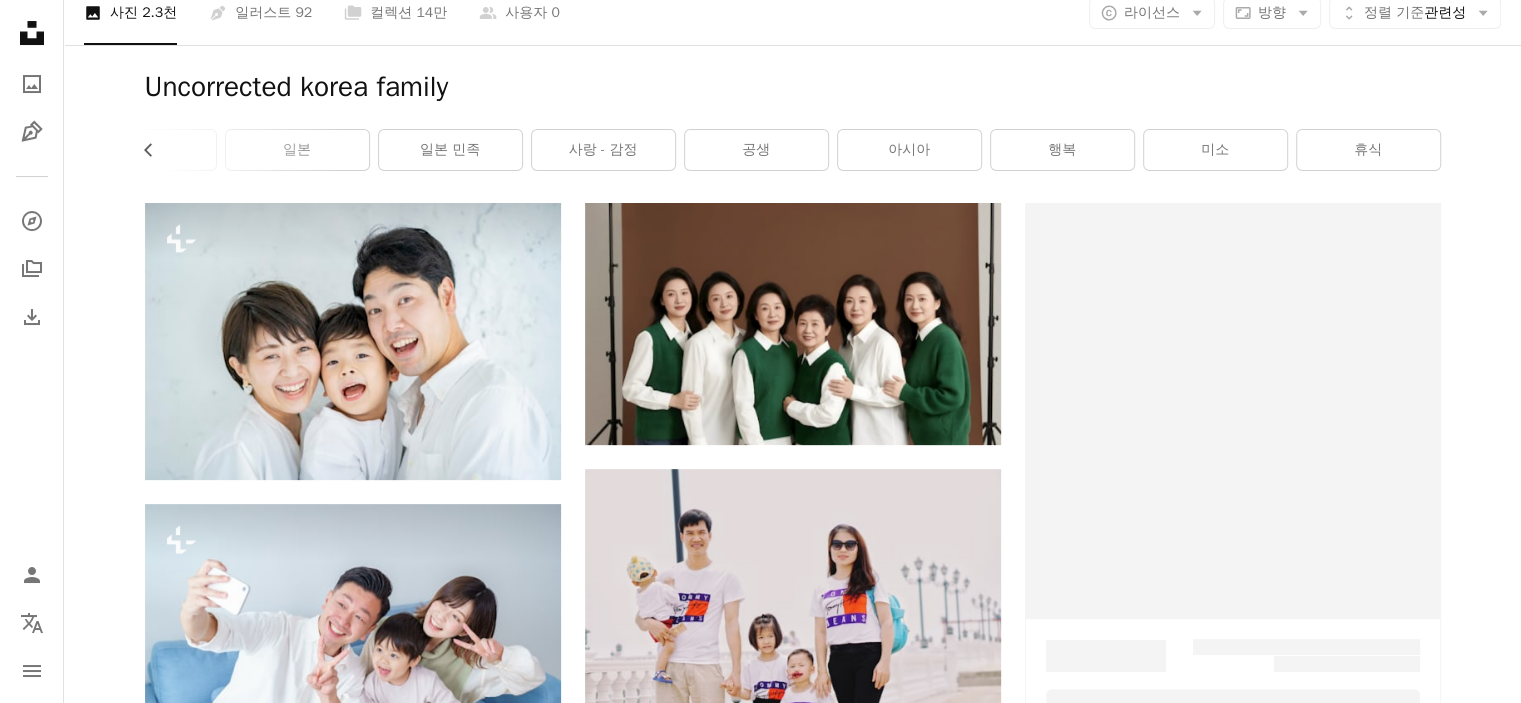 scroll, scrollTop: 500, scrollLeft: 0, axis: vertical 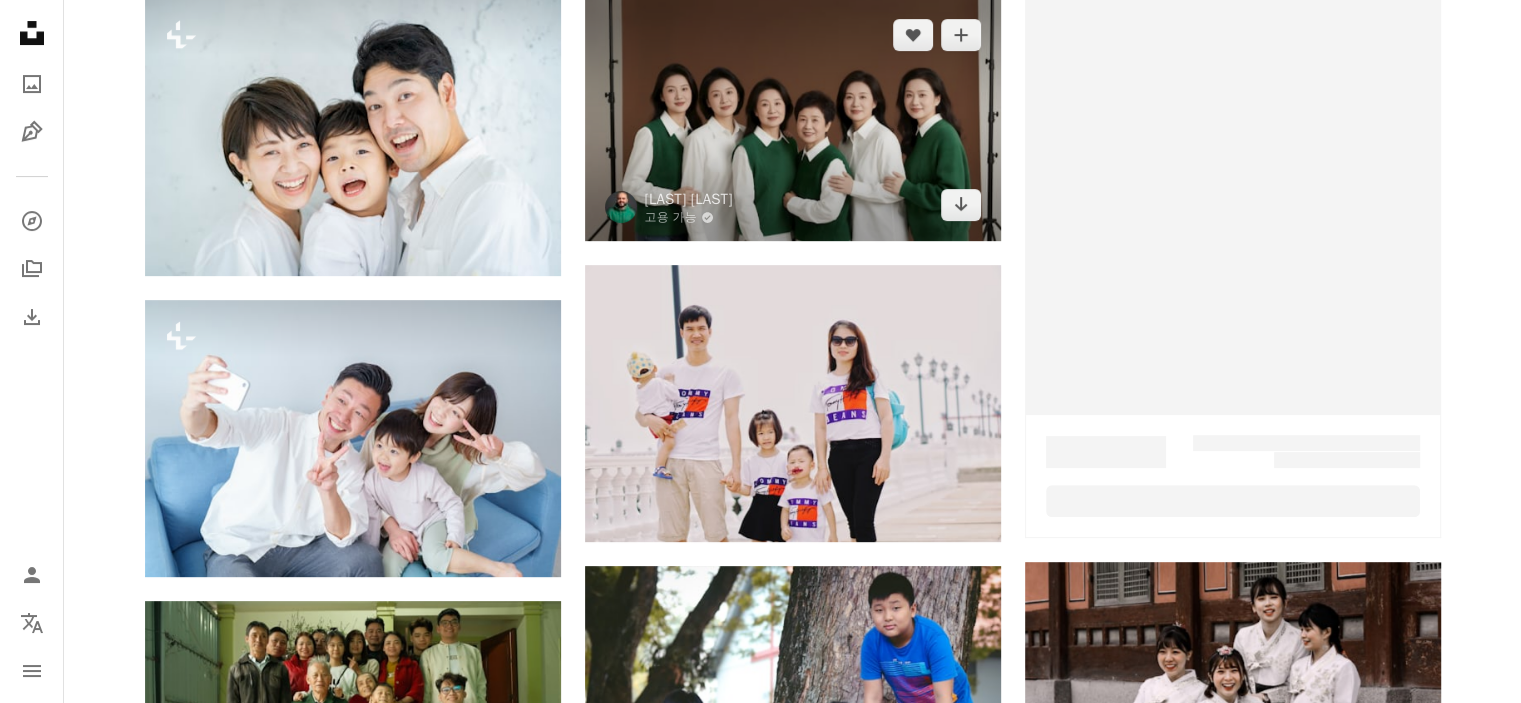 click at bounding box center (793, 120) 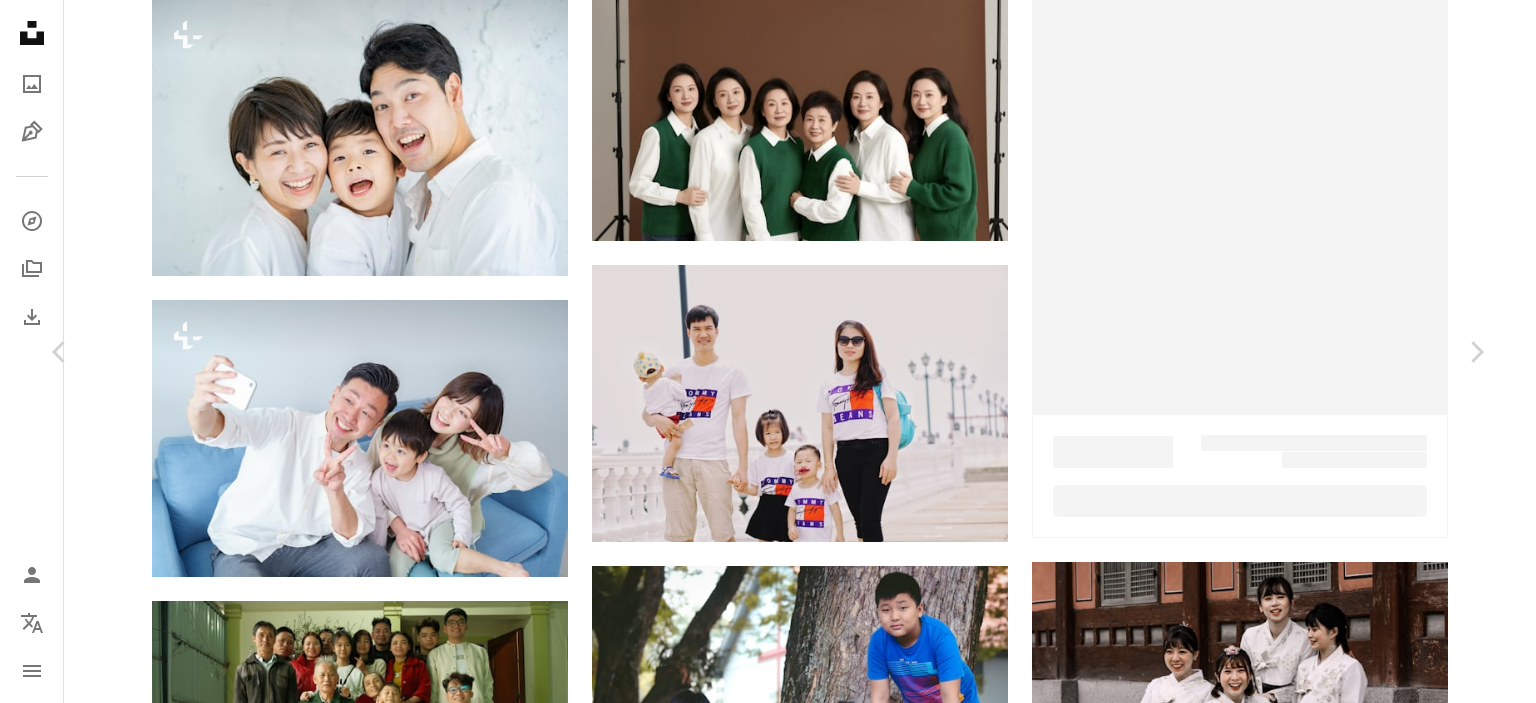 click on "An X shape Chevron left Chevron right [LAST] [LAST] 고용 가능 A checkmark inside of a circle A heart A plus sign 무료 다운로드 Chevron down Zoom in 조회수 15,367 다운로드 94 A forward-right arrow 공유 Info icon 정보 More Actions Calendar outlined [DATE] 에 게시됨 Safety Unsplash 라이선스 하에서 무료로 사용 가능 중립적 배경 인간 관계 어깨에 손을 인간 상호 작용 부드러운 조명 맨살 부드러운 촉감 배경 iStock에서 프리미엄 관련 이미지 찾아보기  |  코드 UNSPLASH20로 20% 할인 혜택 받기 iStock에서 더 많은 자료 보기  ↗ 관련 이미지 A heart A plus sign [LAST] [LAST] 고용 가능 A checkmark inside of a circle Arrow pointing down Plus sign for Unsplash+ A heart A plus sign Getty Images Unsplash+ 용 A lock 다운로드 A heart A plus sign [LAST] [LAST] Arrow pointing down A heart A plus sign [LAST] [LAST] 고용 가능 A checkmark inside of a circle Arrow pointing down A heart A plus sign A heart" at bounding box center [768, 4448] 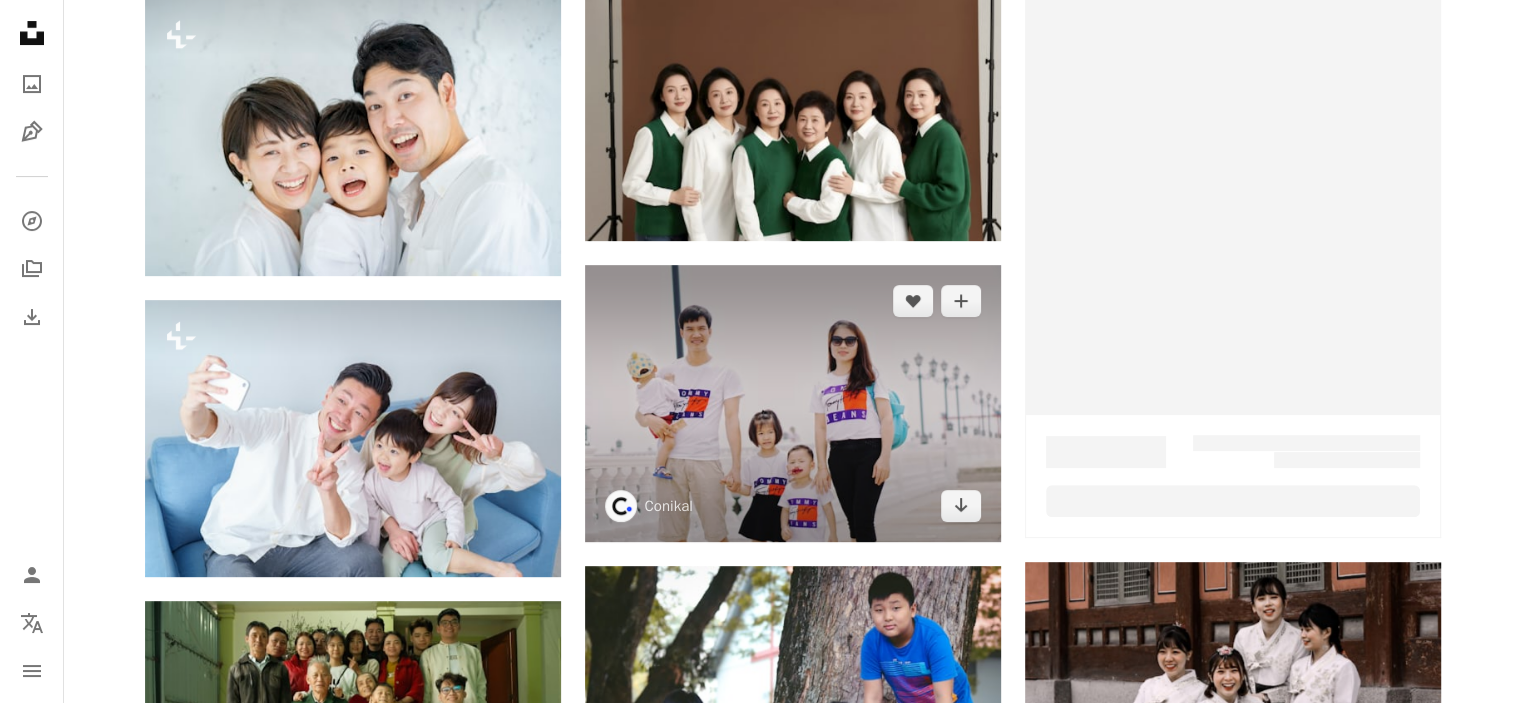 click at bounding box center (793, 403) 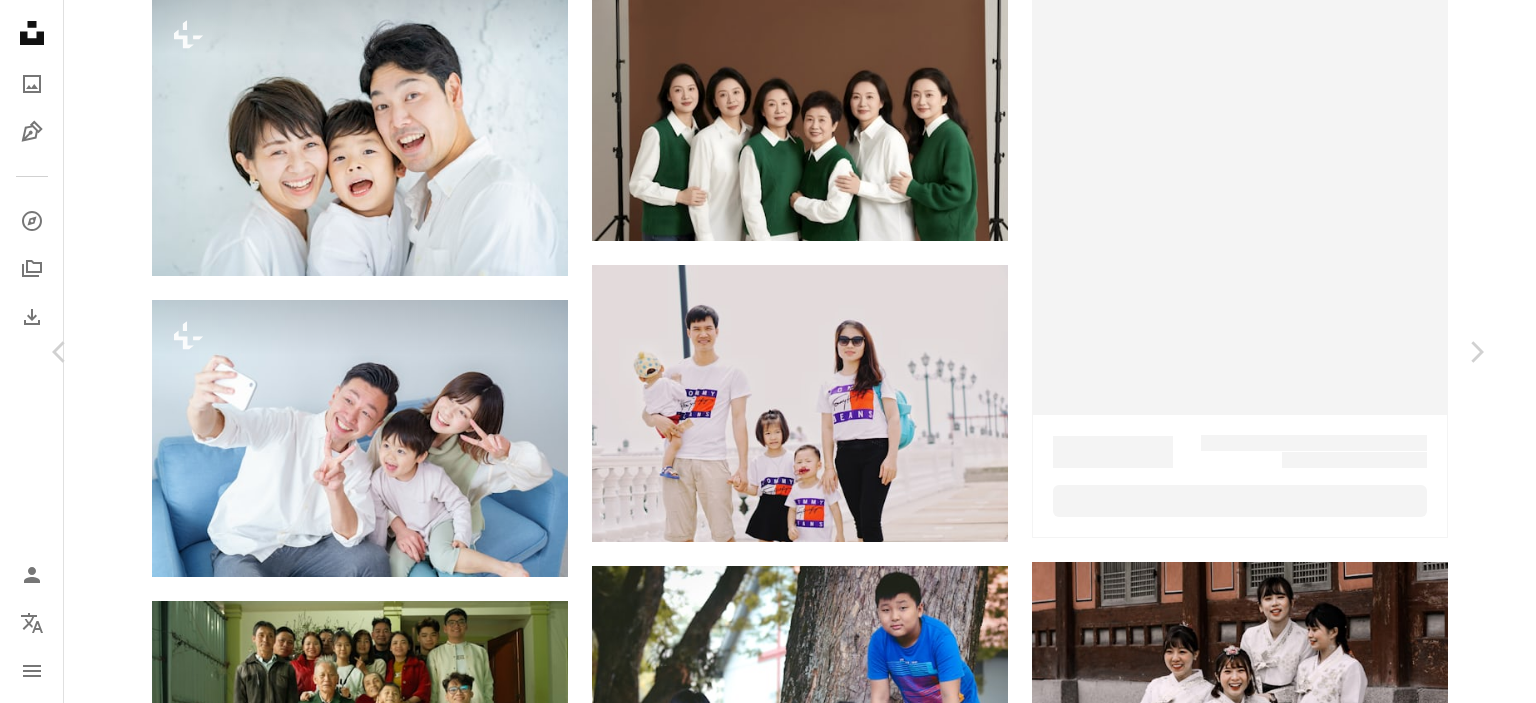 click on "An X shape Chevron left Chevron right Conikal conikal A heart A plus sign 무료 다운로드 Chevron down Zoom in 조회수 225,203 다운로드 1,309 소개 매체 가족 A forward-right arrow 공유 Info icon 정보 More Actions Calendar outlined 2019년 5월 5일 에 게시됨 Camera SONY, ILCE-6000 Safety Unsplash 라이선스 하에서 무료로 사용 가능 가족 최소 소녀 사람의 사람 회색 여성 의류 선글라스 의복 액세서리 액세서리 바지 반바지 소매 긴 소매 티셔츠 무료 스톡 사진 iStock에서 프리미엄 관련 이미지 찾아보기  |  코드 UNSPLASH20로 20% 할인 혜택 받기 iStock에서 더 많은 자료 보기  ↗ 관련 이미지 A heart A plus sign Conikal Arrow pointing down Plus sign for Unsplash+ A heart A plus sign Getty Images Unsplash+ 용 A lock 다운로드 A heart A plus sign Hoi An Photographer 고용 가능 A checkmark inside of a circle Arrow pointing down A heart A plus sign leoon liang Arrow pointing down Plus sign for Unsplash+" at bounding box center [768, 4448] 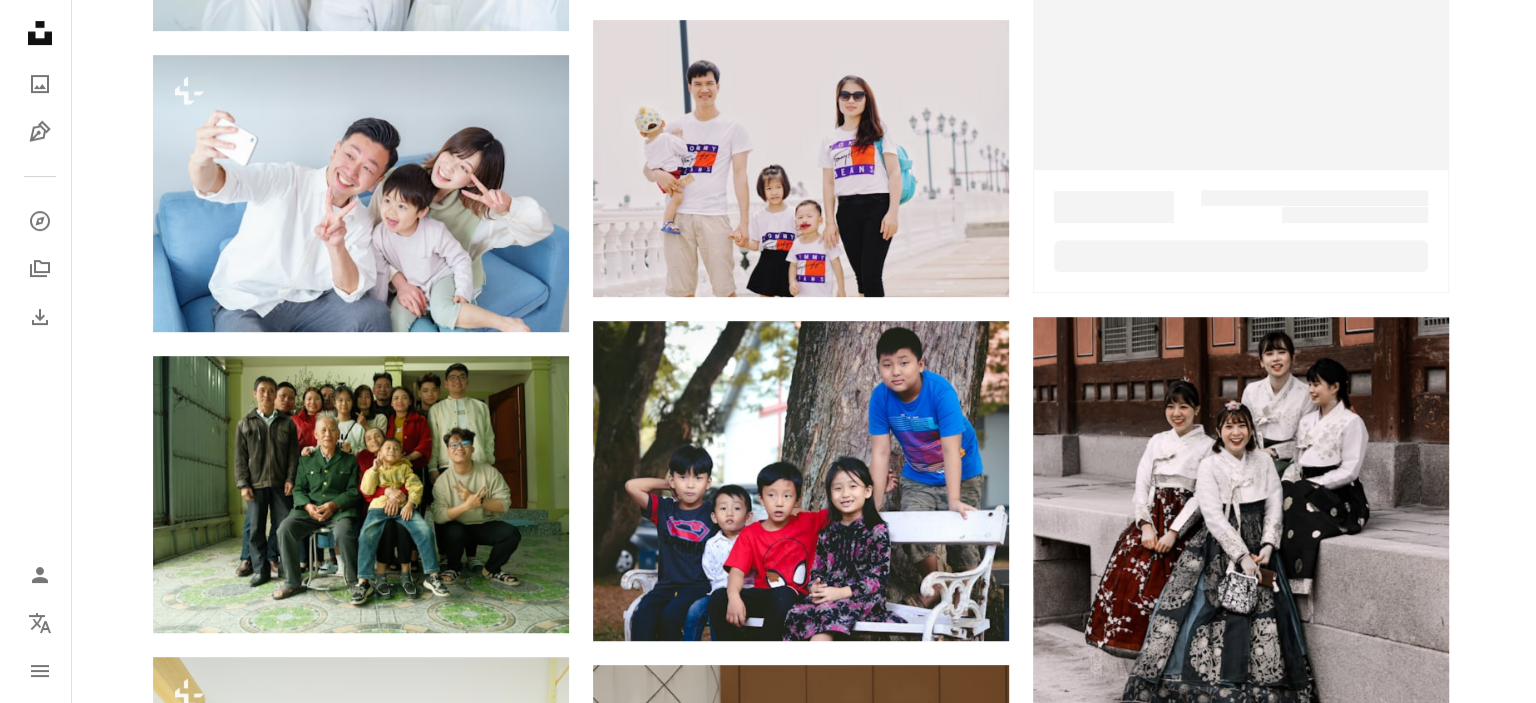 scroll, scrollTop: 800, scrollLeft: 0, axis: vertical 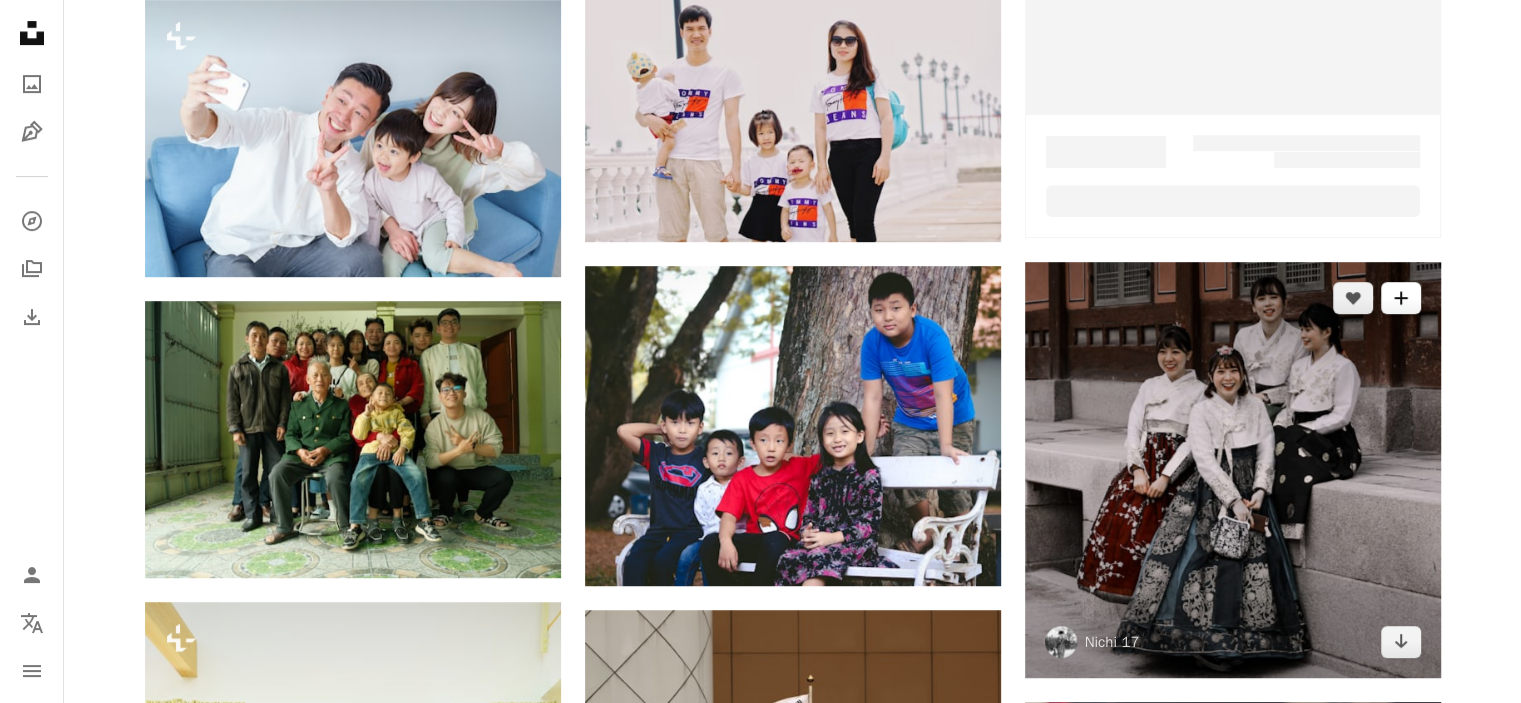 click on "A plus sign" 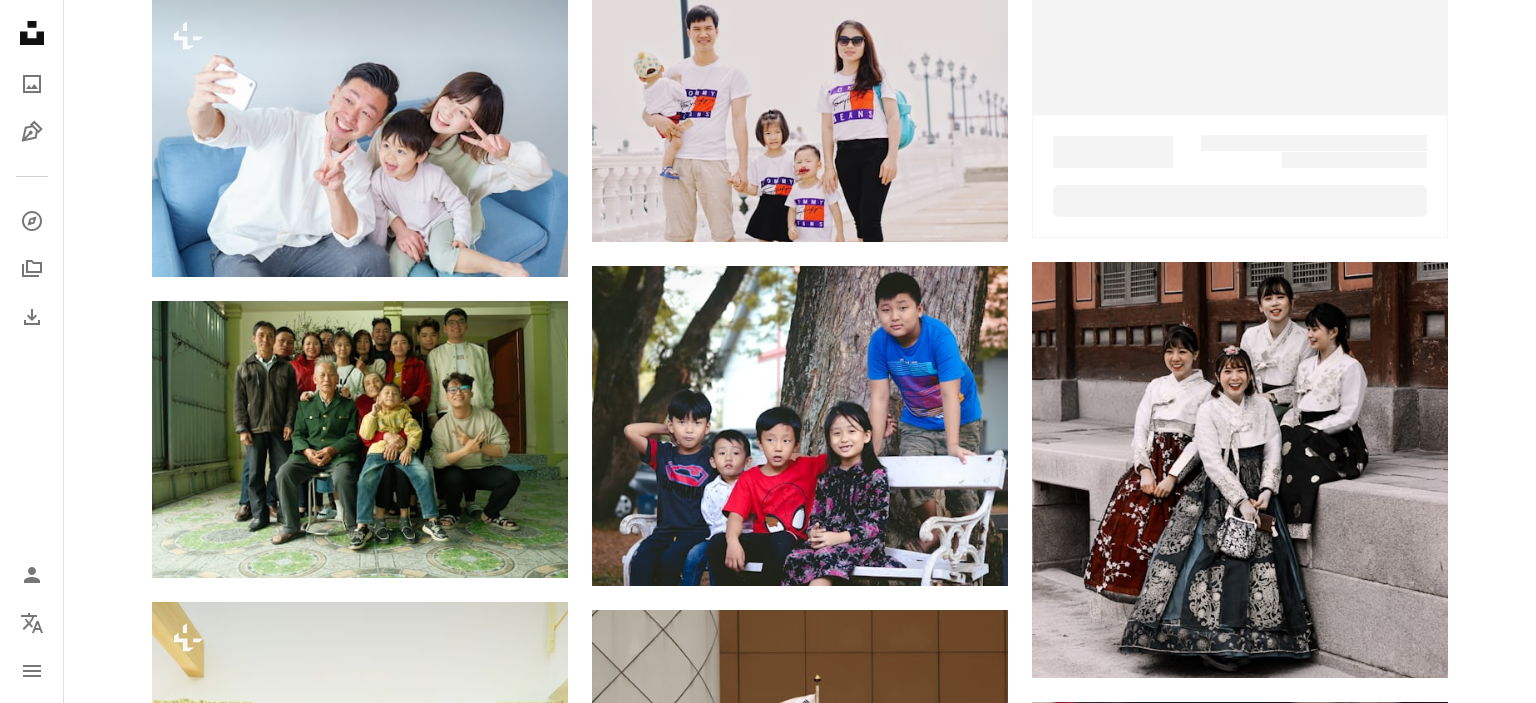 click on "An X shape Unsplash 가입 이미 계정이 있으세요?  로그인 이름 성 이메일 사용자 이름  (문자, 숫자 및 밑줄만 사용 가능) 암호  (최소 8자) 가입 가입하는 경우, 귀하는  이용약관  및  개인정보 취급방침 에 동의하는 것입니다." at bounding box center [768, 4148] 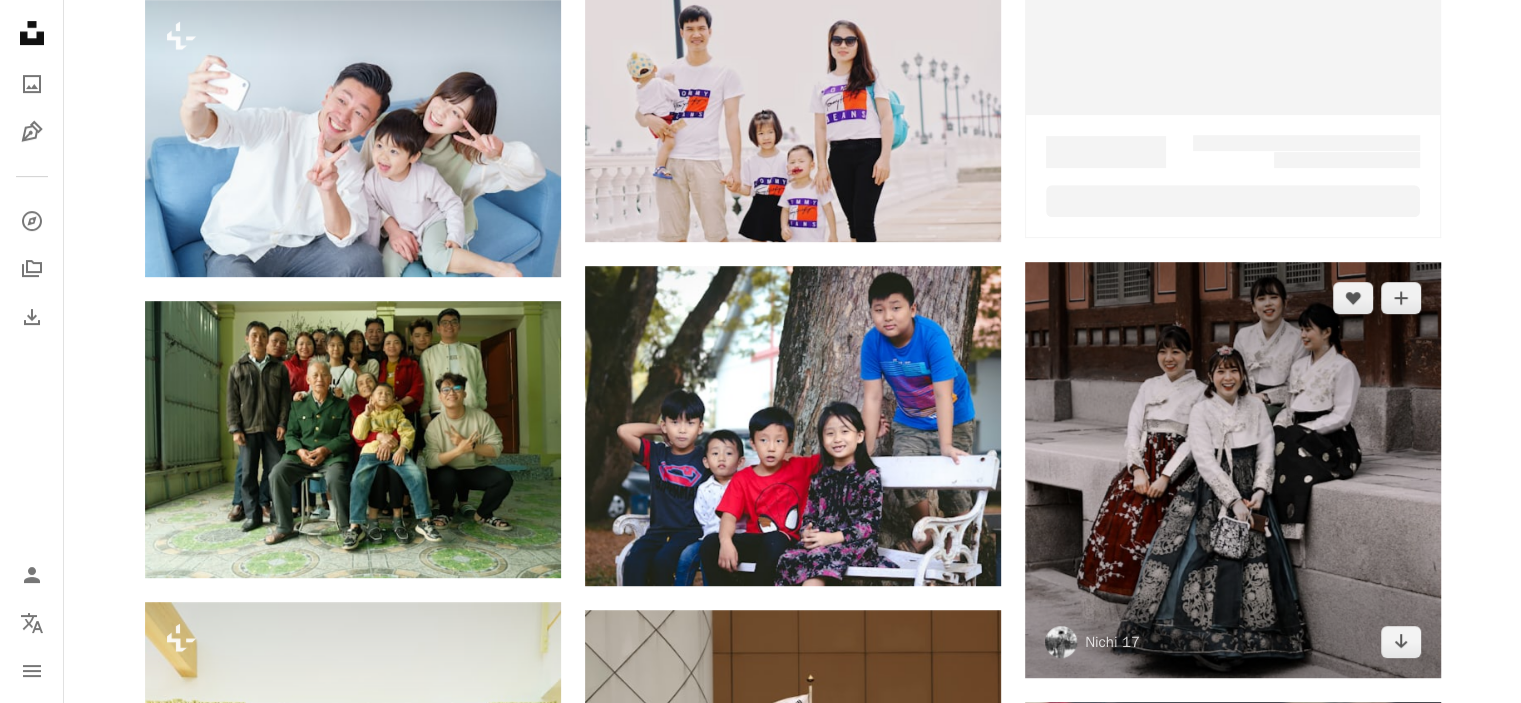 click at bounding box center (1233, 470) 